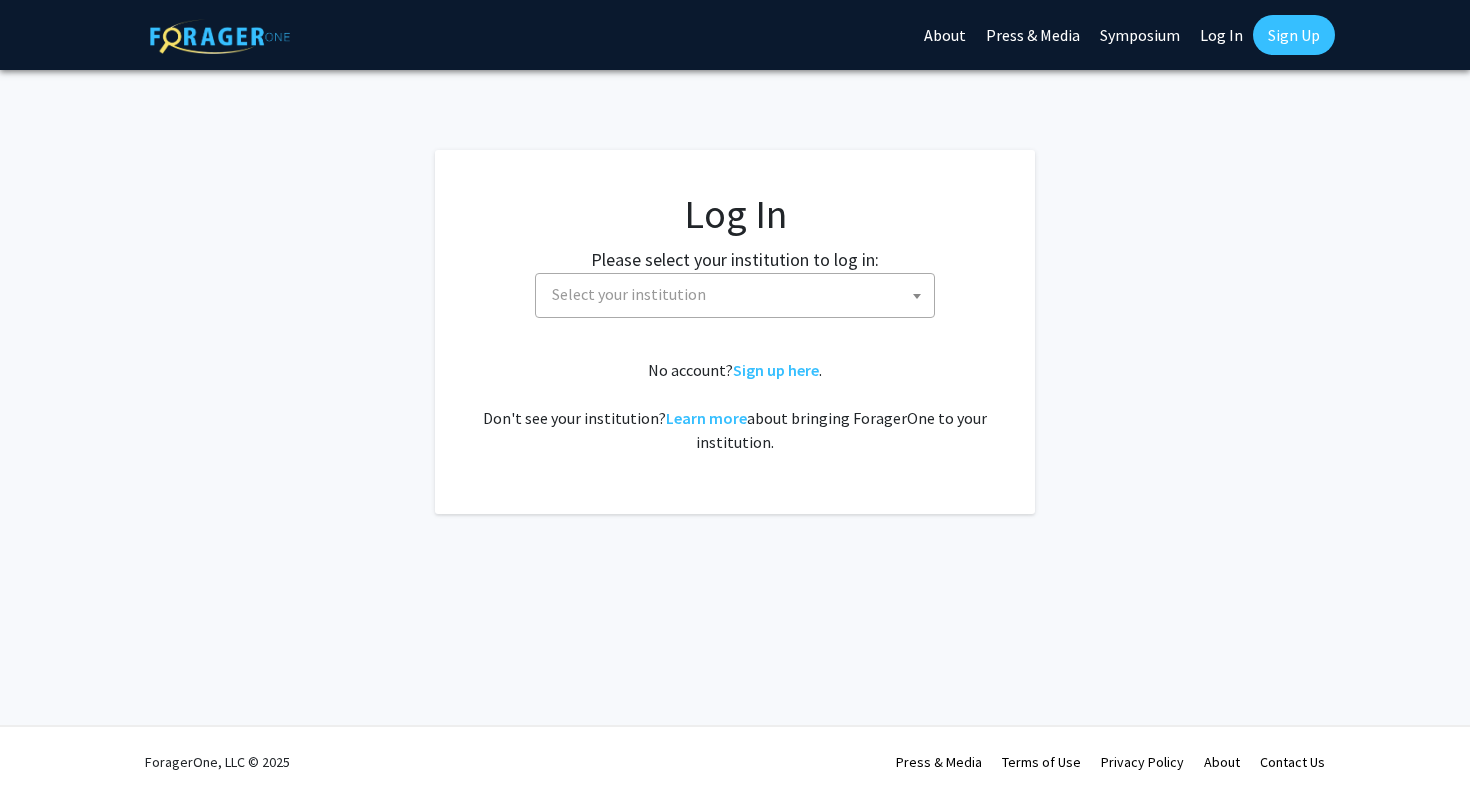 select 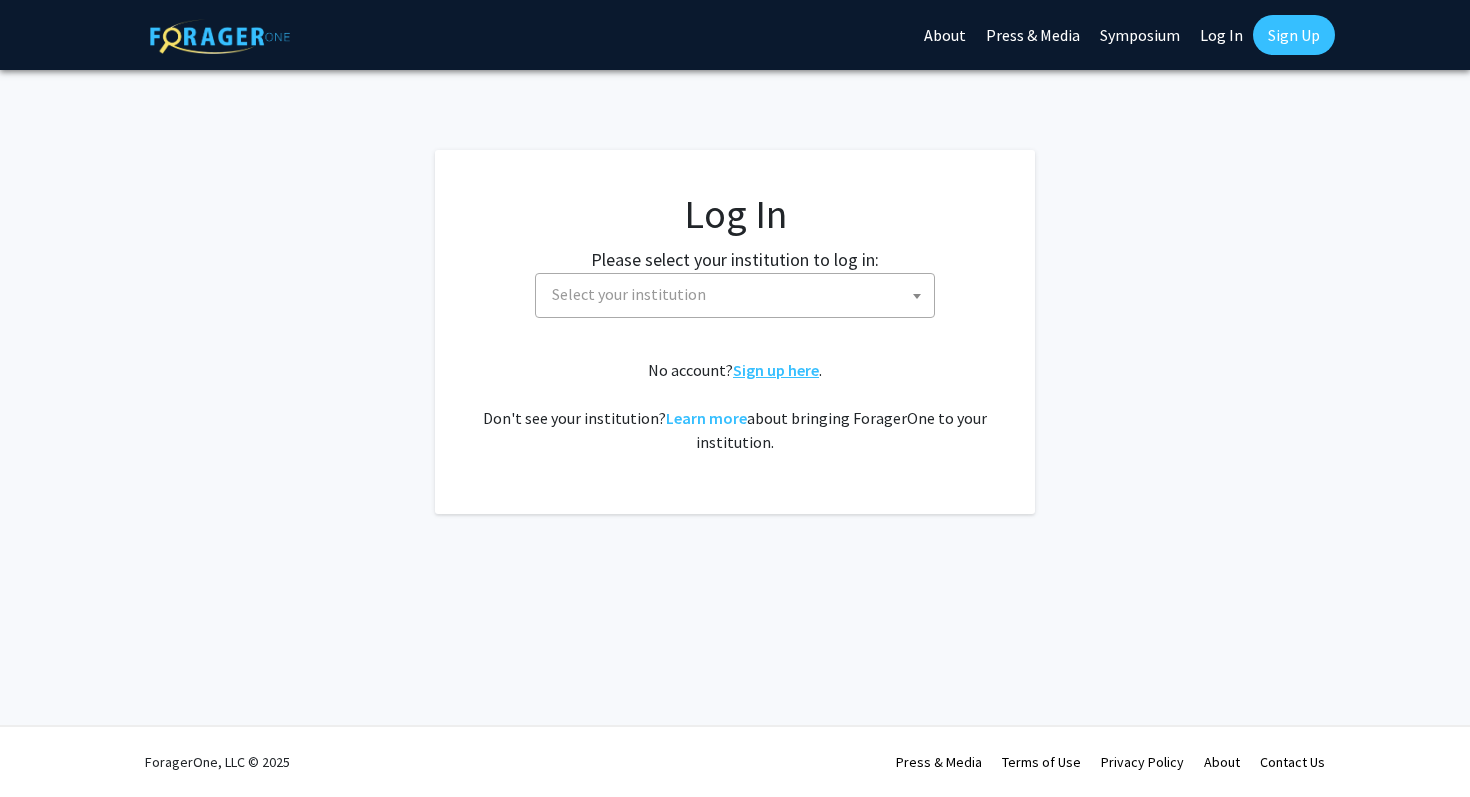 scroll, scrollTop: 0, scrollLeft: 0, axis: both 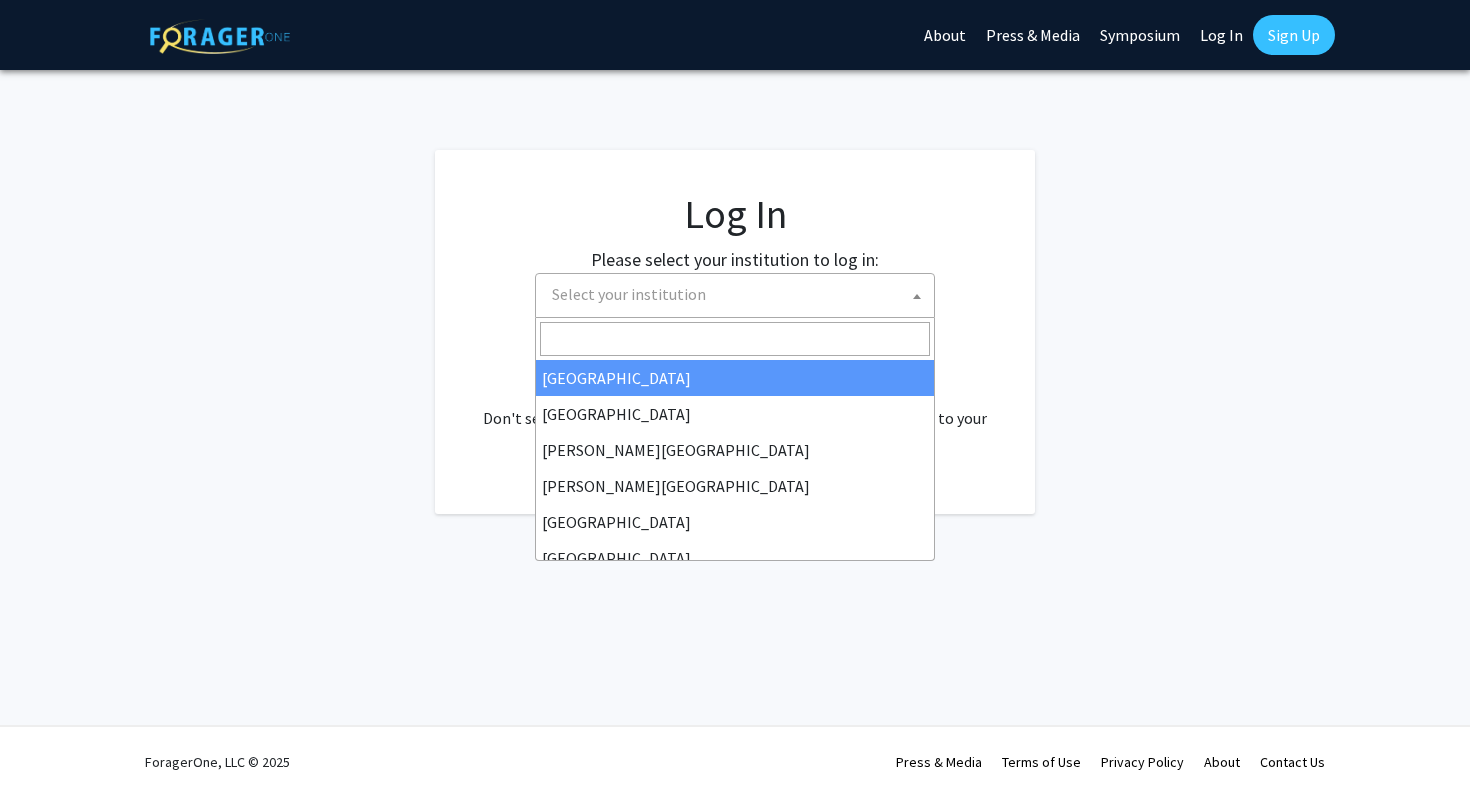 click on "Select your institution" at bounding box center (739, 294) 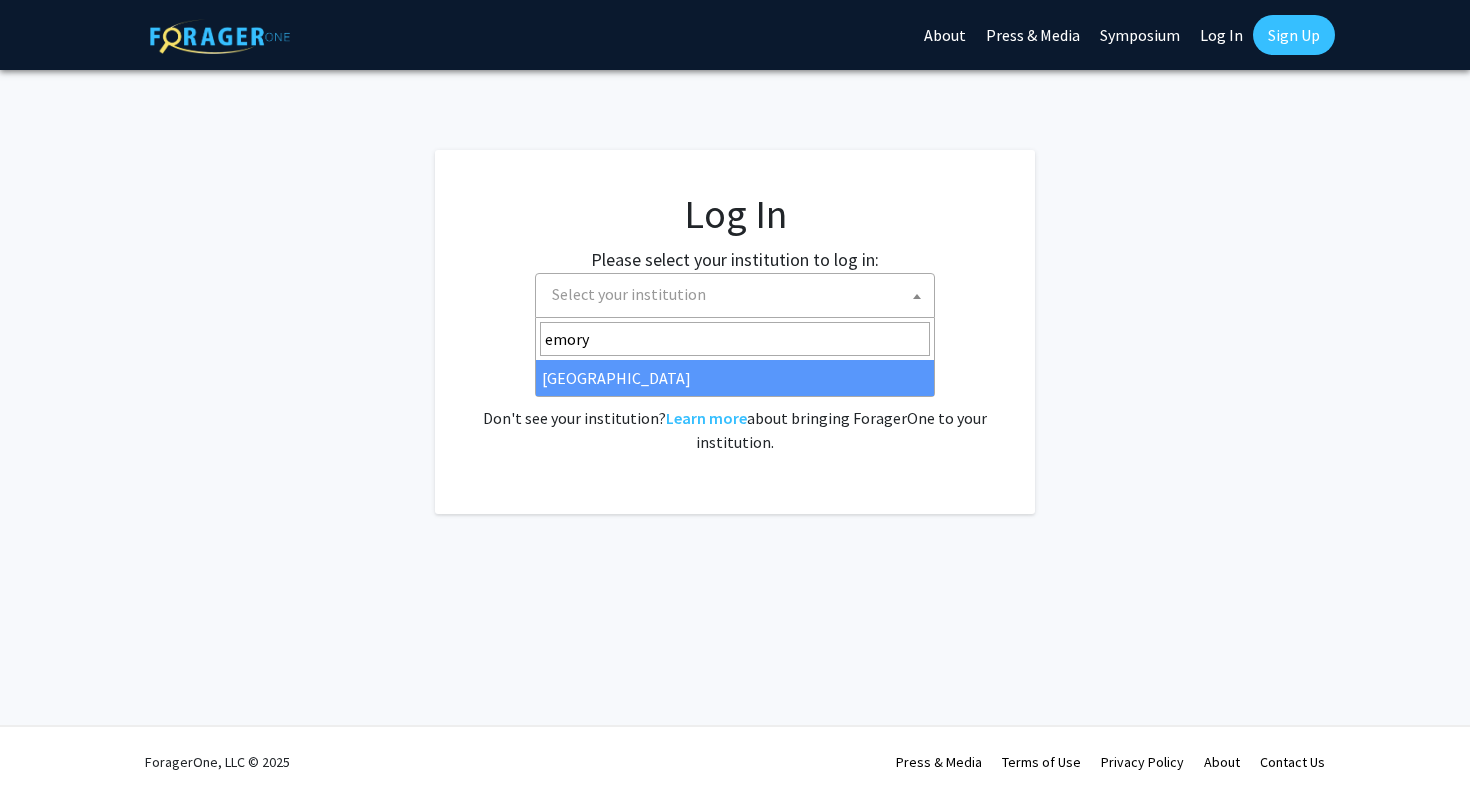 type on "emory" 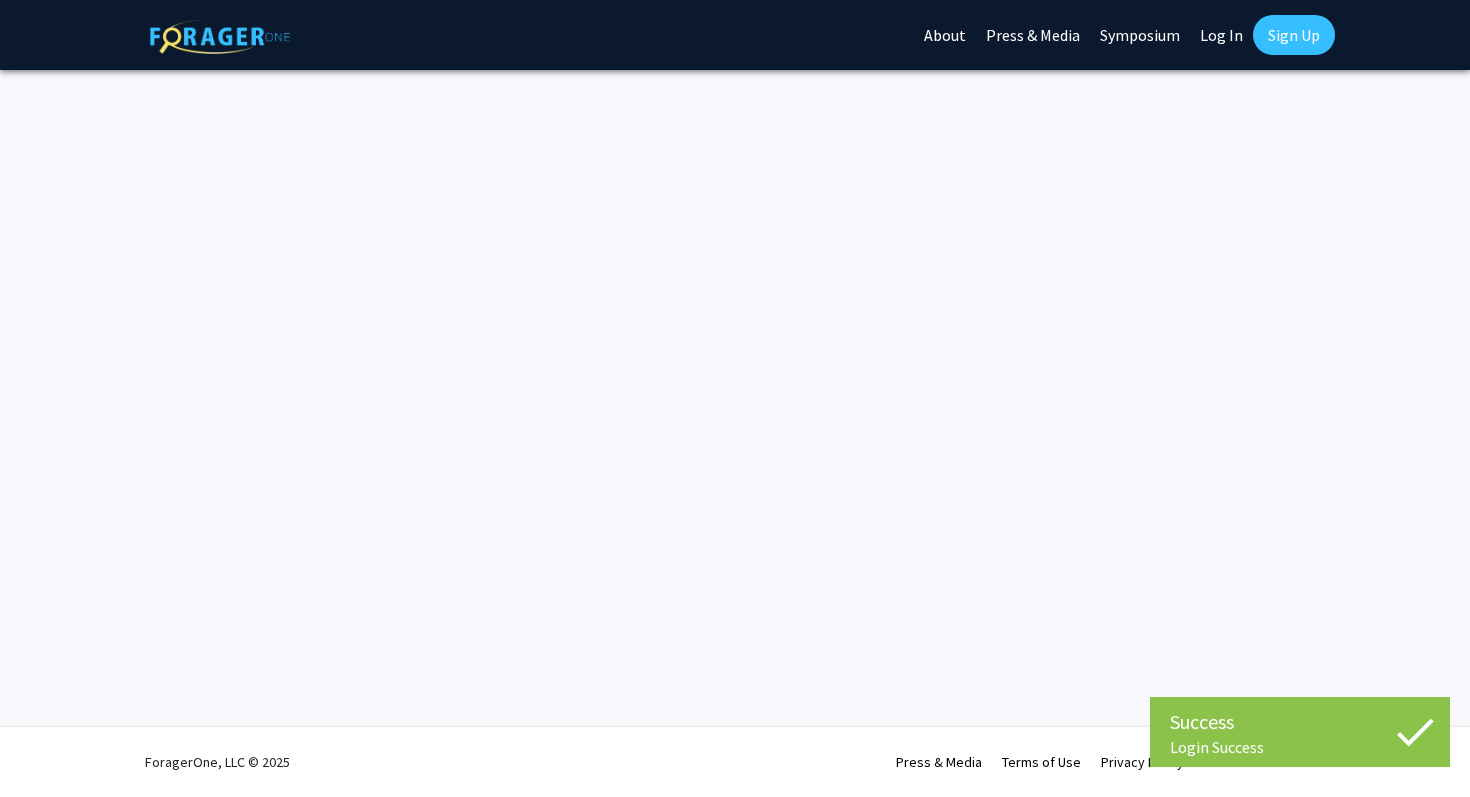 scroll, scrollTop: 0, scrollLeft: 0, axis: both 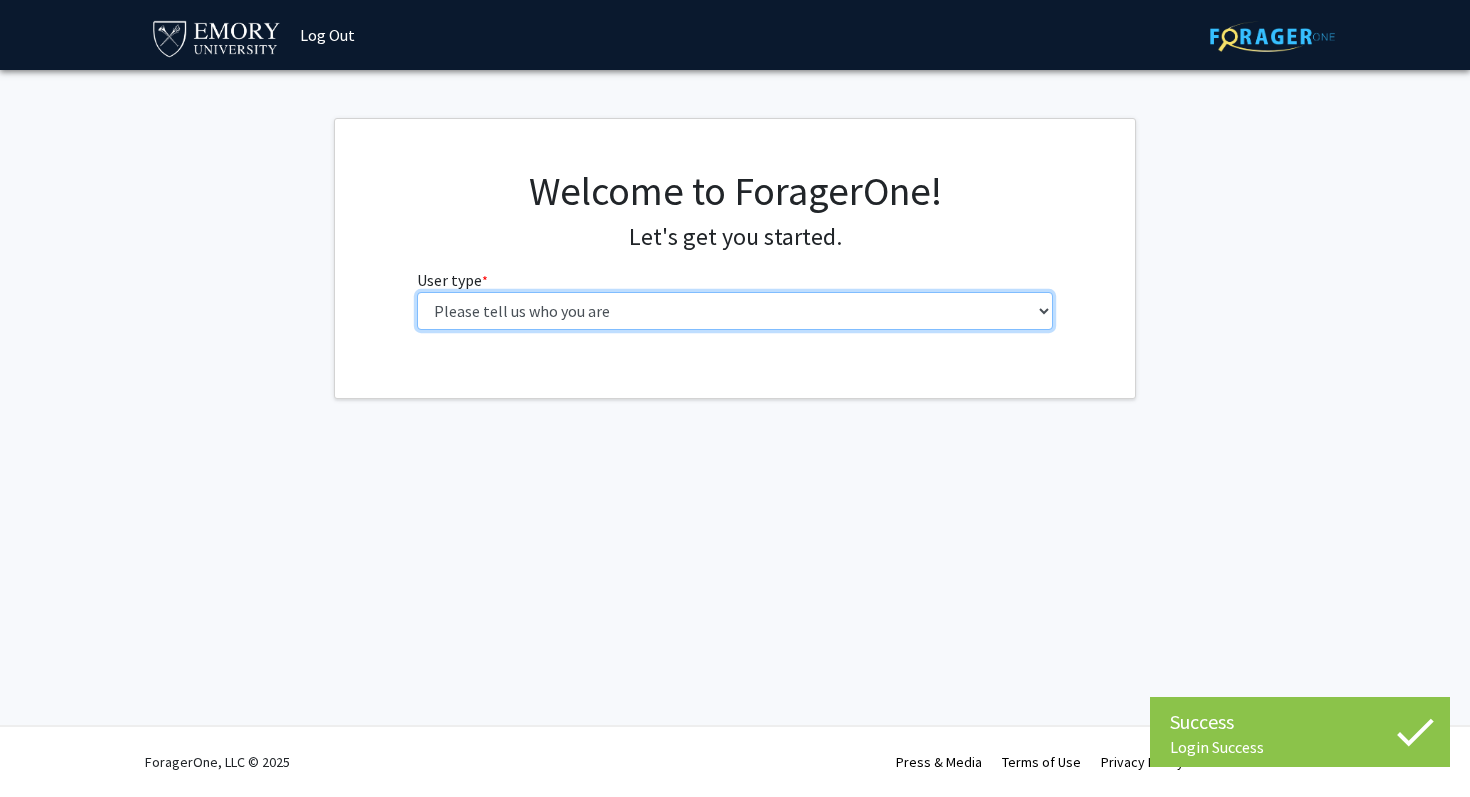 click on "Please tell us who you are  Undergraduate Student   Master's Student   Doctoral Candidate (PhD, MD, DMD, PharmD, etc.)   Postdoctoral Researcher / Research Staff / Medical Resident / Medical Fellow   Faculty   Administrative Staff" at bounding box center (735, 311) 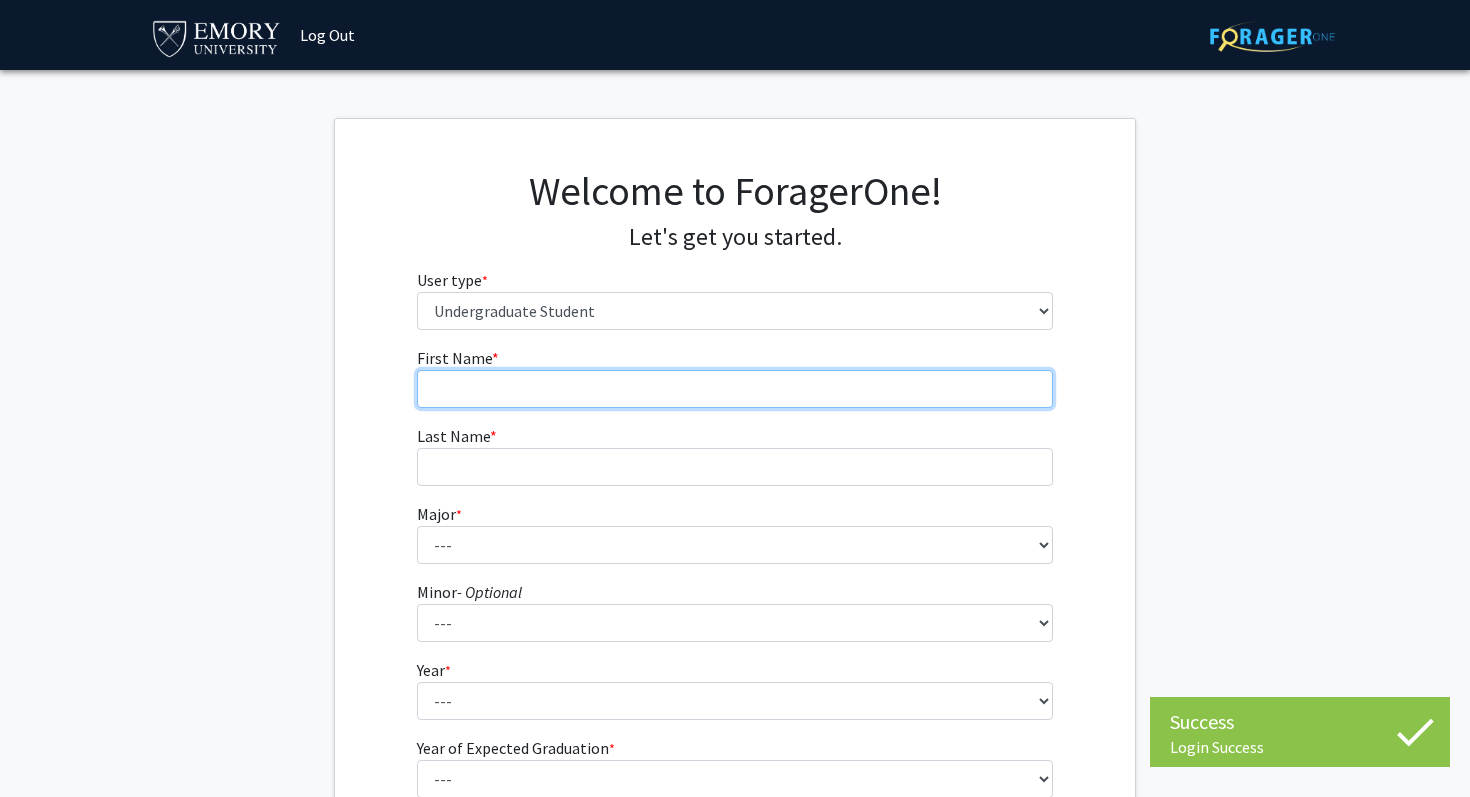 click on "First Name * required" at bounding box center (735, 389) 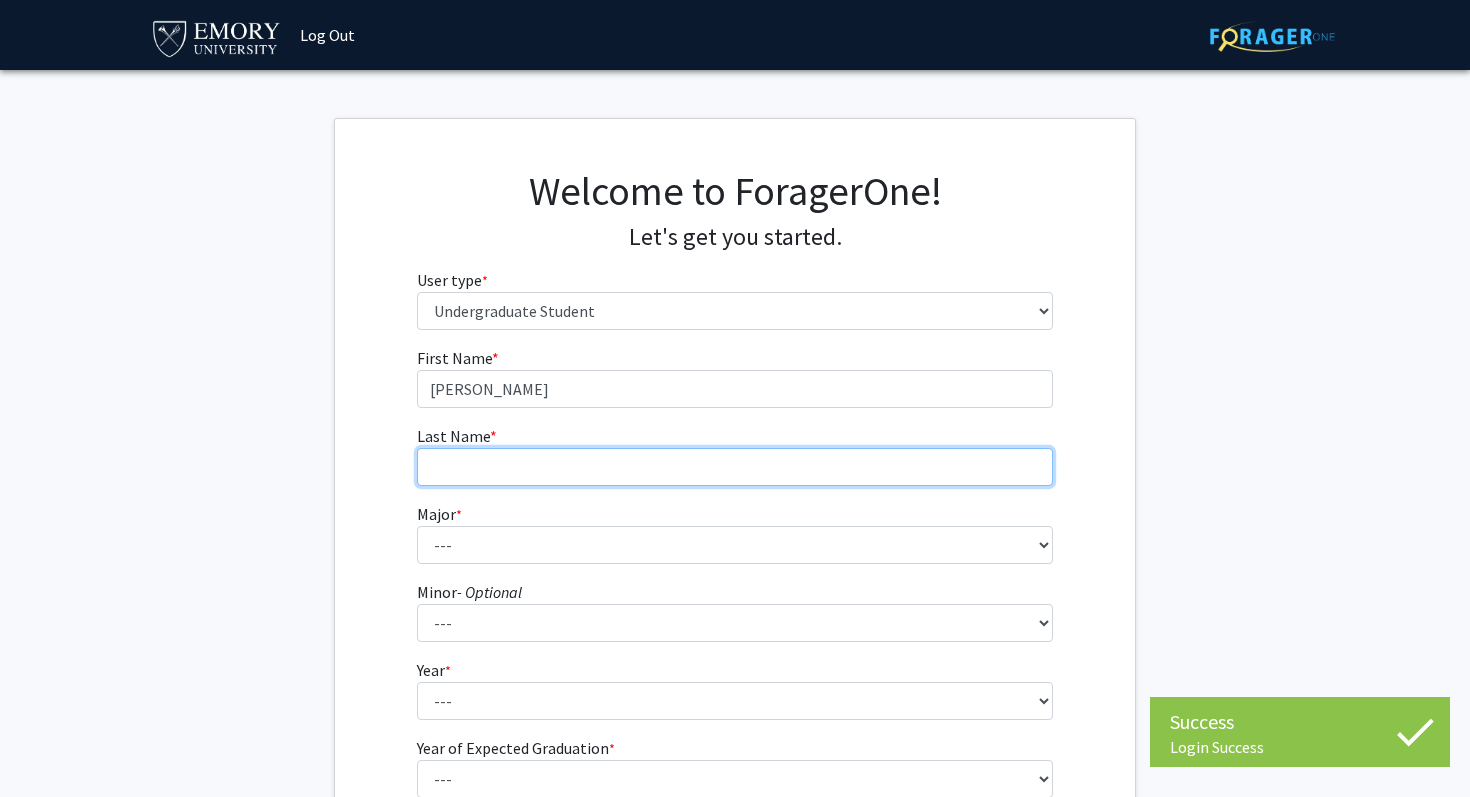 type on "Mohapatra" 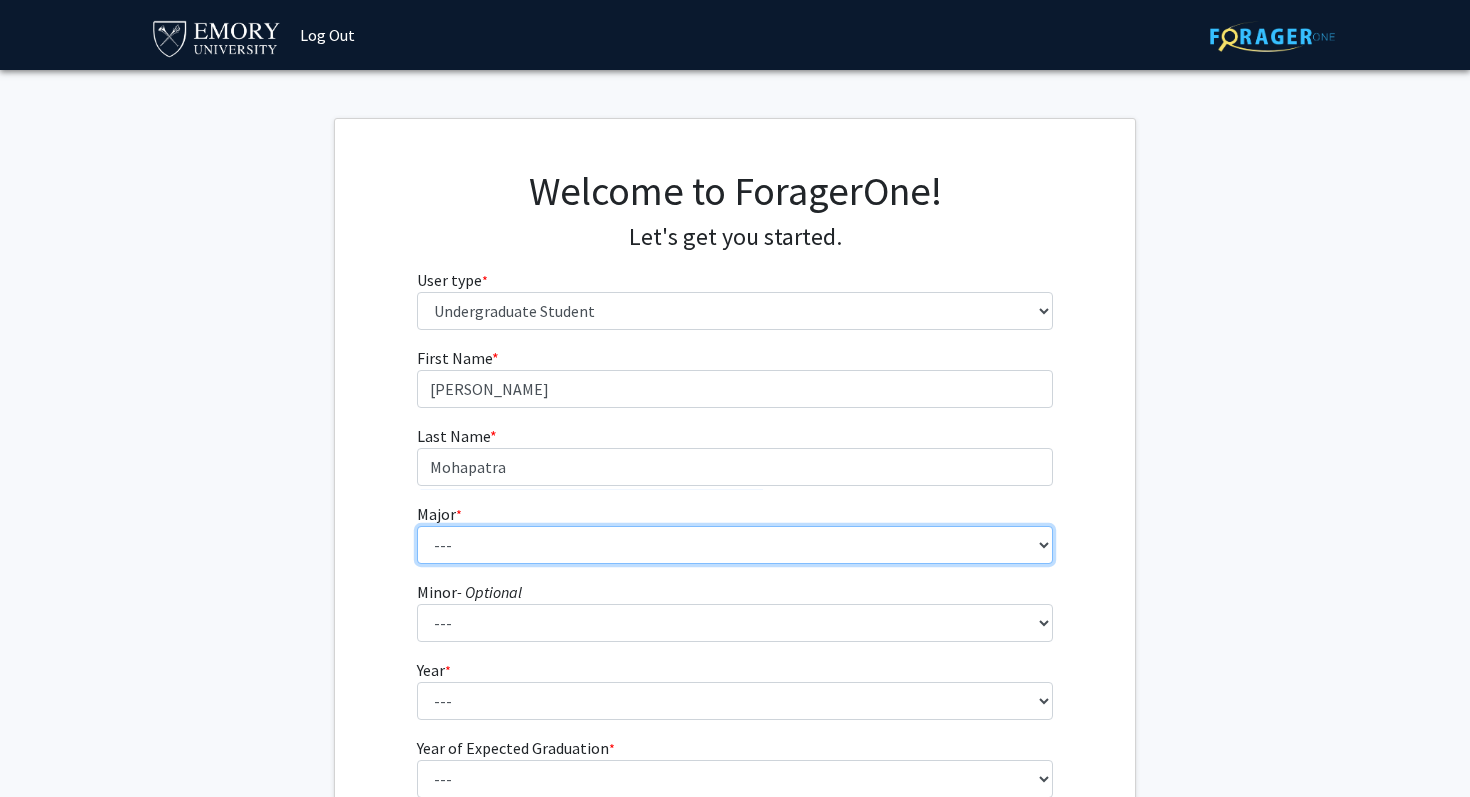 click on "---  Accounting   African American Studies   African Studies   American Studies   Analytic Consulting   Ancient Mediterranean Studies   Anthropology   Applied Mathematics   Arabic   Art History   Arts Management   Biology   Biophysics   Business Administration   Business and Society   Chemistry   Chinese Studies   Classical Civilization   Classics   Comparative Literature   Computer Science   Dance and Movement Studies   East Asian Studies   Economics   Engineering   Engineering Sciences   English   English and Creative Writing   Entrepreneurship   Environment and Sustainability Management   Environmental Sciences   Film and Media   Film and Media Management   Finance   French   German Studies   Greek   Health Innovation   History   Human Health   Information Systems and Operations Management   Integrated Visual Arts   Interdisciplinary Studies in Society and Culture   International Business   International Studies   Italian Studies   Japanese   Jewish Studies   Latin   Latin American and Caribbean Studies" at bounding box center [735, 545] 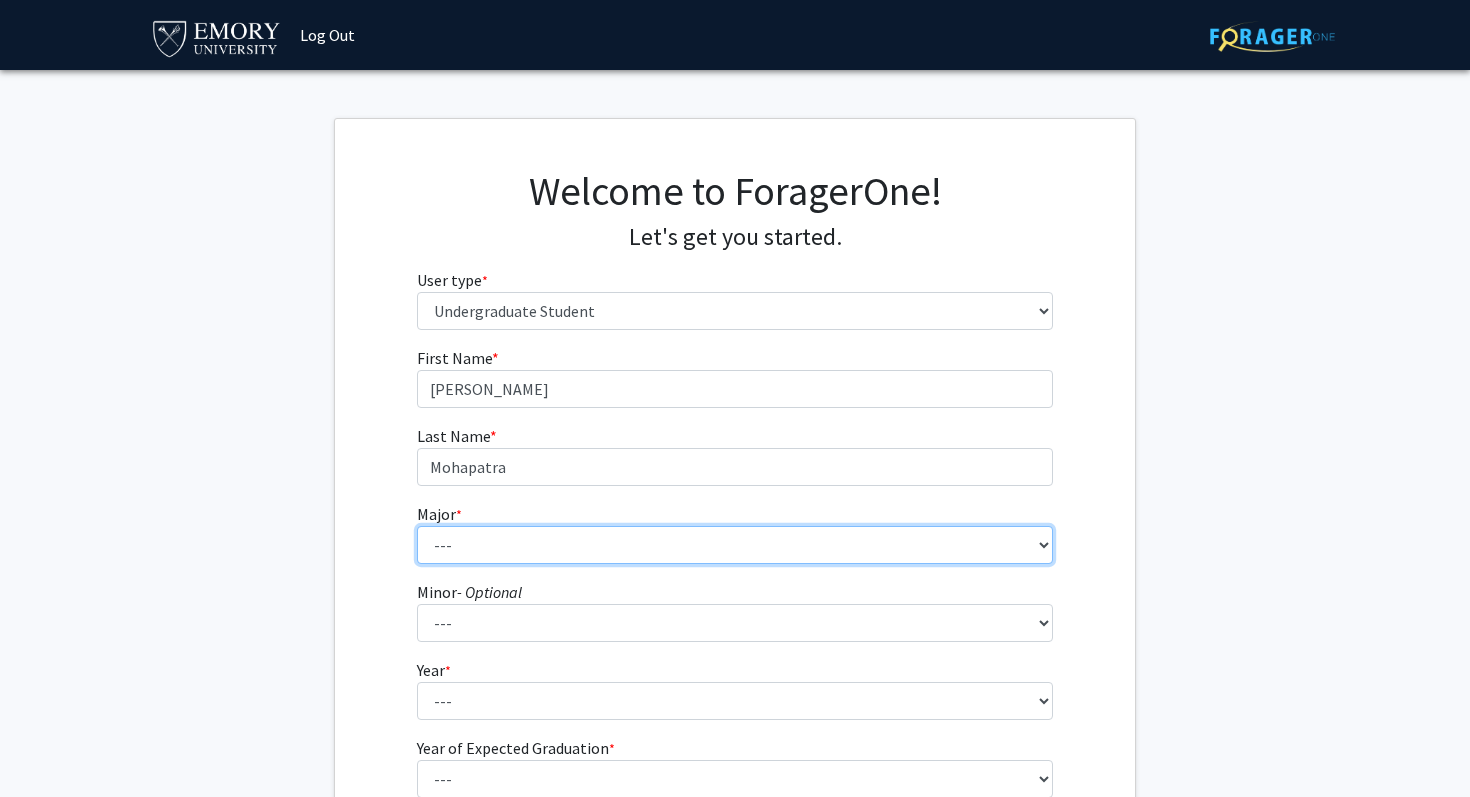 select on "40: 1001" 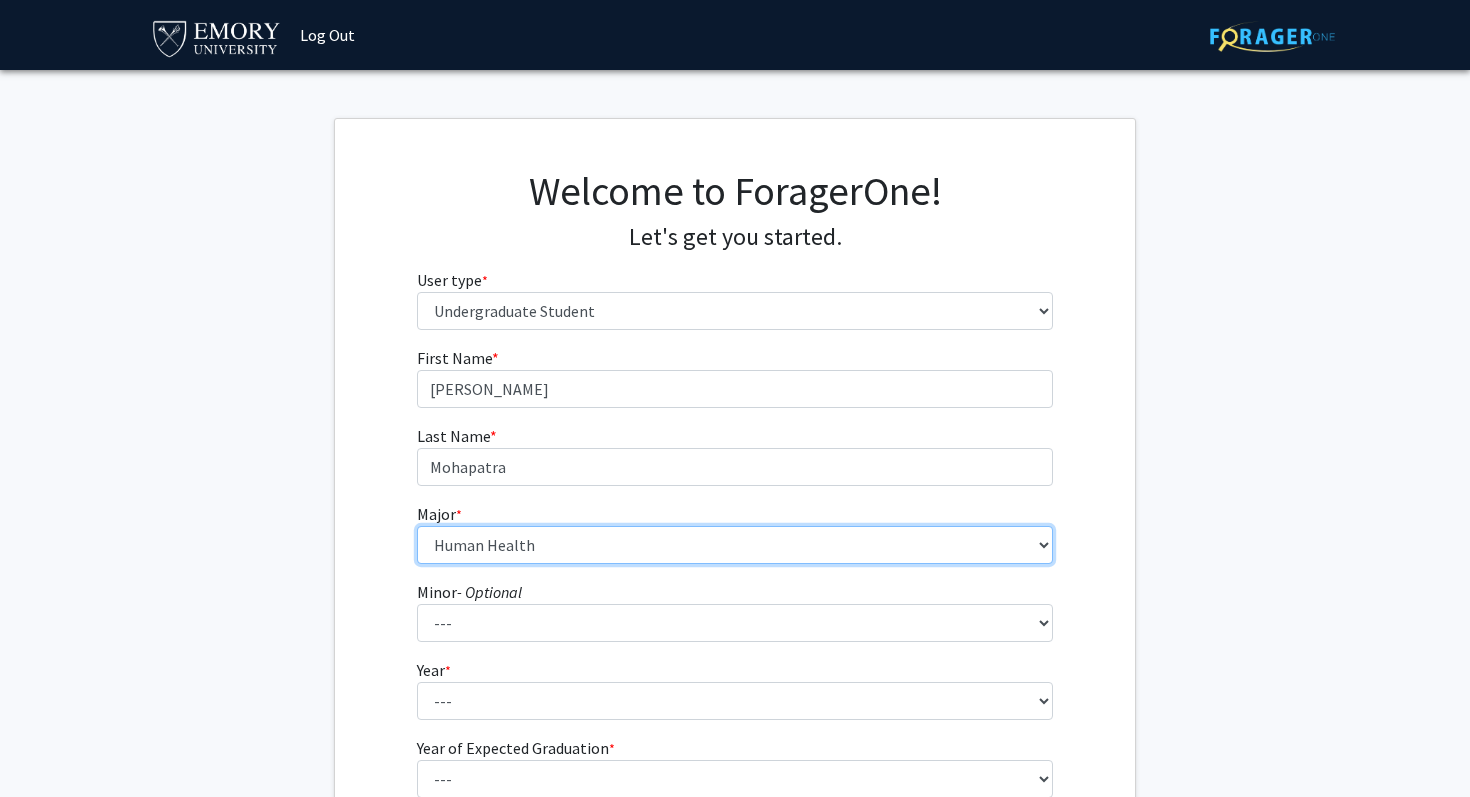 scroll, scrollTop: 55, scrollLeft: 0, axis: vertical 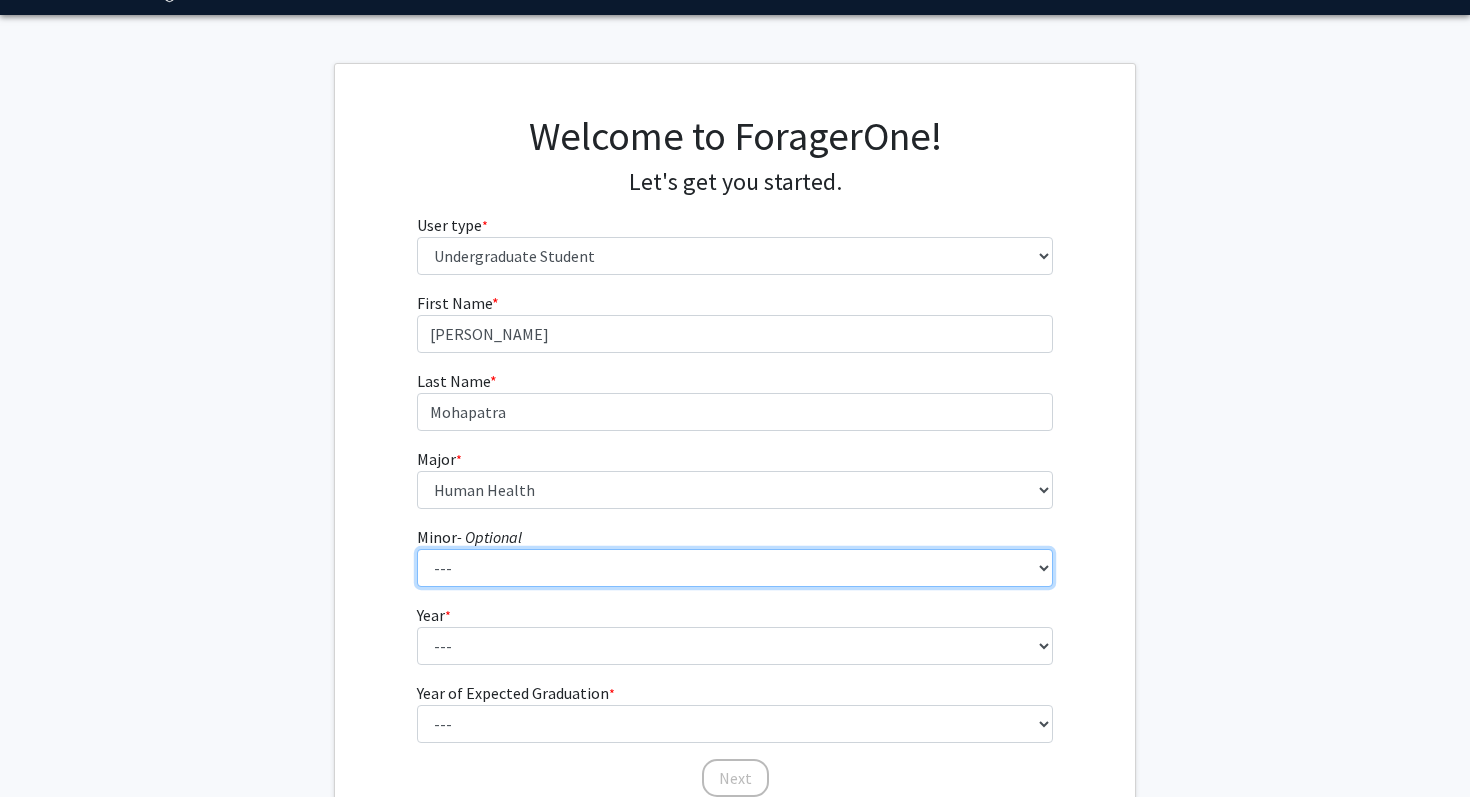 click on "---  African American Studies   African Studies   American Studies   Ancient Mediterranean Studies   Anthropology   Applied Mathematics   Arabic   Architectural Studies   Art History   Astronomy   [DEMOGRAPHIC_DATA] Studies   Chinese   Classical Civilization   Community Building and Social Change   Comparative Literature   Computer Informatics   Computer Science   Dance and Movement Studies   Economics   English   Environmental Sciences   Ethics   Film and Media   French   German Studies   Global Development Studies   Global Health, Culture and Society   Greek   Hebrew   Hindi   History   Italian Studies   Japanese   Jewish Studies   Korean   Latin   Latin American and Caribbean Studies   Linguistics   Lusophone Studies   Mathematics   Mediterranean Archaeology   Music   Neuroethics   Nutrition Science   Persian Language and Literature   Philosophy   Physics   Political Science   Predictive Health   Religion   Rhetoric, Writing, Information Design   Russian and East European Studies   Science, Culture, and Society" at bounding box center (735, 568) 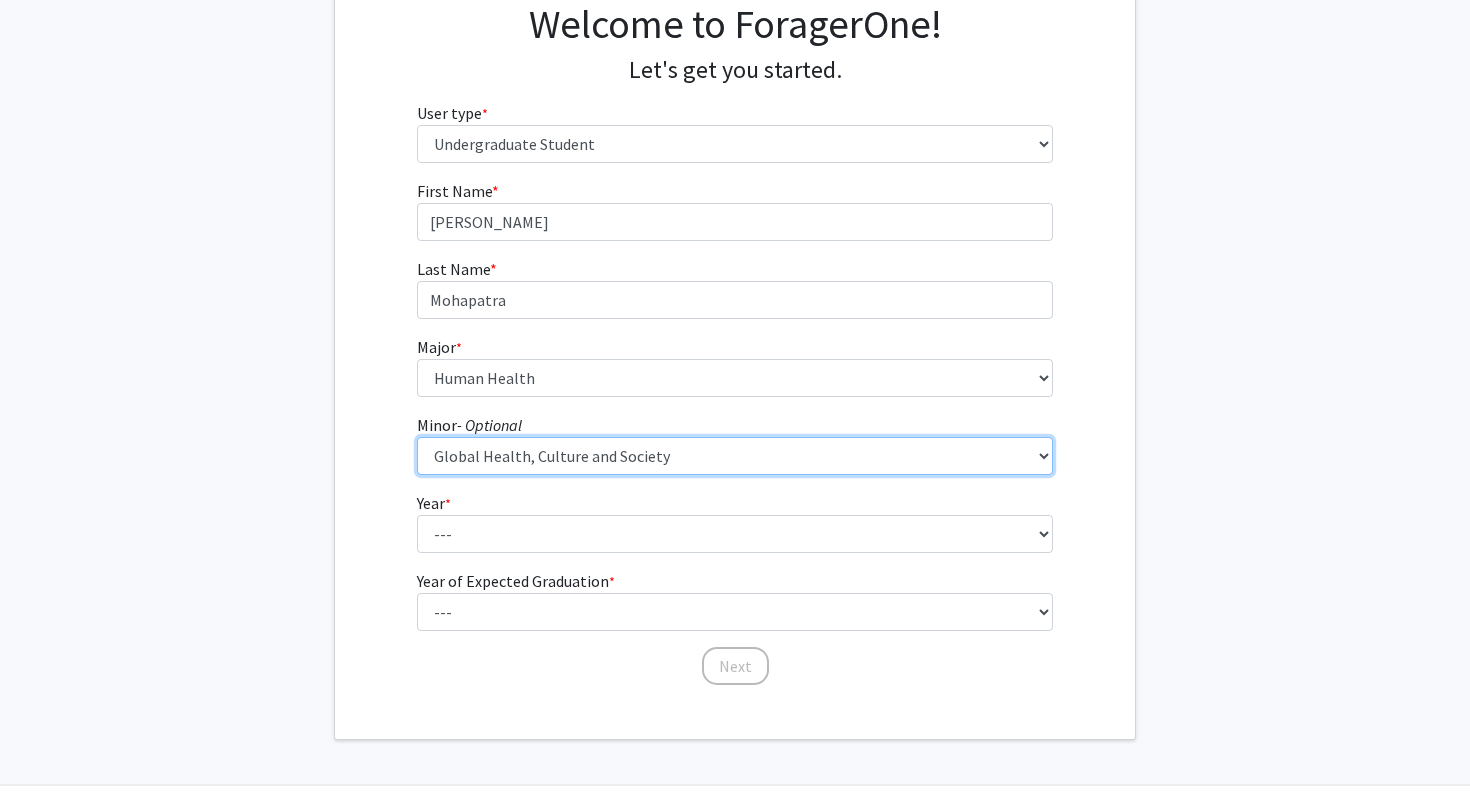 scroll, scrollTop: 226, scrollLeft: 0, axis: vertical 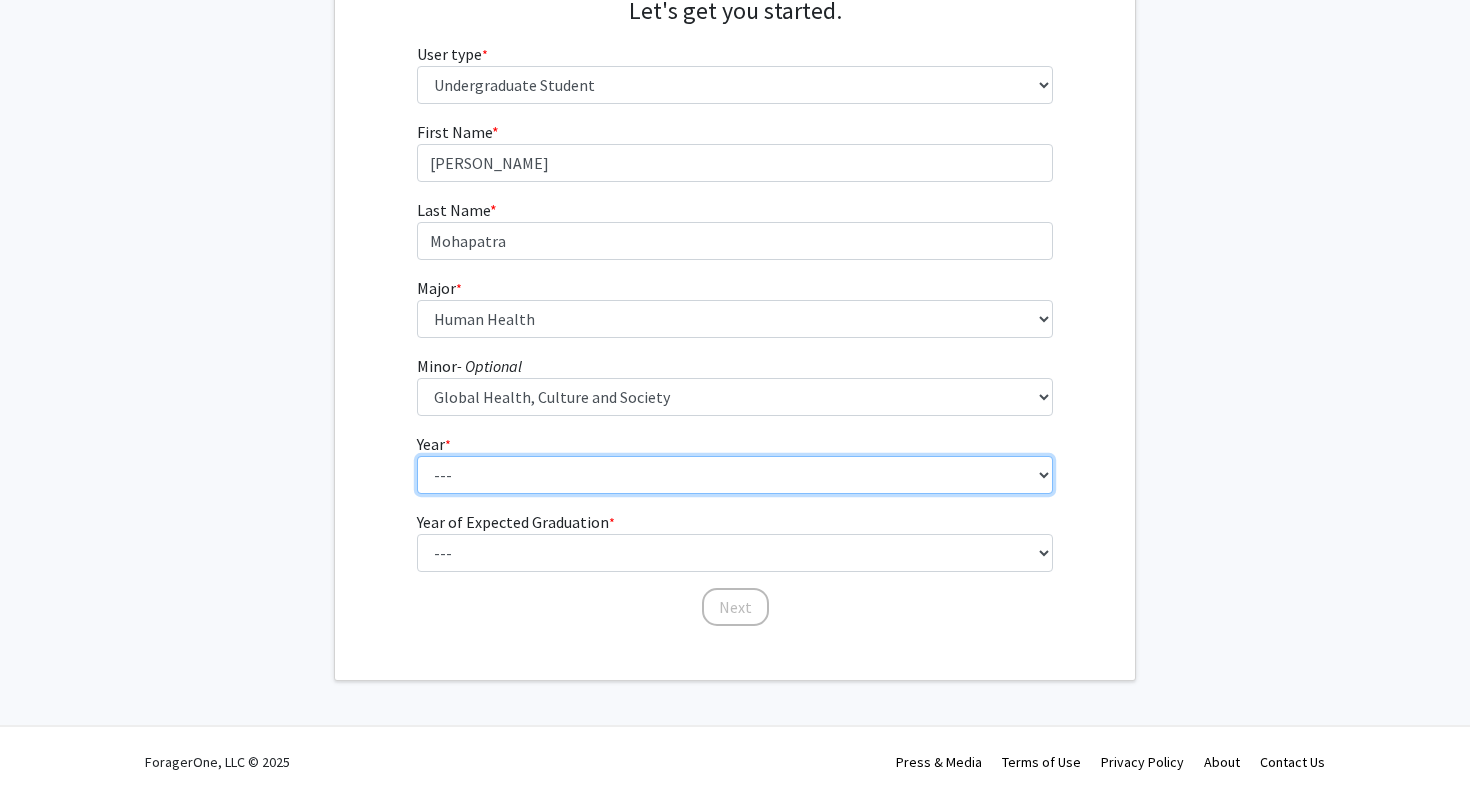 click on "---  First-year   Sophomore   Junior   Senior   Postbaccalaureate Certificate" at bounding box center [735, 475] 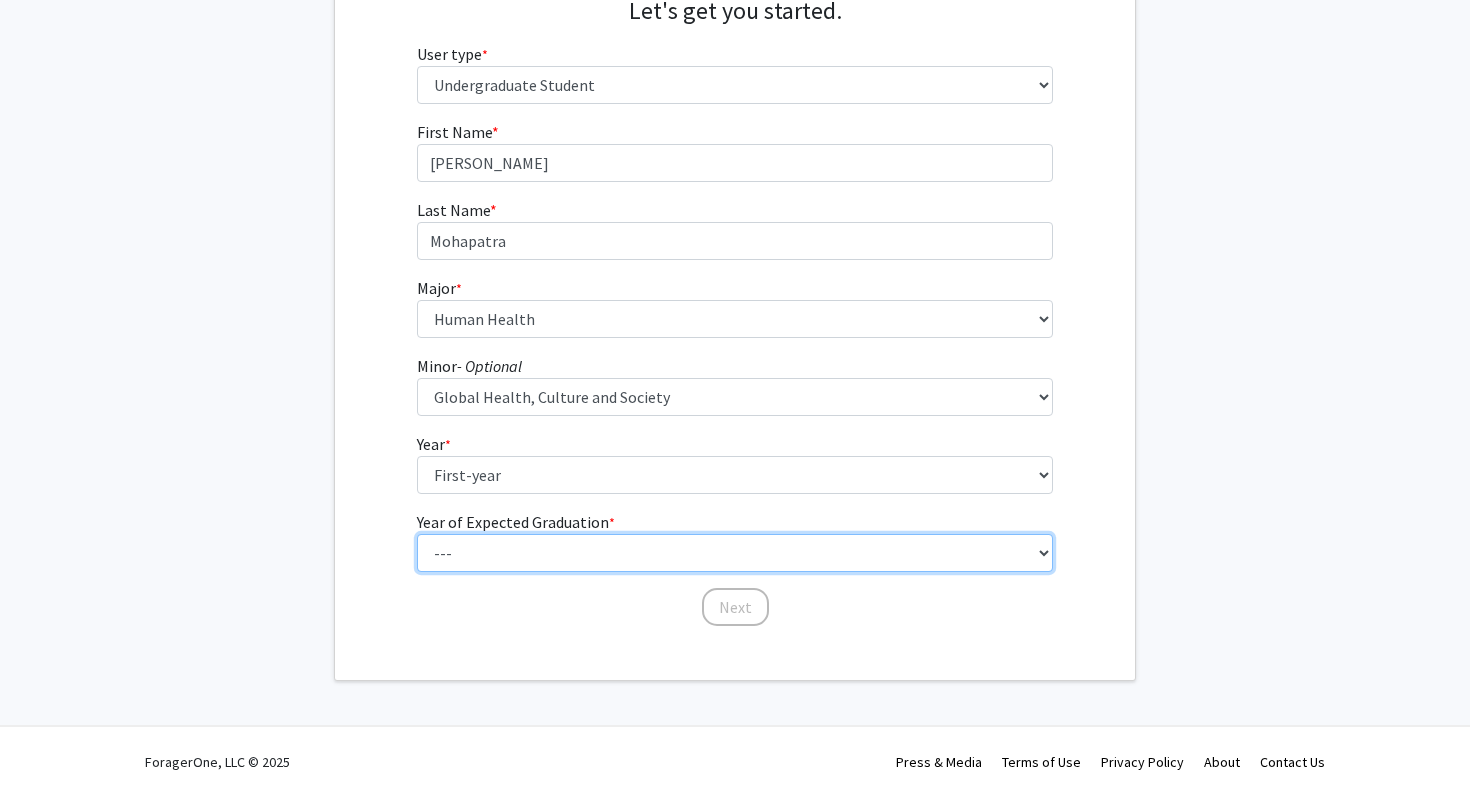 click on "---  2025   2026   2027   2028   2029   2030   2031   2032   2033   2034" at bounding box center [735, 553] 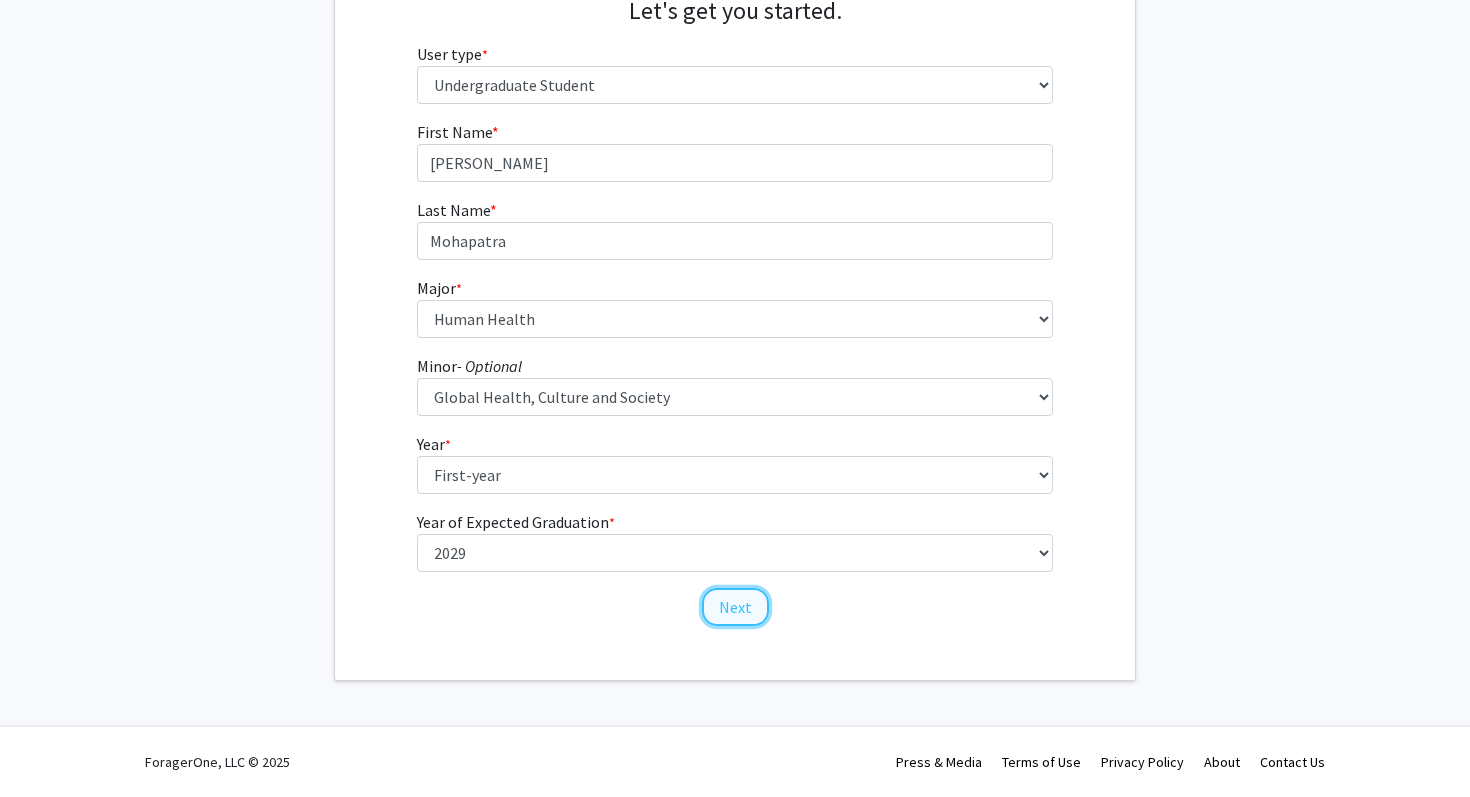 click on "Next" 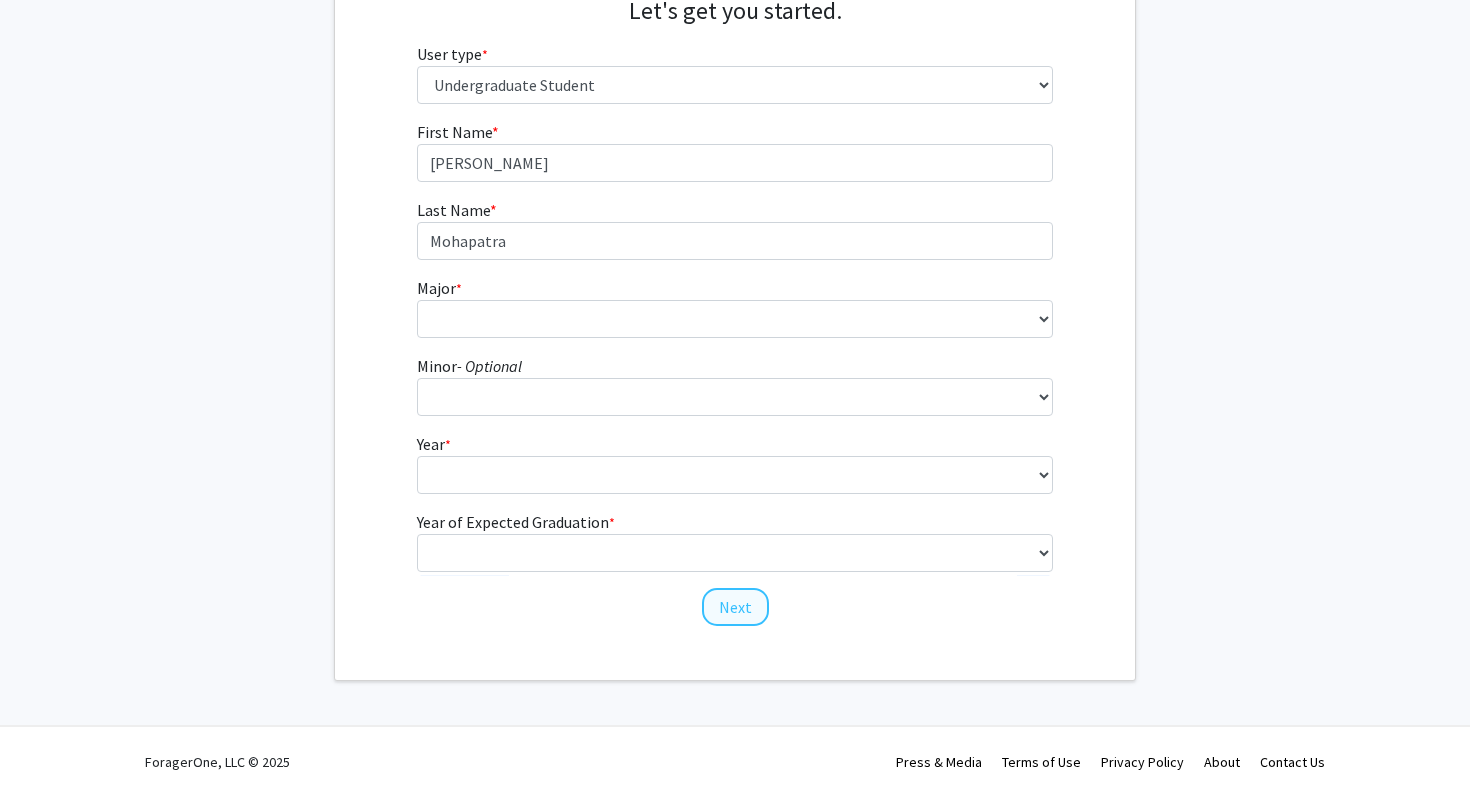 scroll, scrollTop: 0, scrollLeft: 0, axis: both 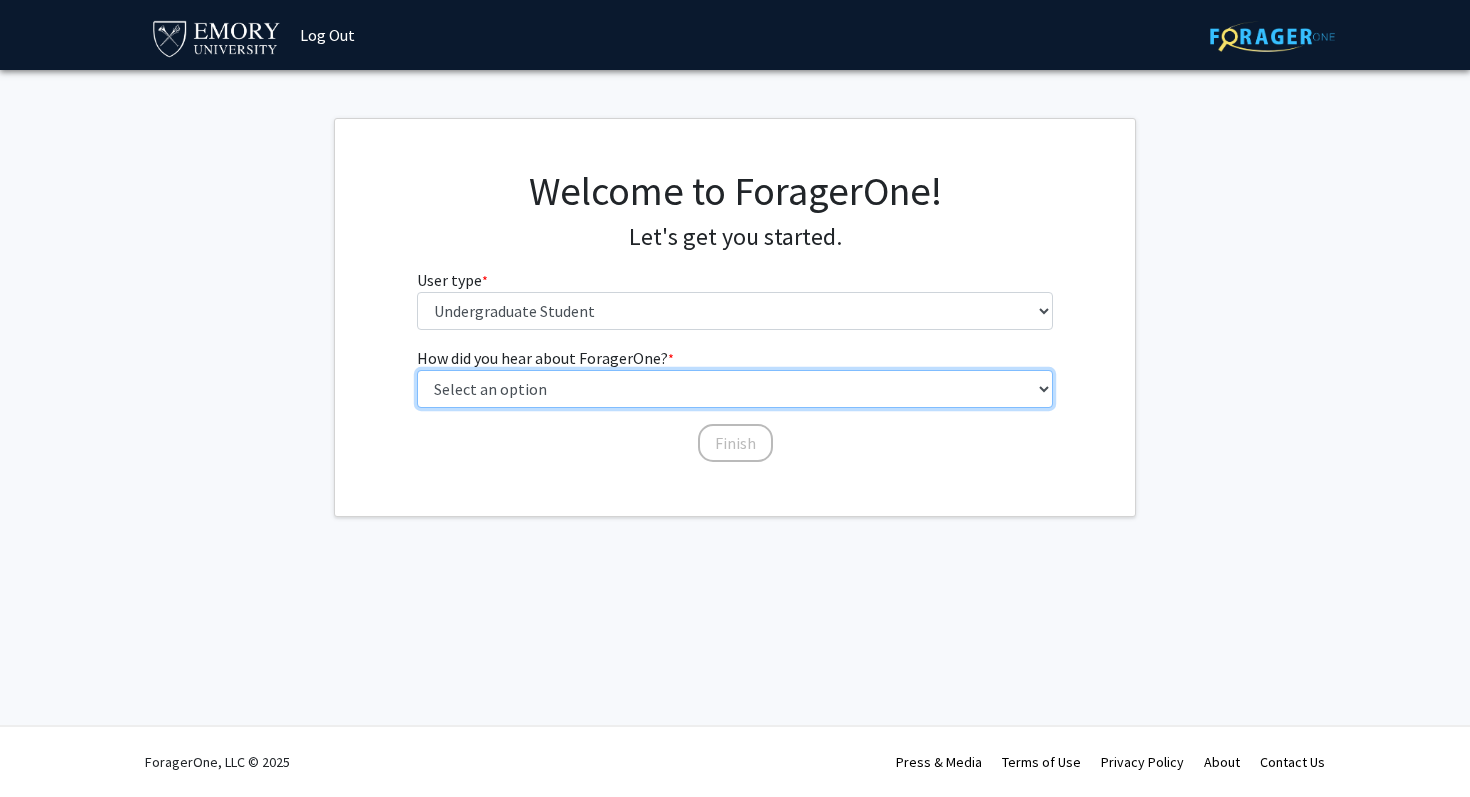 click on "Select an option  Peer/student recommendation   Faculty/staff recommendation   University website   University email or newsletter   Other" at bounding box center (735, 389) 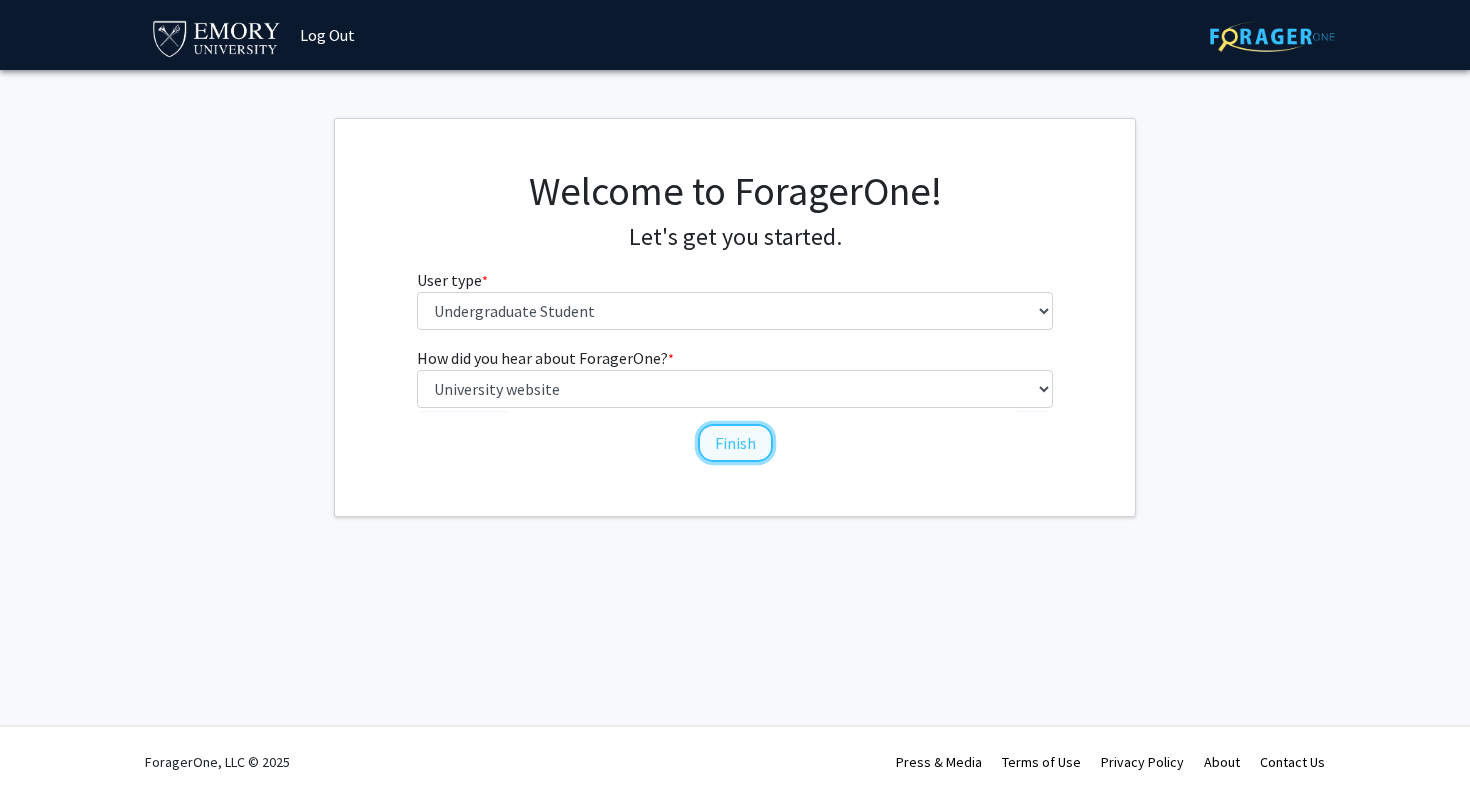 click on "Finish" 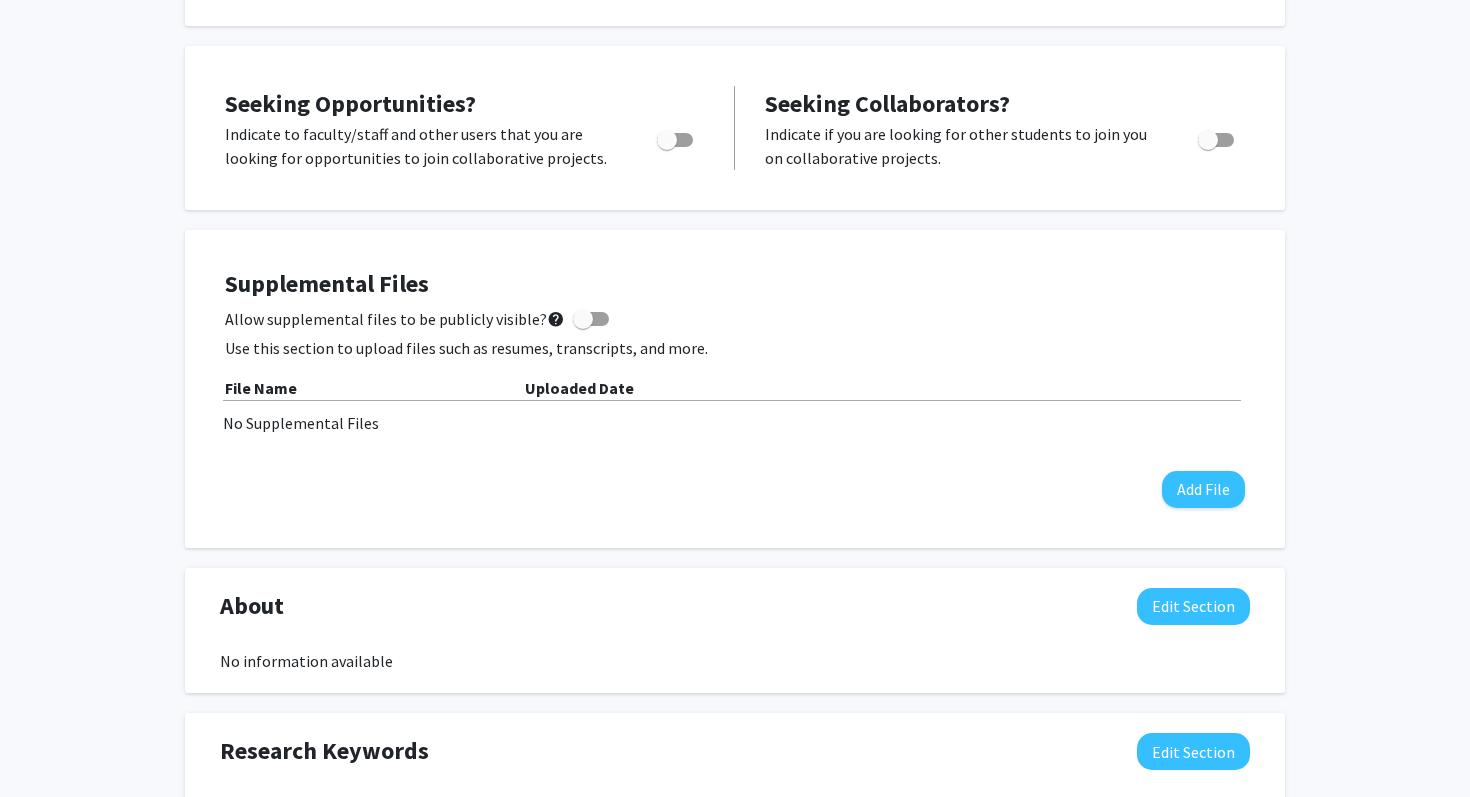 scroll, scrollTop: 0, scrollLeft: 0, axis: both 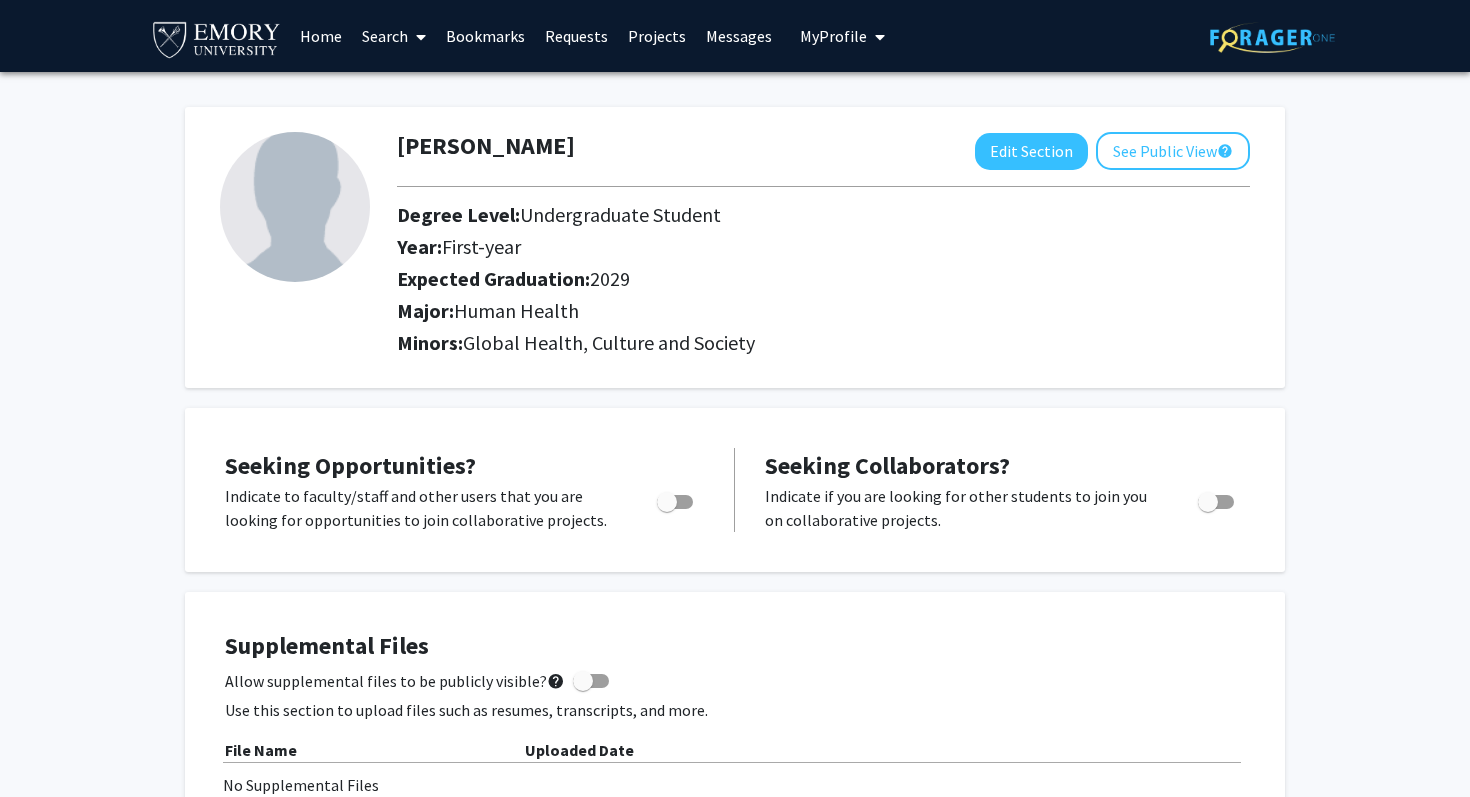 click at bounding box center [417, 37] 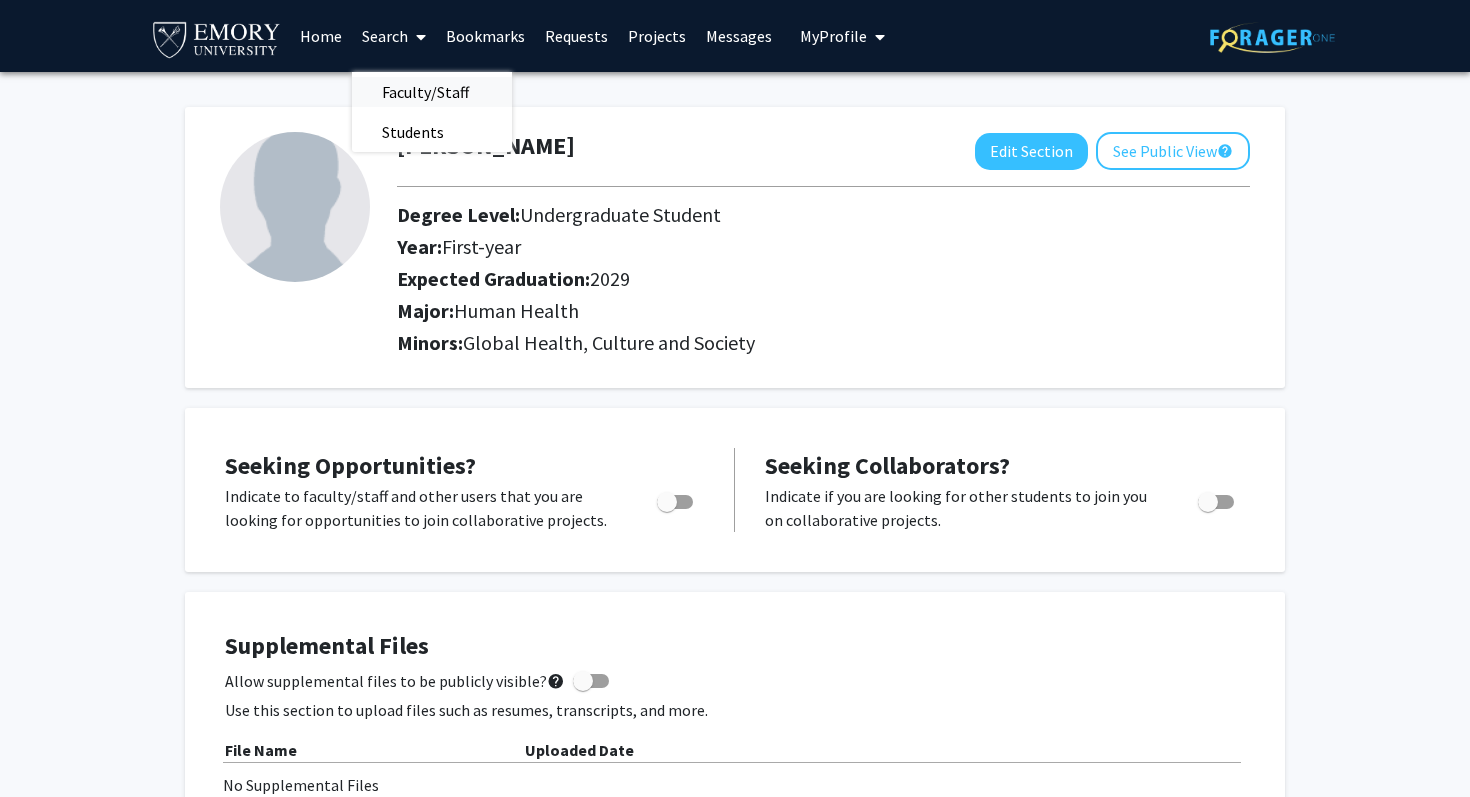 click on "Faculty/Staff" at bounding box center [425, 92] 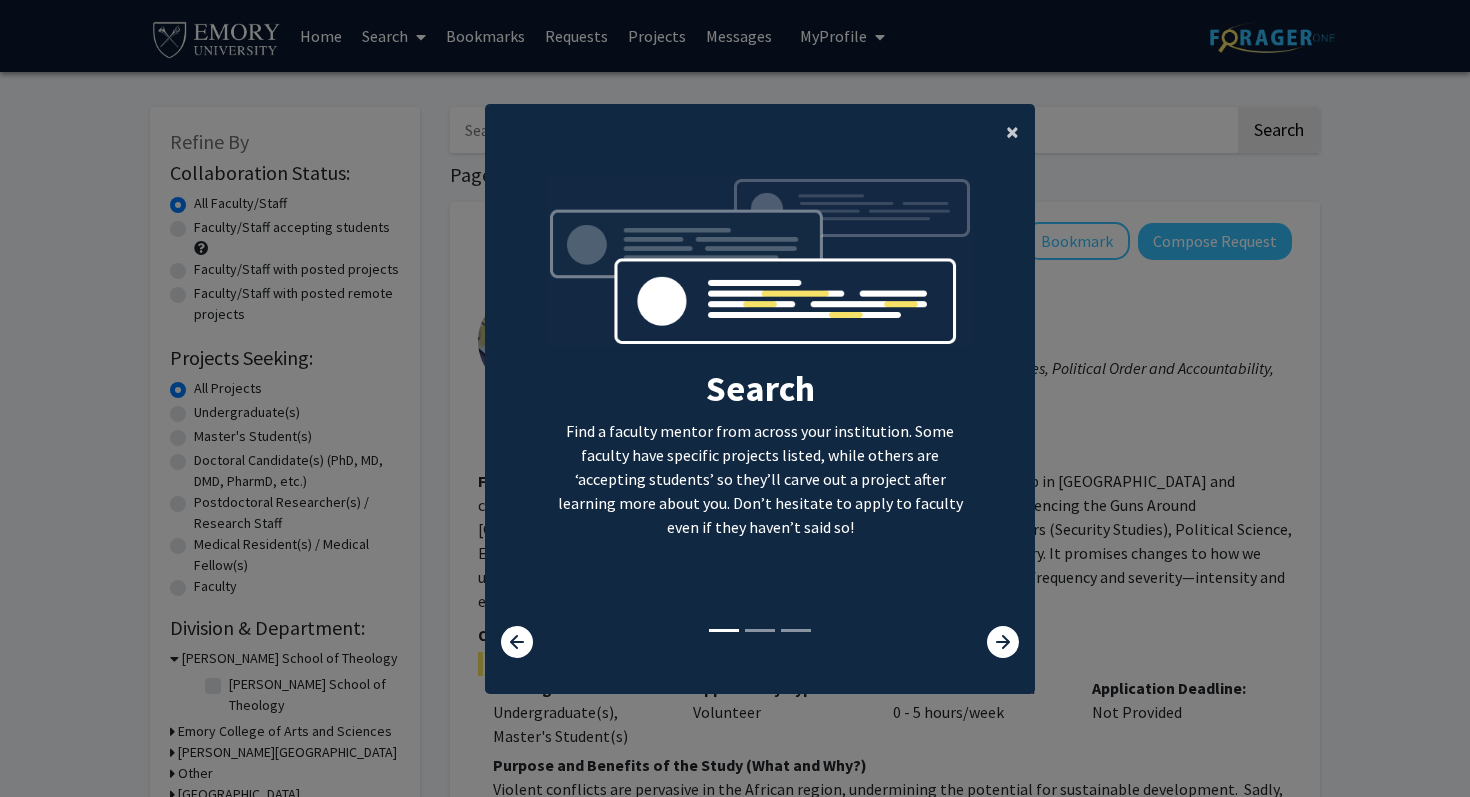 click on "×" 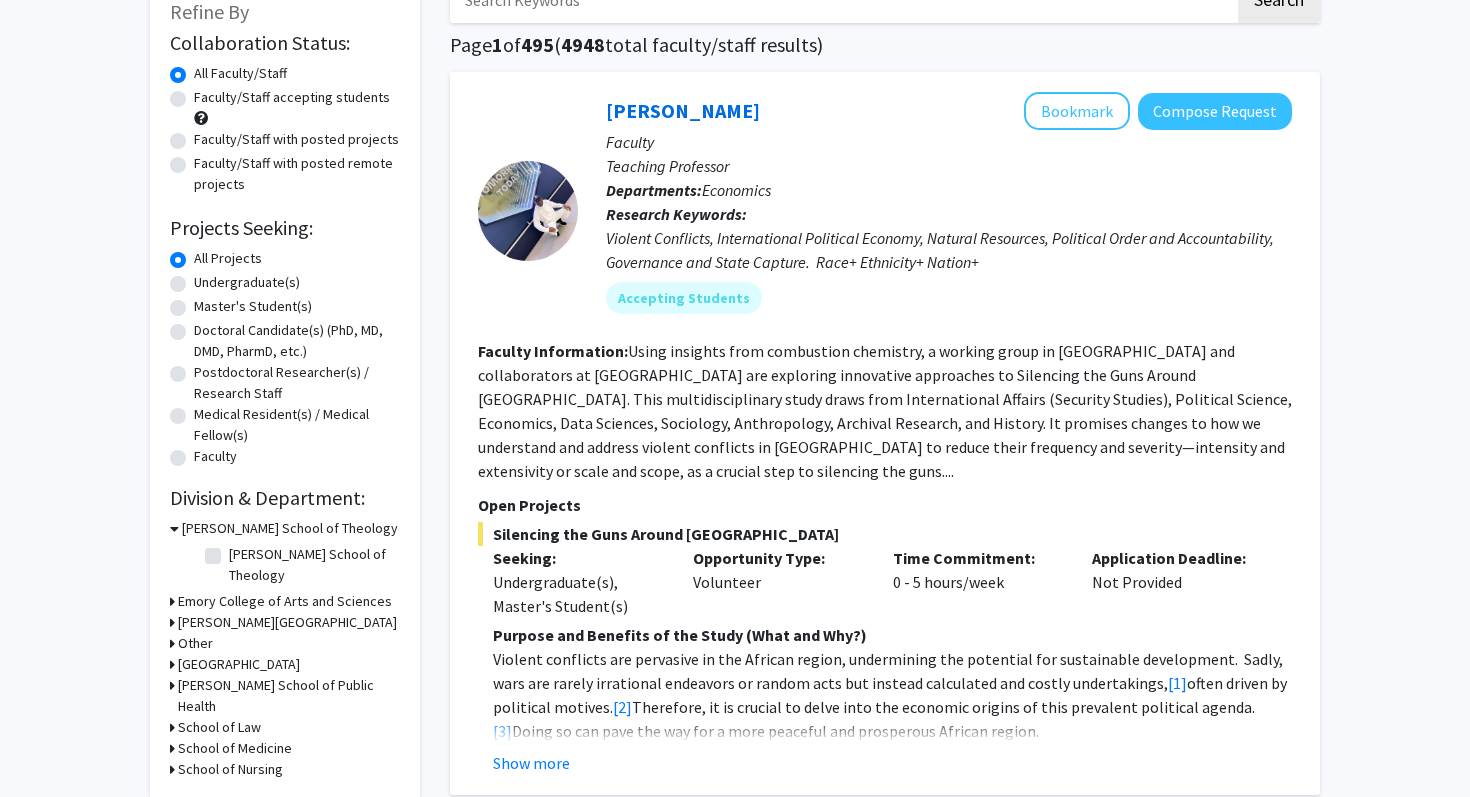 scroll, scrollTop: 131, scrollLeft: 0, axis: vertical 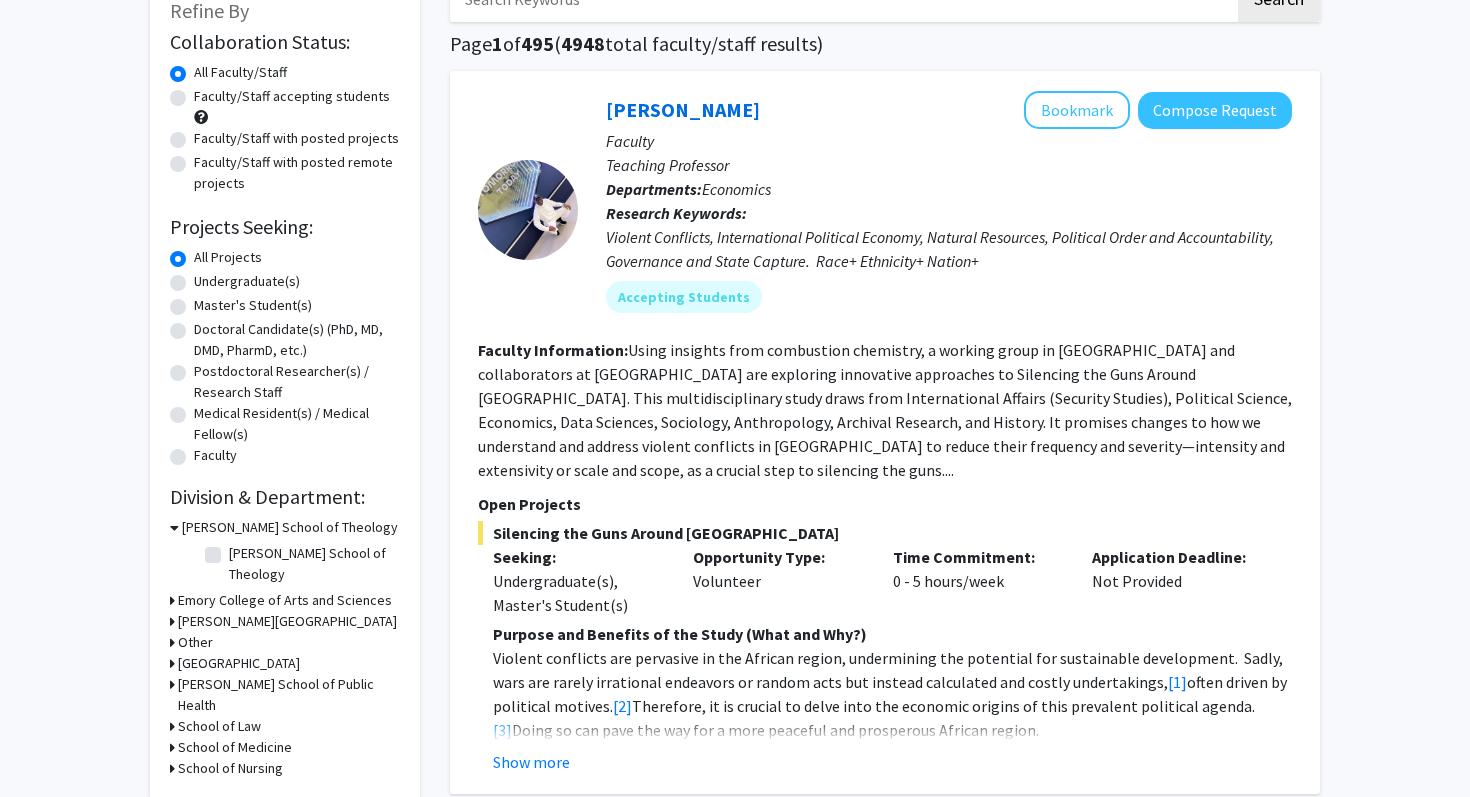 click on "School of Medicine" at bounding box center [235, 747] 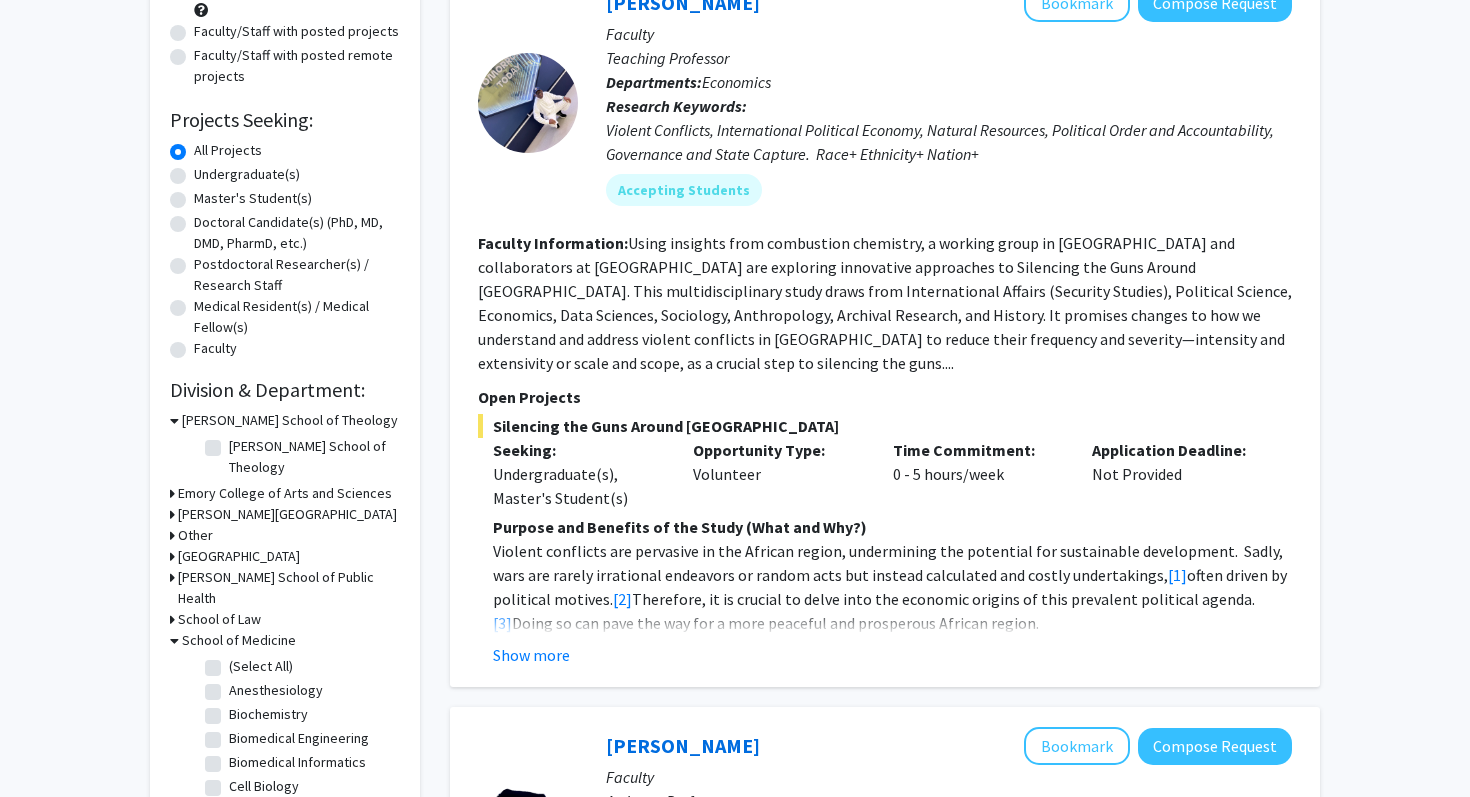 scroll, scrollTop: 287, scrollLeft: 0, axis: vertical 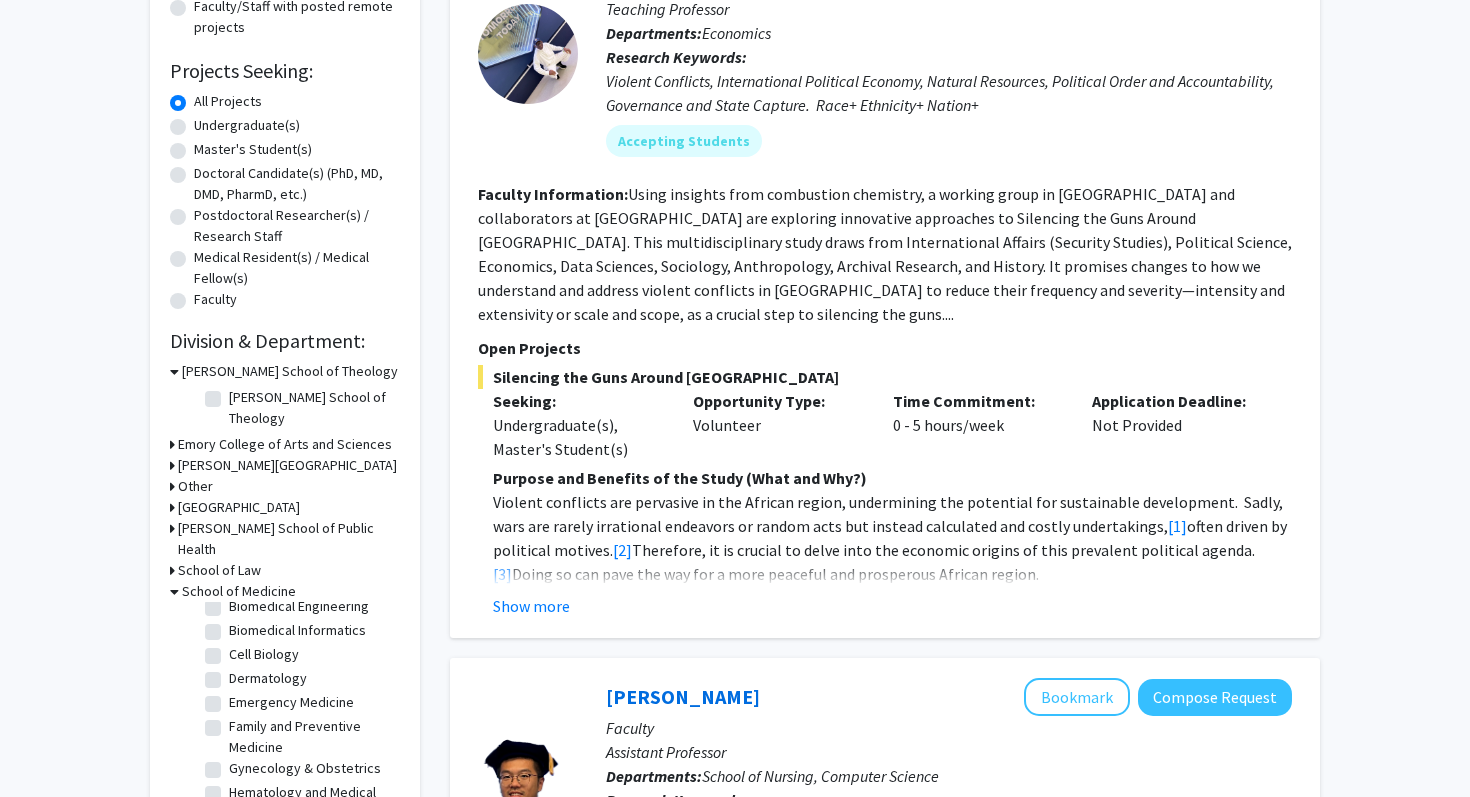click on "Cell Biology" 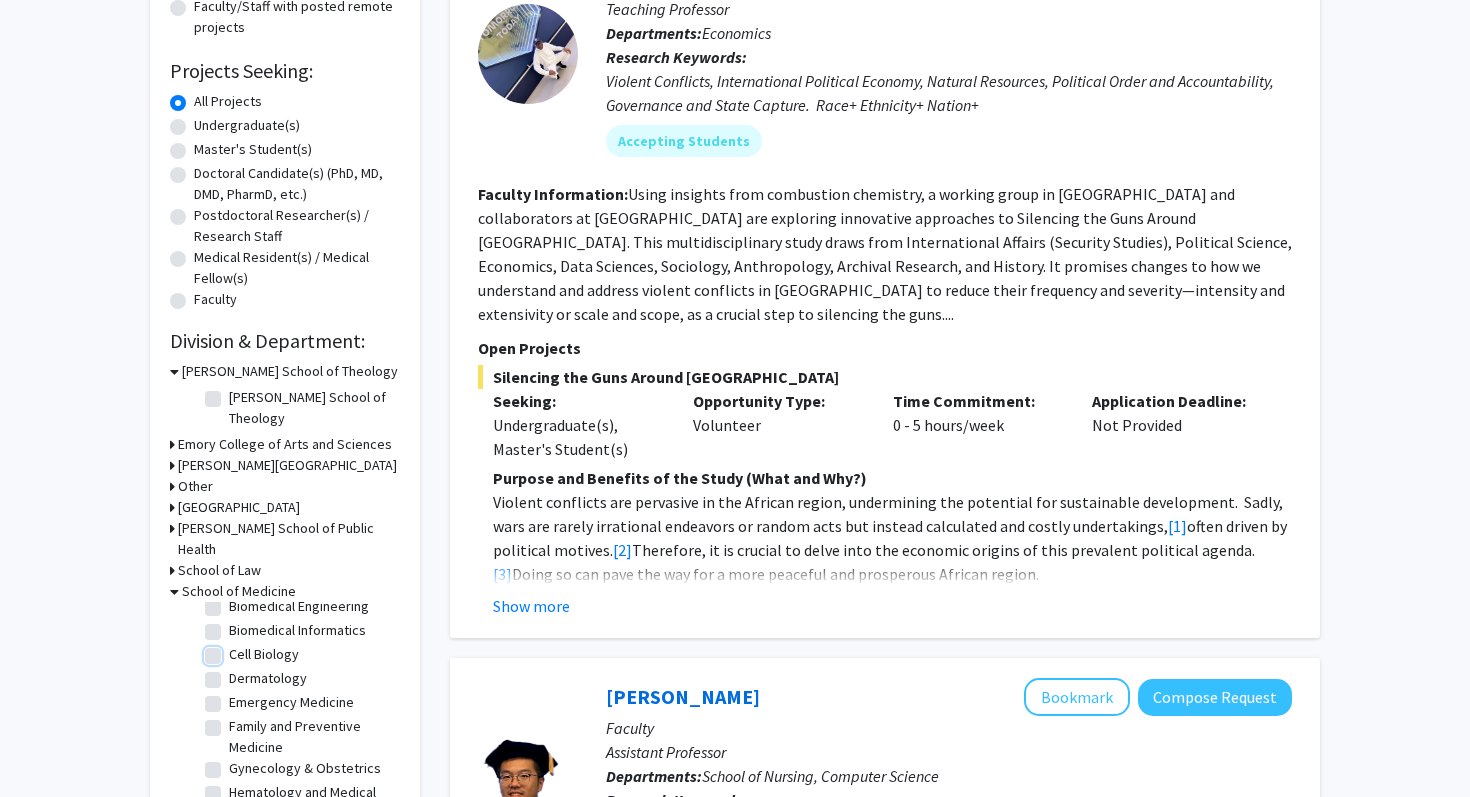 click on "Cell Biology" at bounding box center [235, 650] 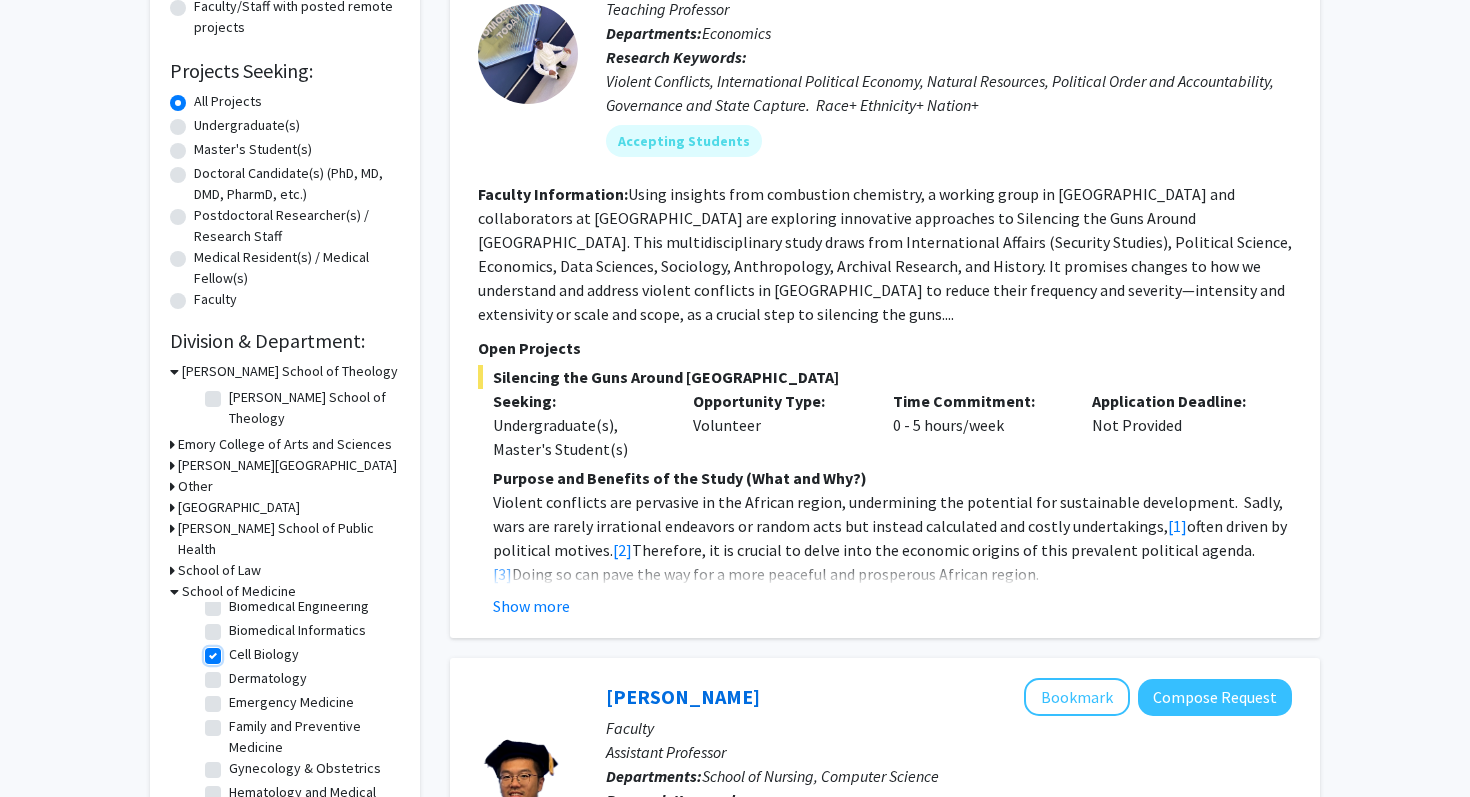 checkbox on "true" 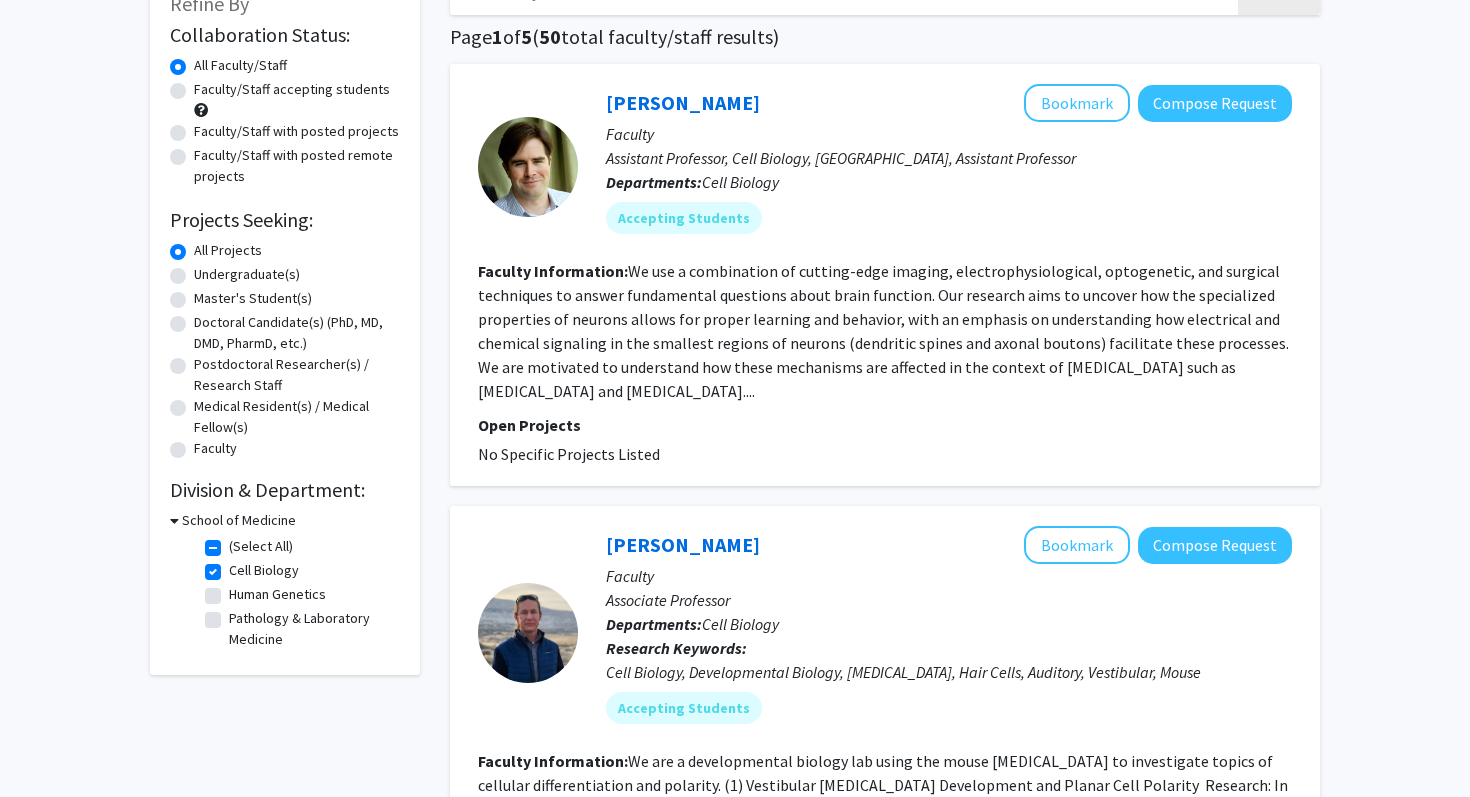 scroll, scrollTop: 143, scrollLeft: 0, axis: vertical 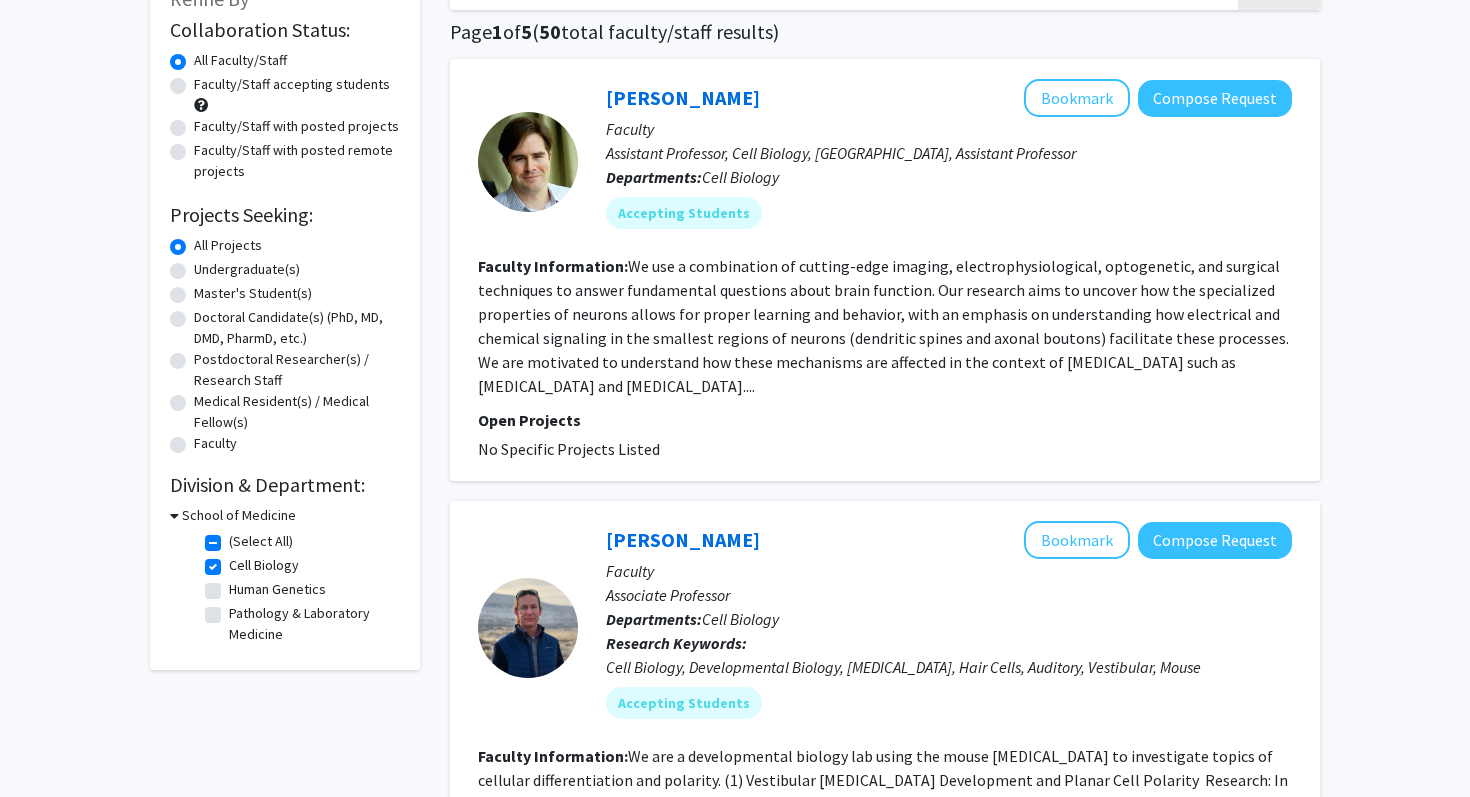 click on "Cell Biology" 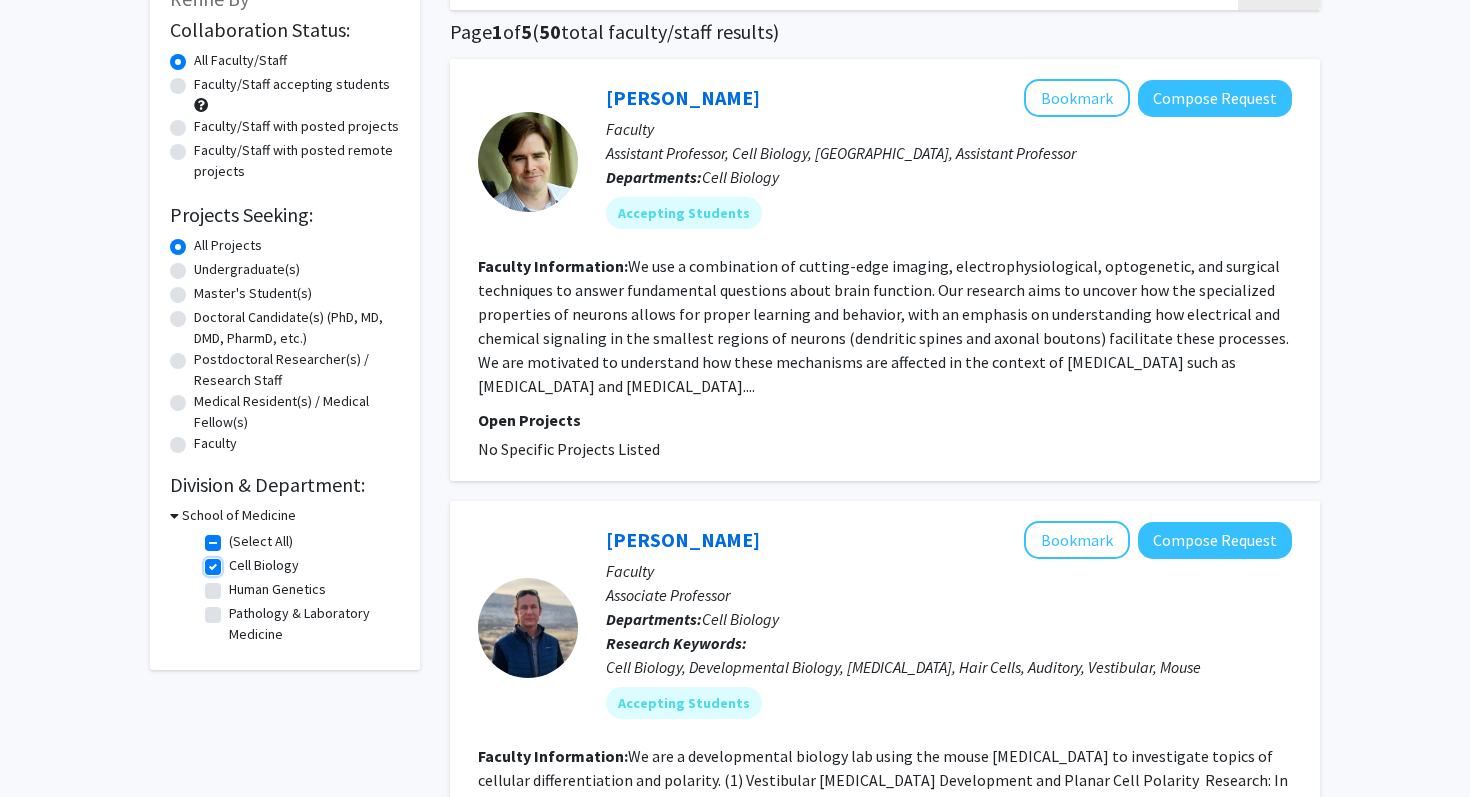 click on "Cell Biology" at bounding box center (235, 561) 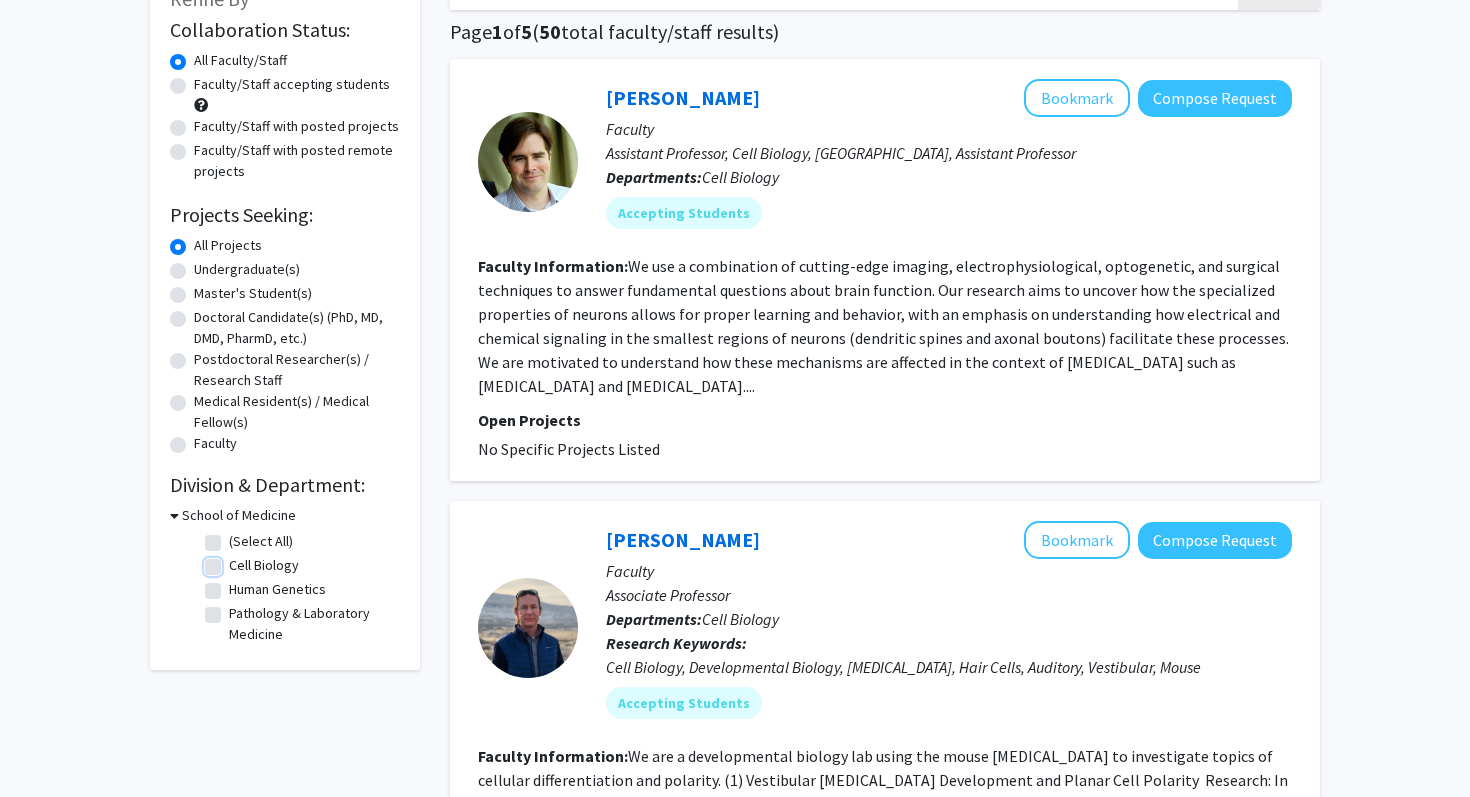 checkbox on "false" 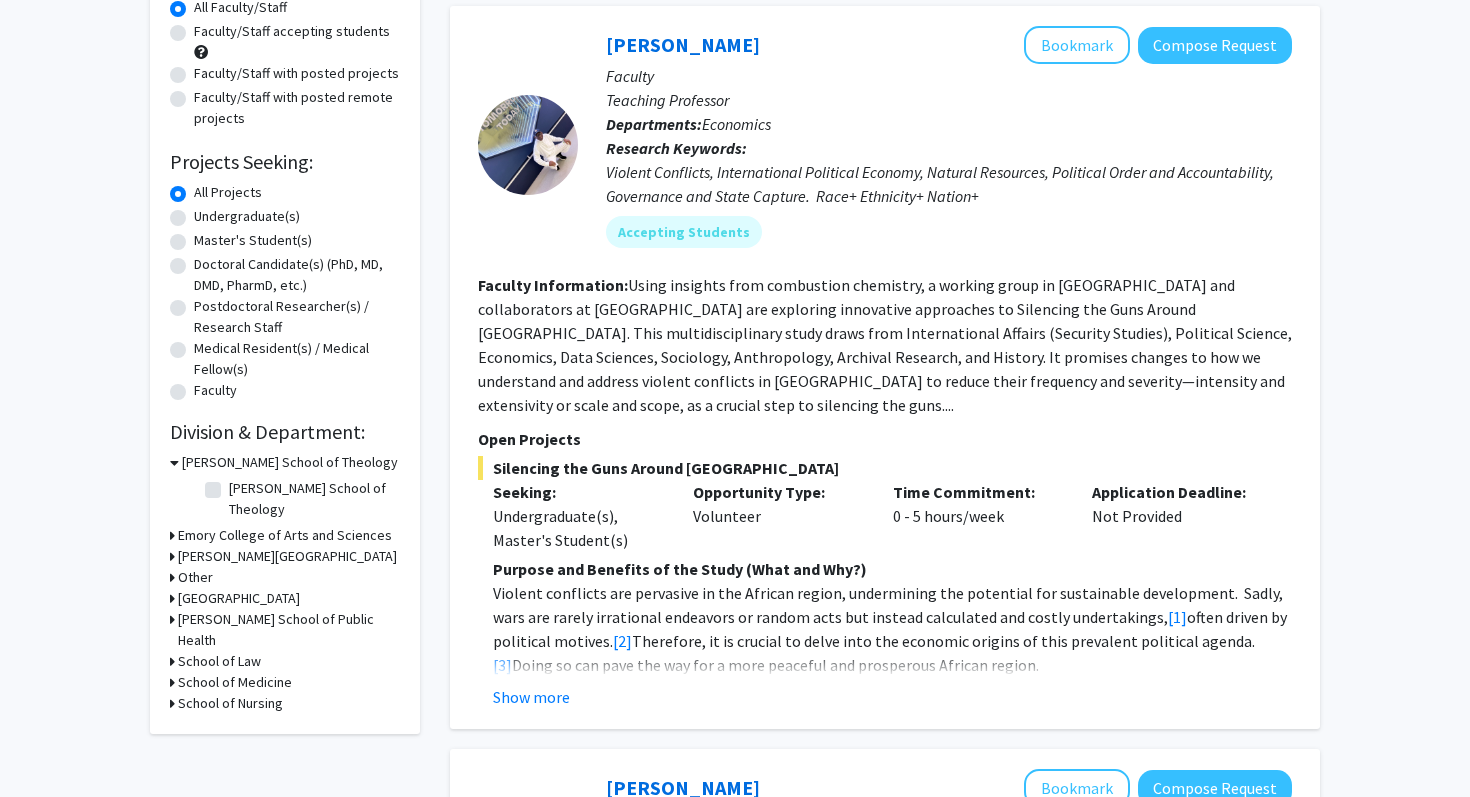 scroll, scrollTop: 228, scrollLeft: 0, axis: vertical 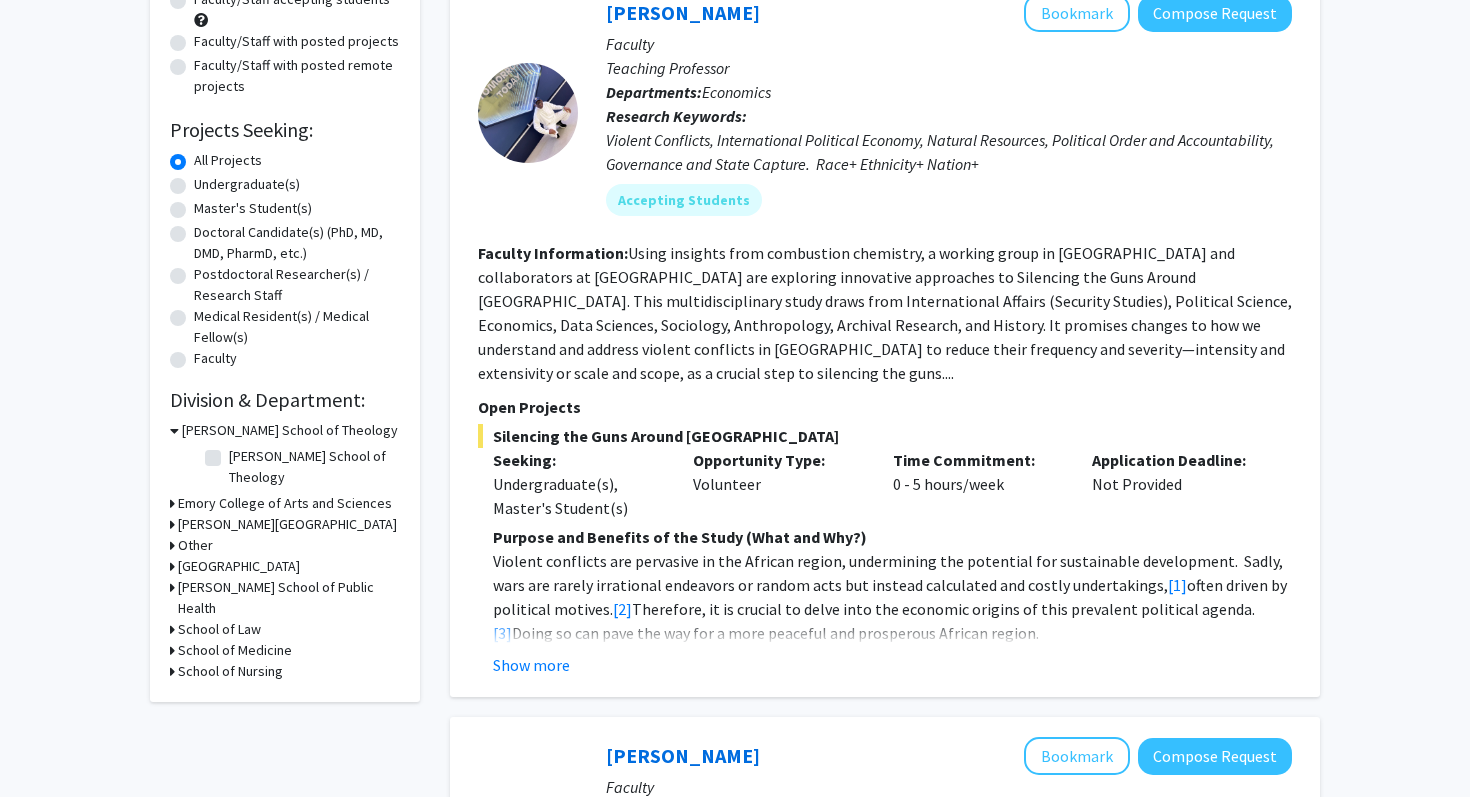 click on "School of Medicine" at bounding box center (235, 650) 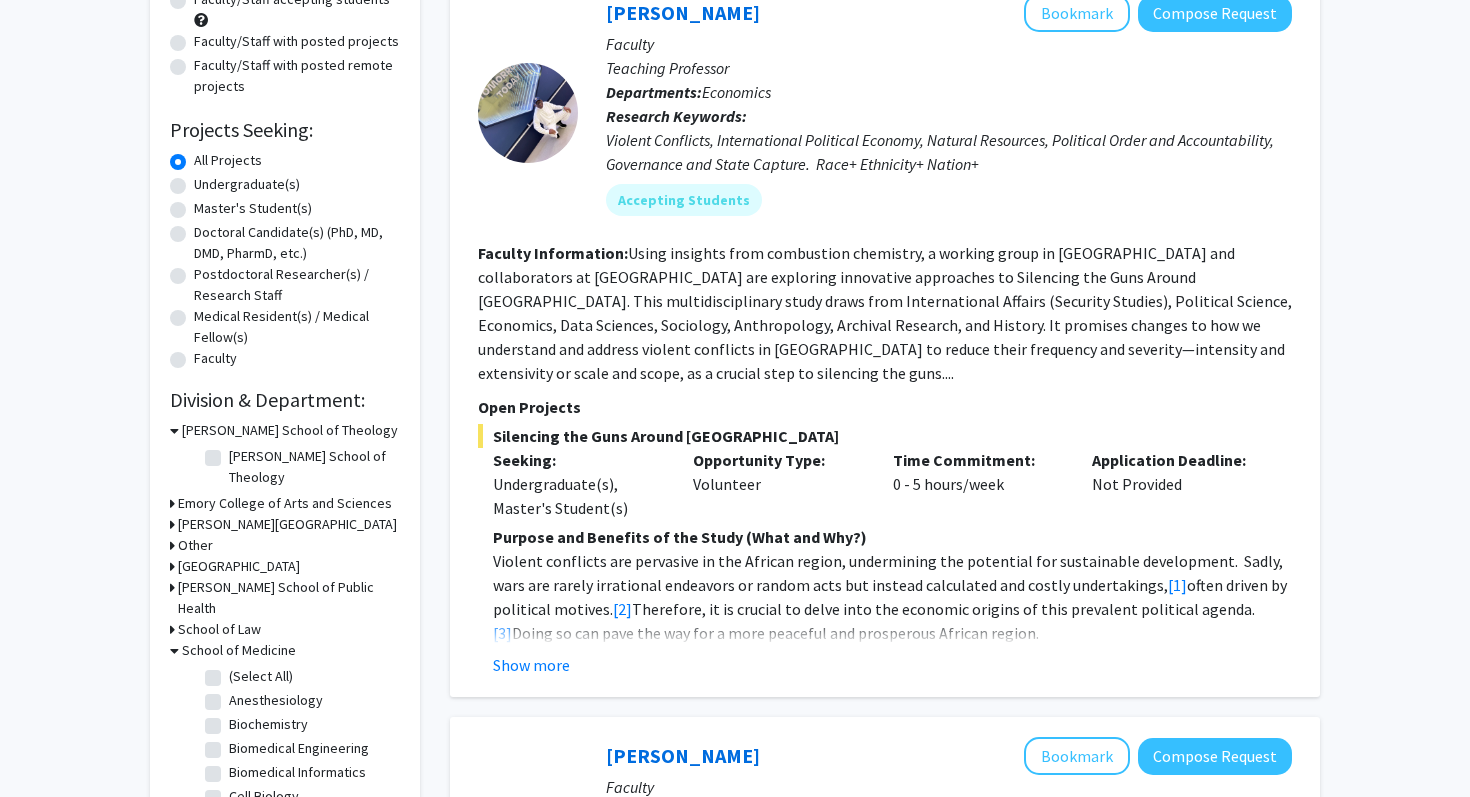 click on "[PERSON_NAME] School of Public Health" at bounding box center [289, 598] 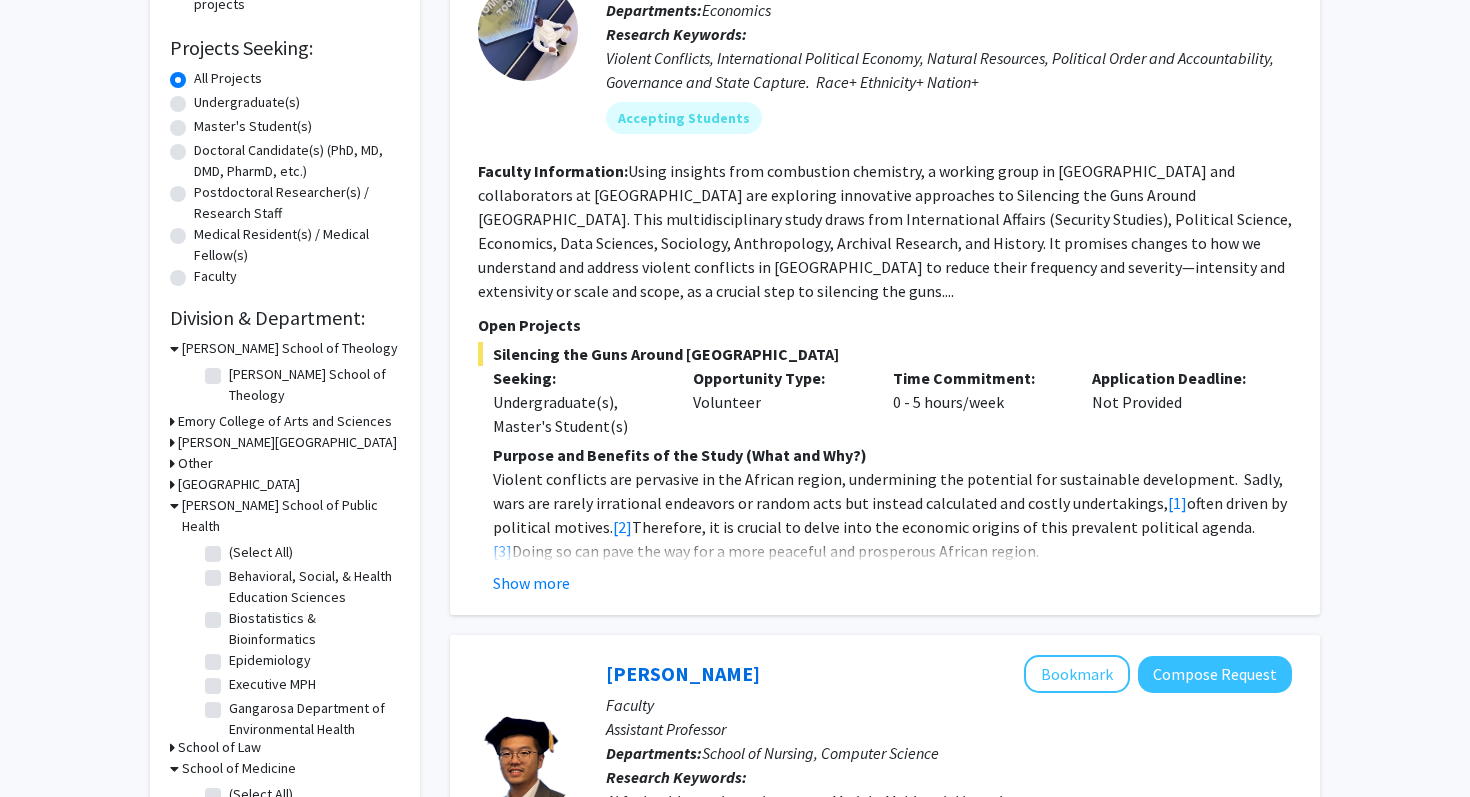 scroll, scrollTop: 312, scrollLeft: 0, axis: vertical 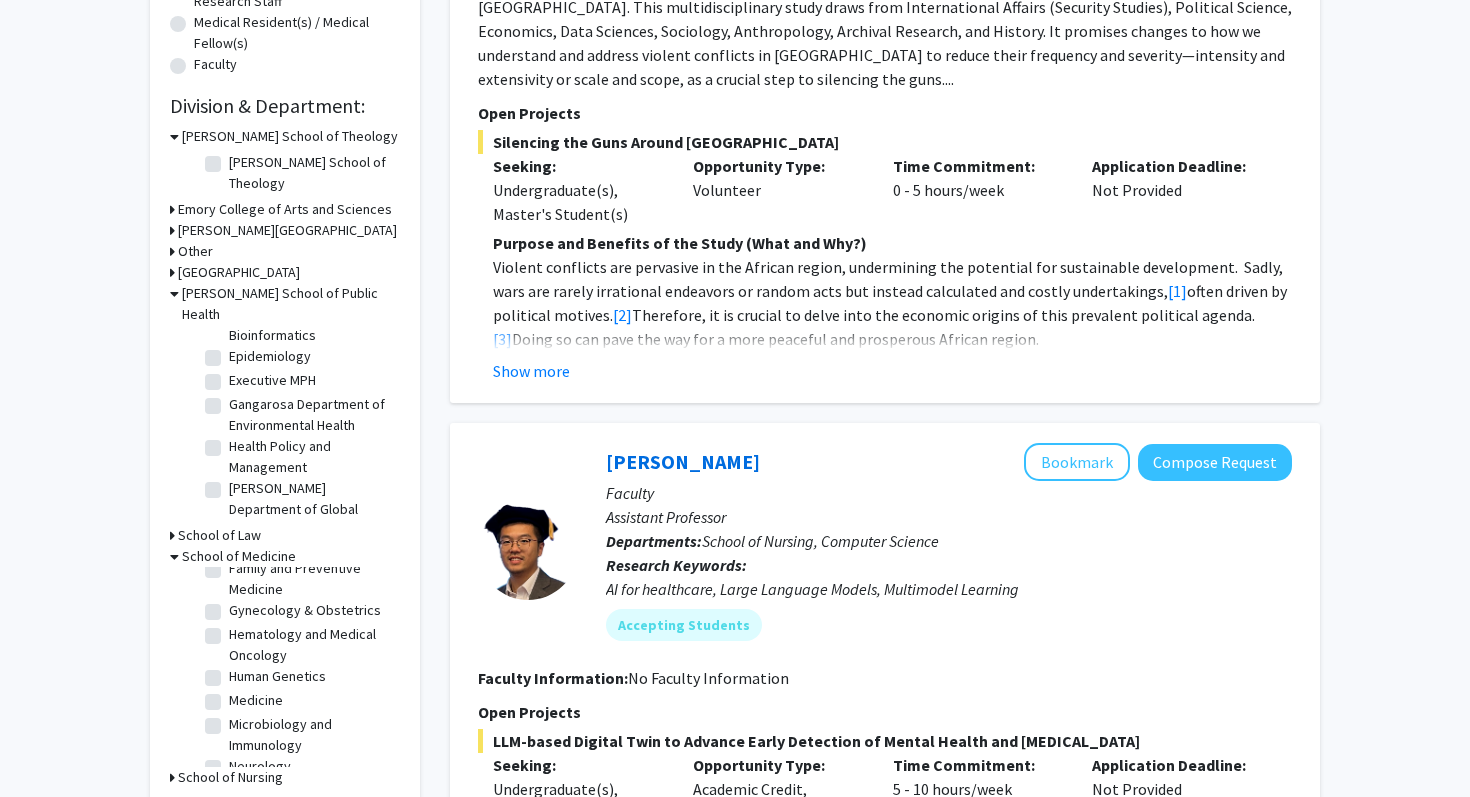 click on "Hematology and Medical Oncology" 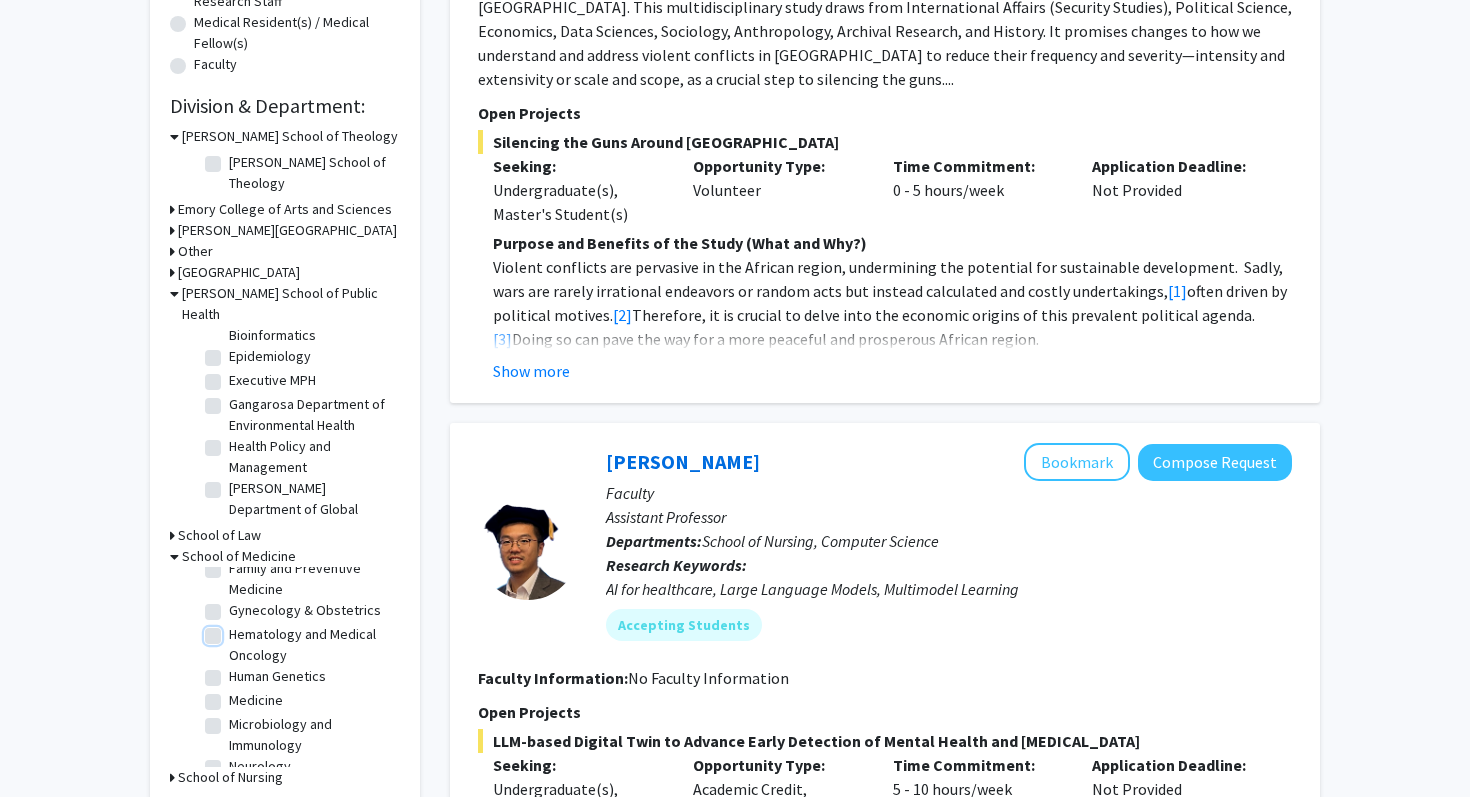 click on "Hematology and Medical Oncology" at bounding box center [235, 630] 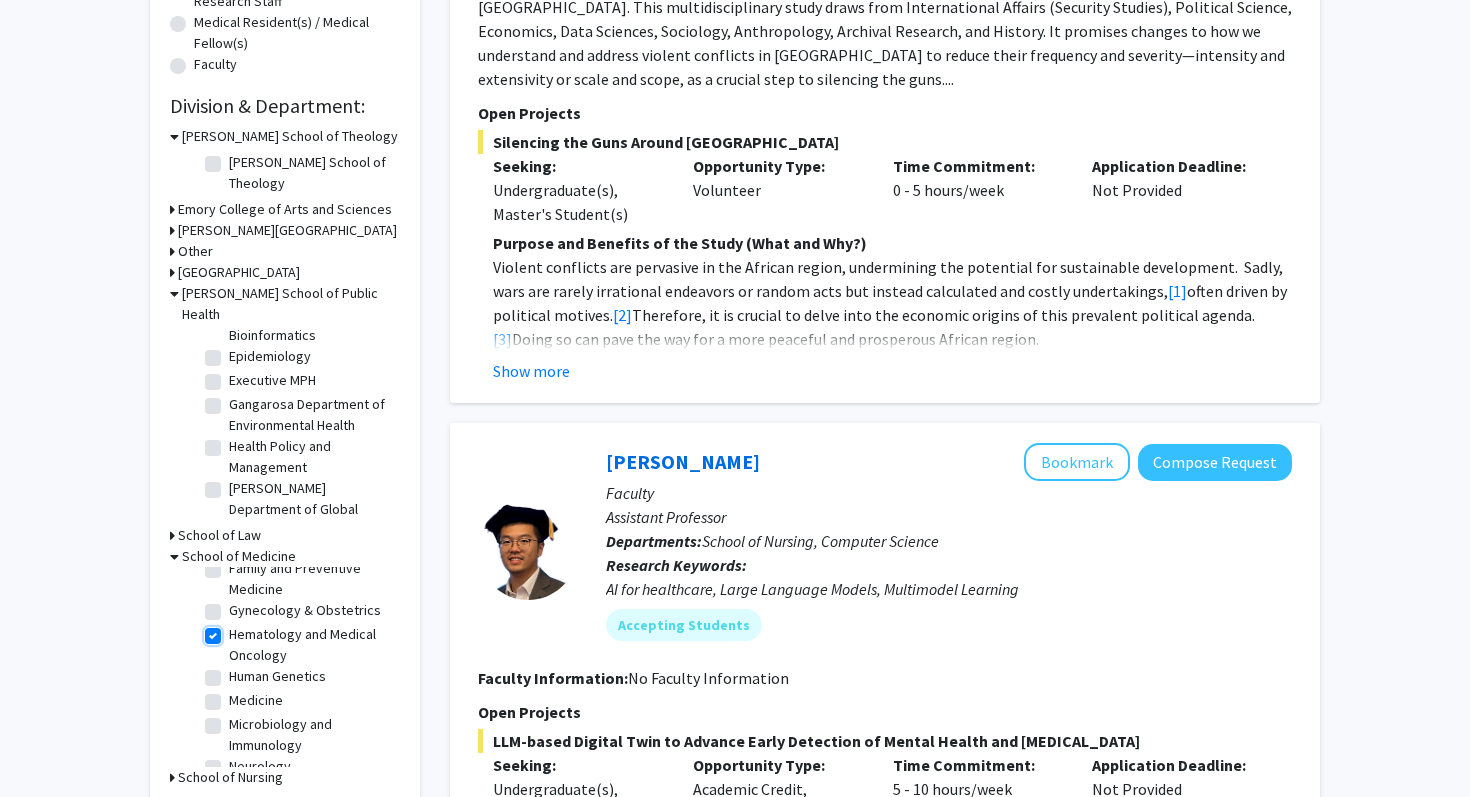 checkbox on "true" 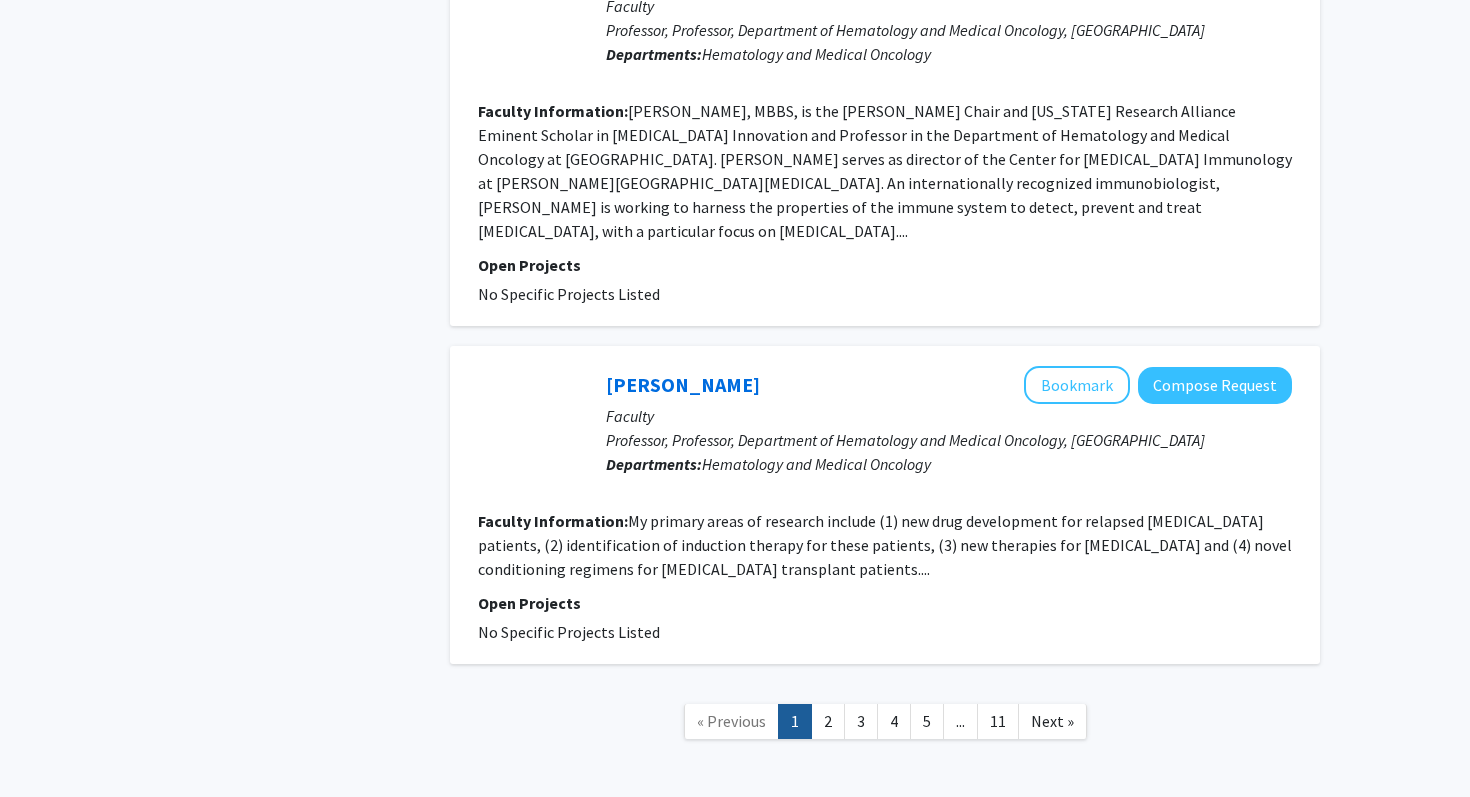 scroll, scrollTop: 3202, scrollLeft: 0, axis: vertical 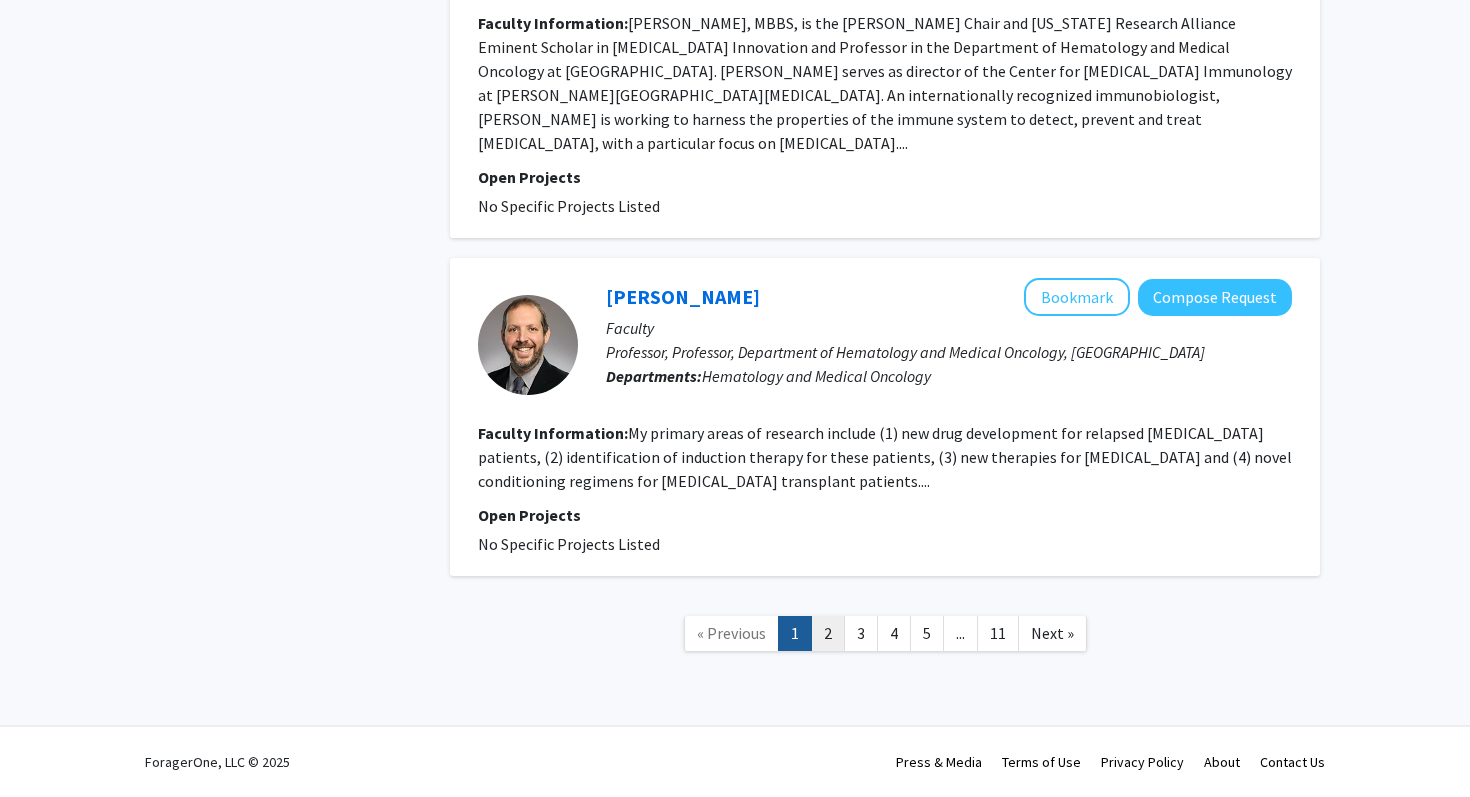click on "2" 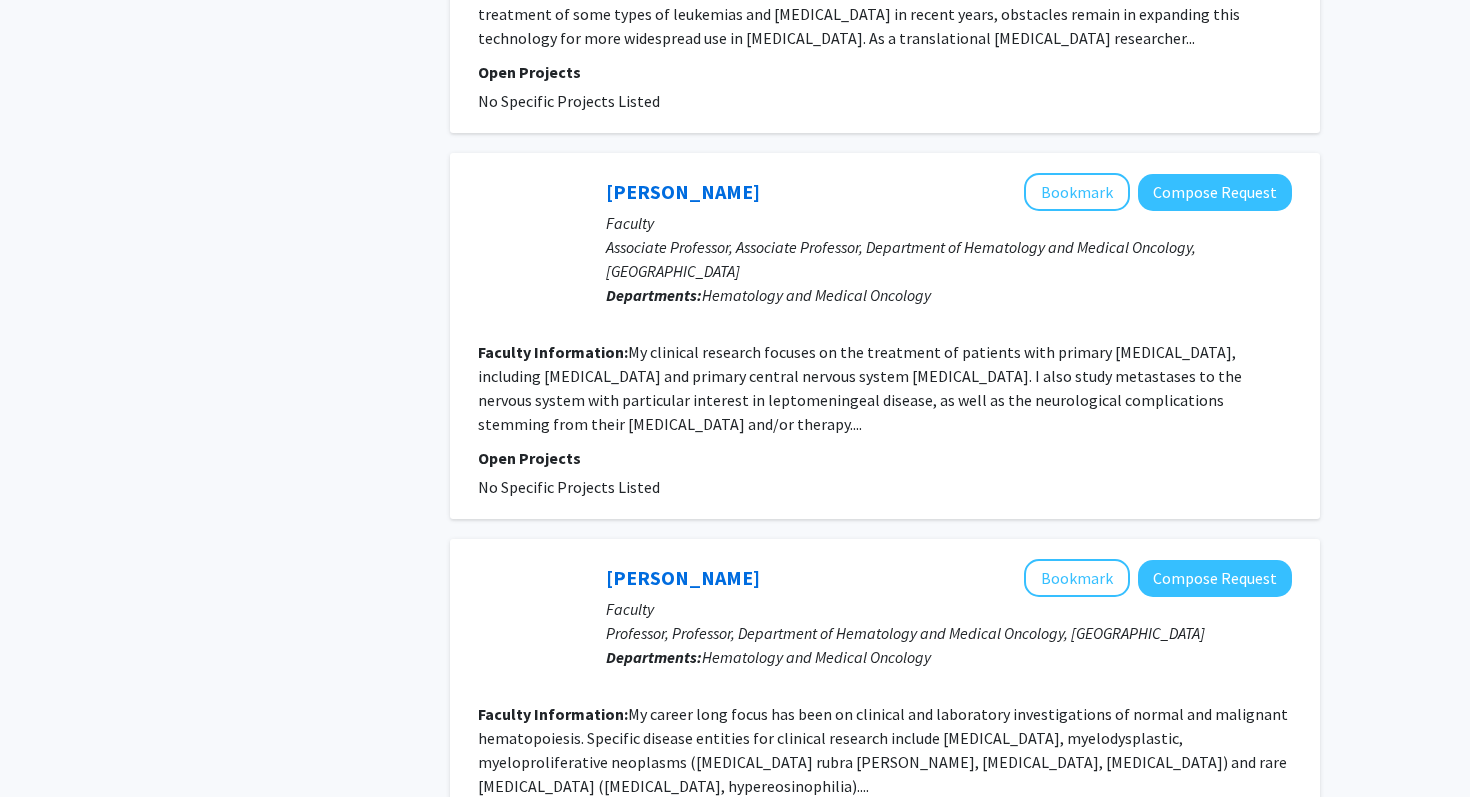 scroll, scrollTop: 3706, scrollLeft: 0, axis: vertical 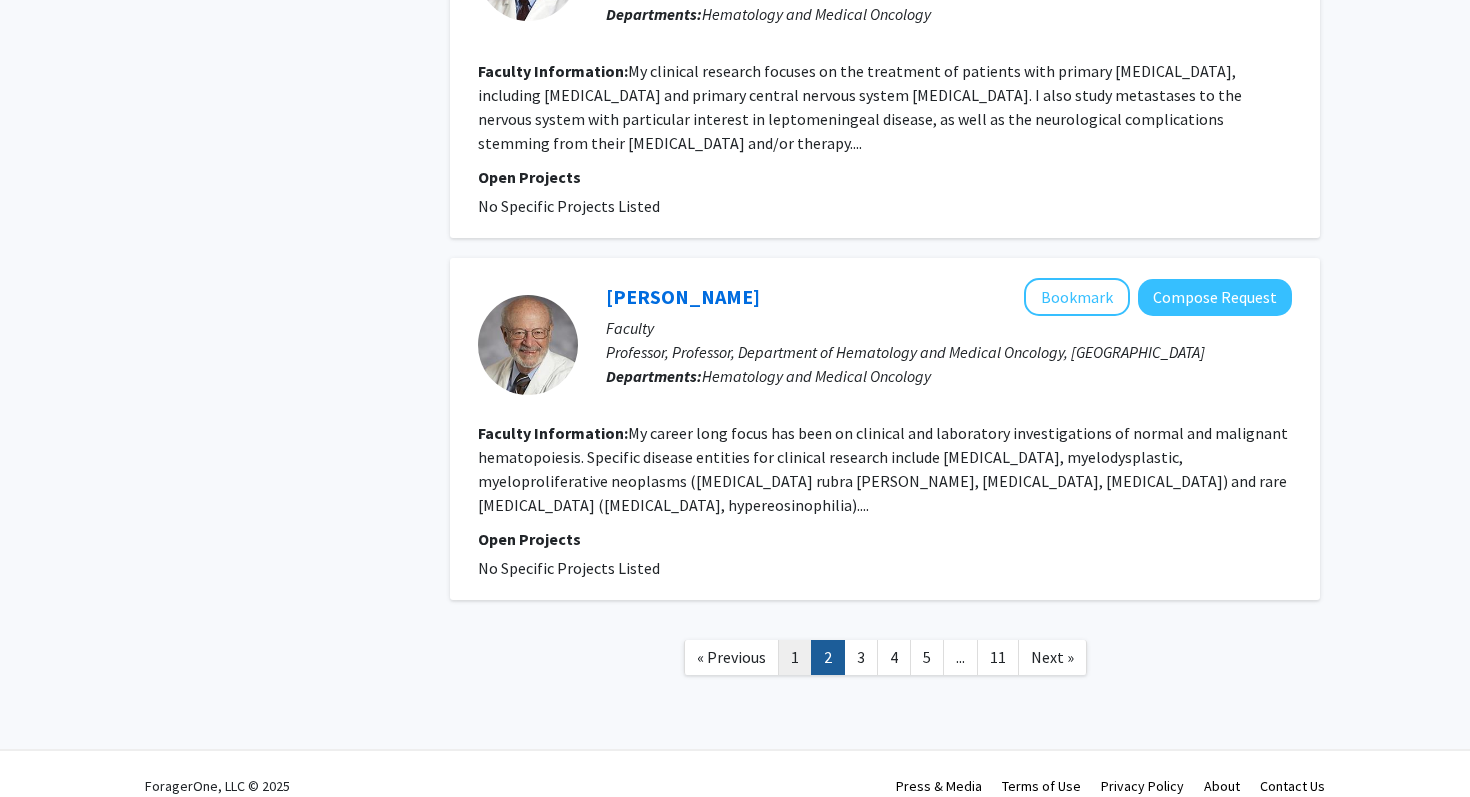 click on "1" 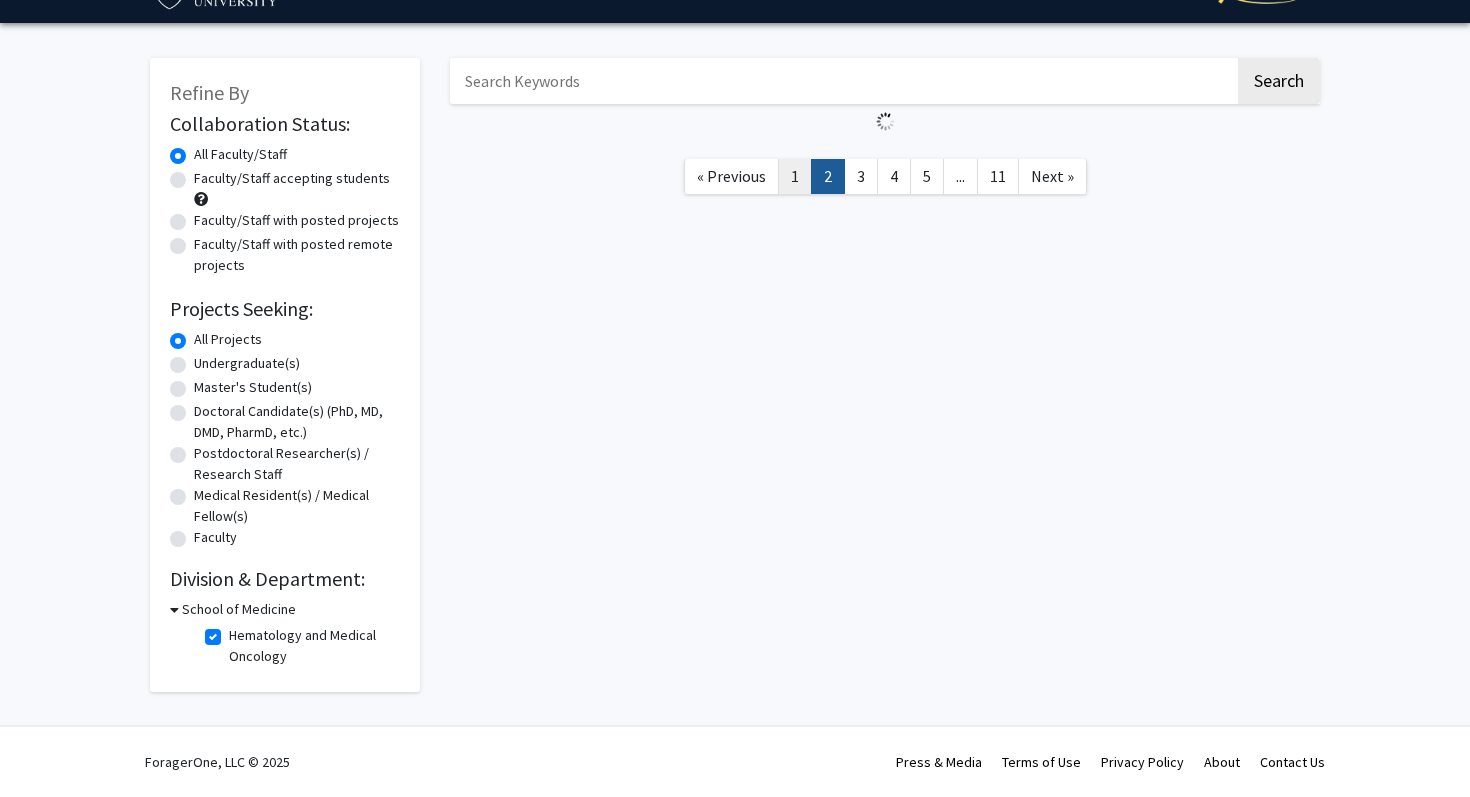 scroll, scrollTop: 0, scrollLeft: 0, axis: both 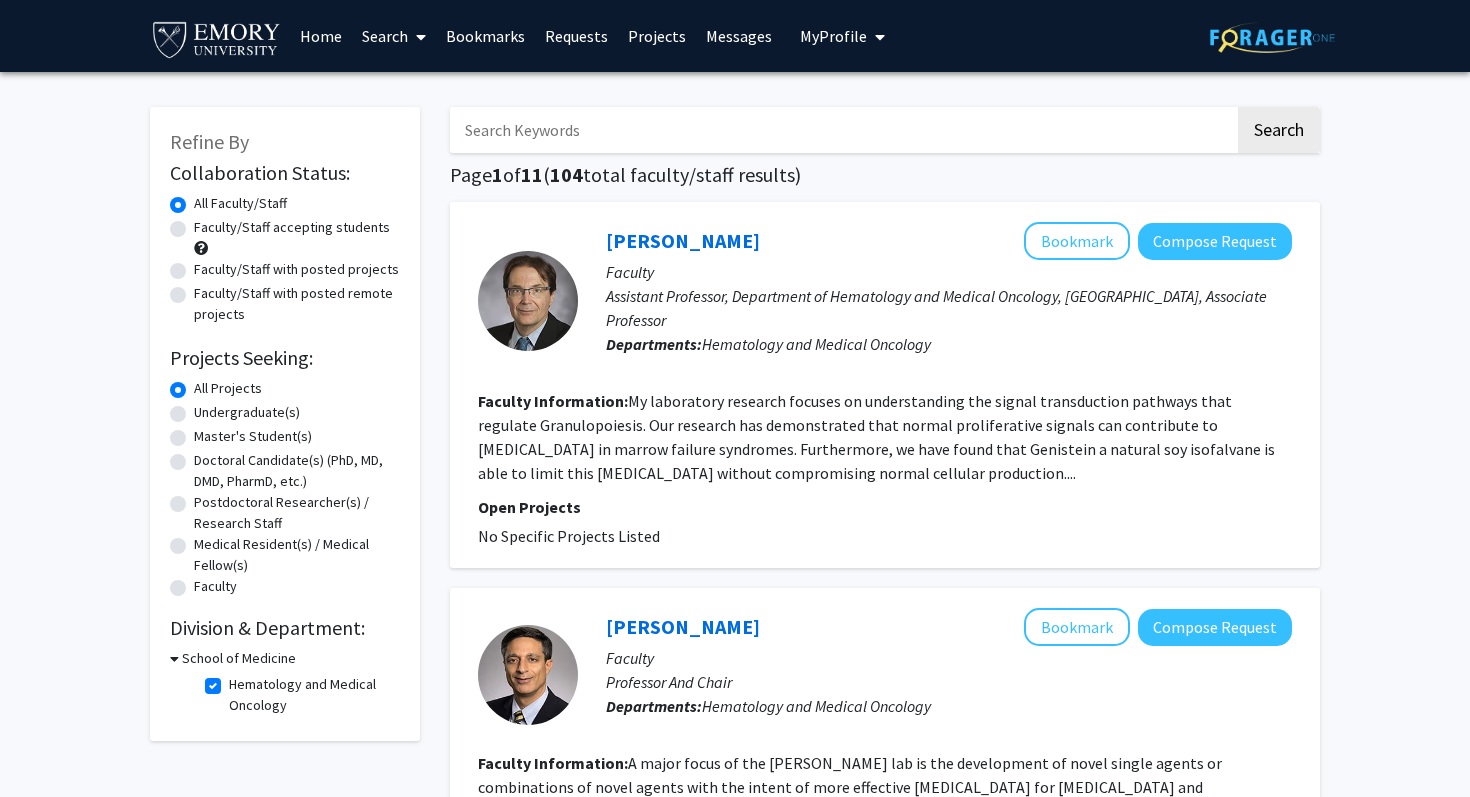 click on "School of Medicine" at bounding box center (239, 658) 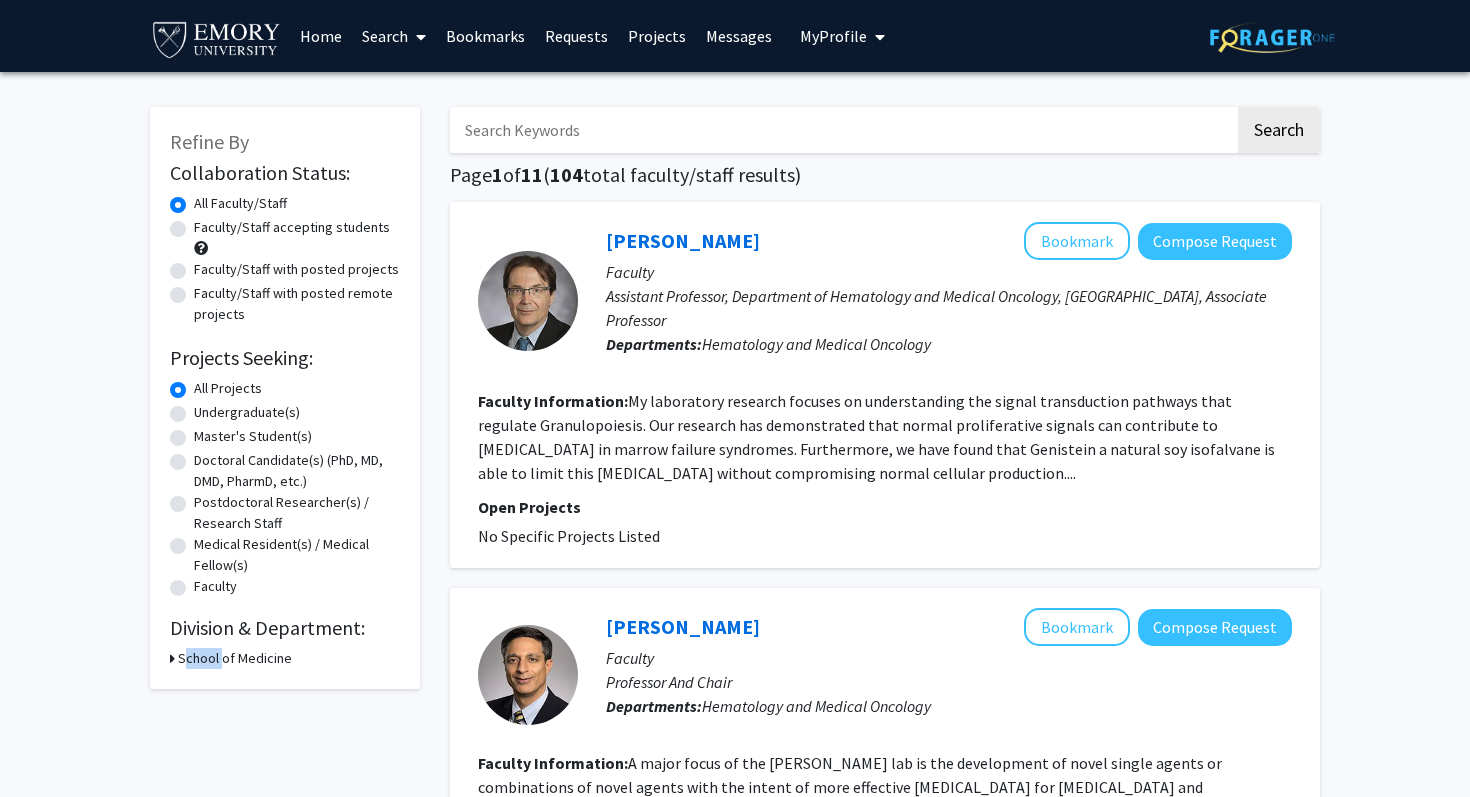 click on "School of Medicine" at bounding box center (235, 658) 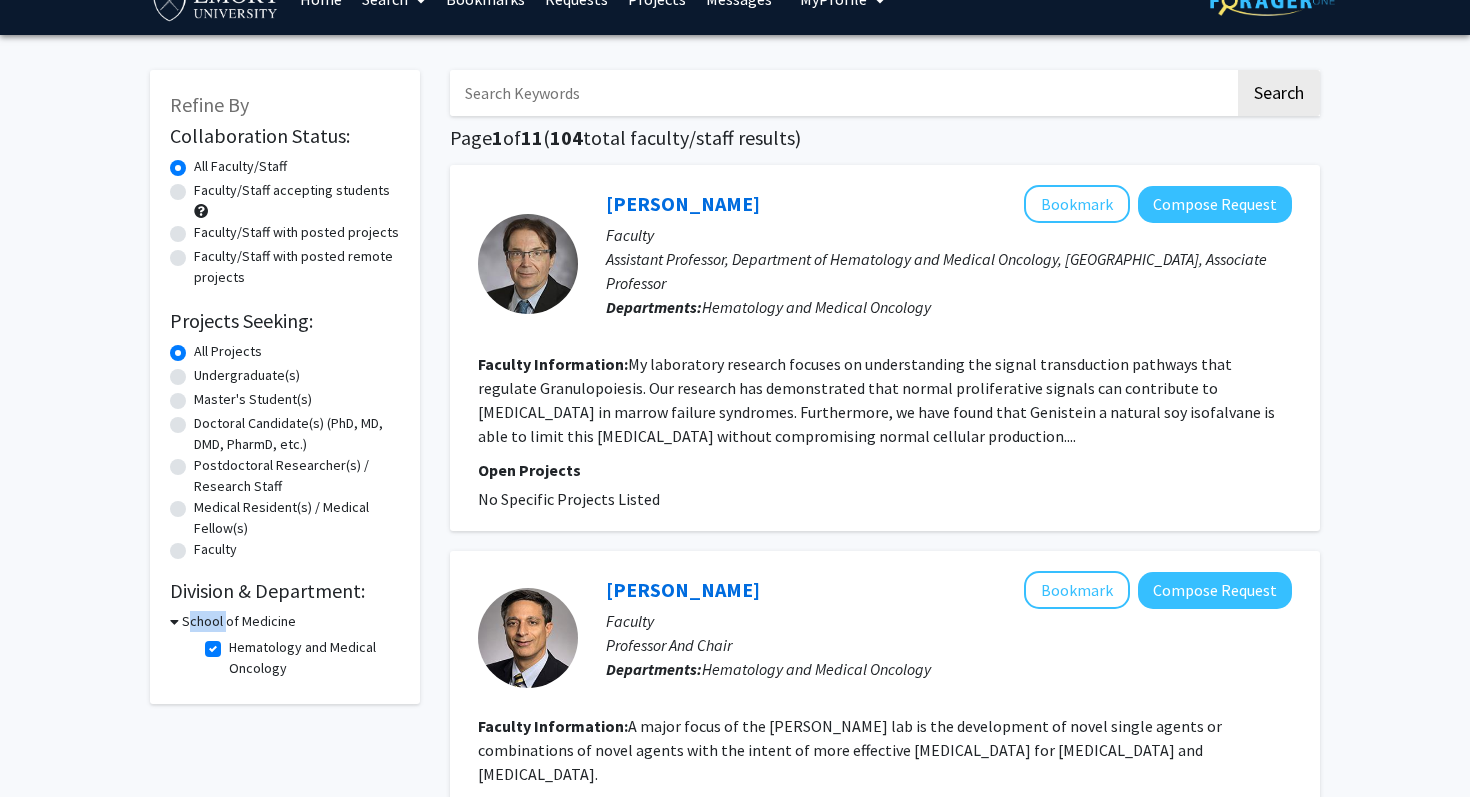 scroll, scrollTop: 38, scrollLeft: 0, axis: vertical 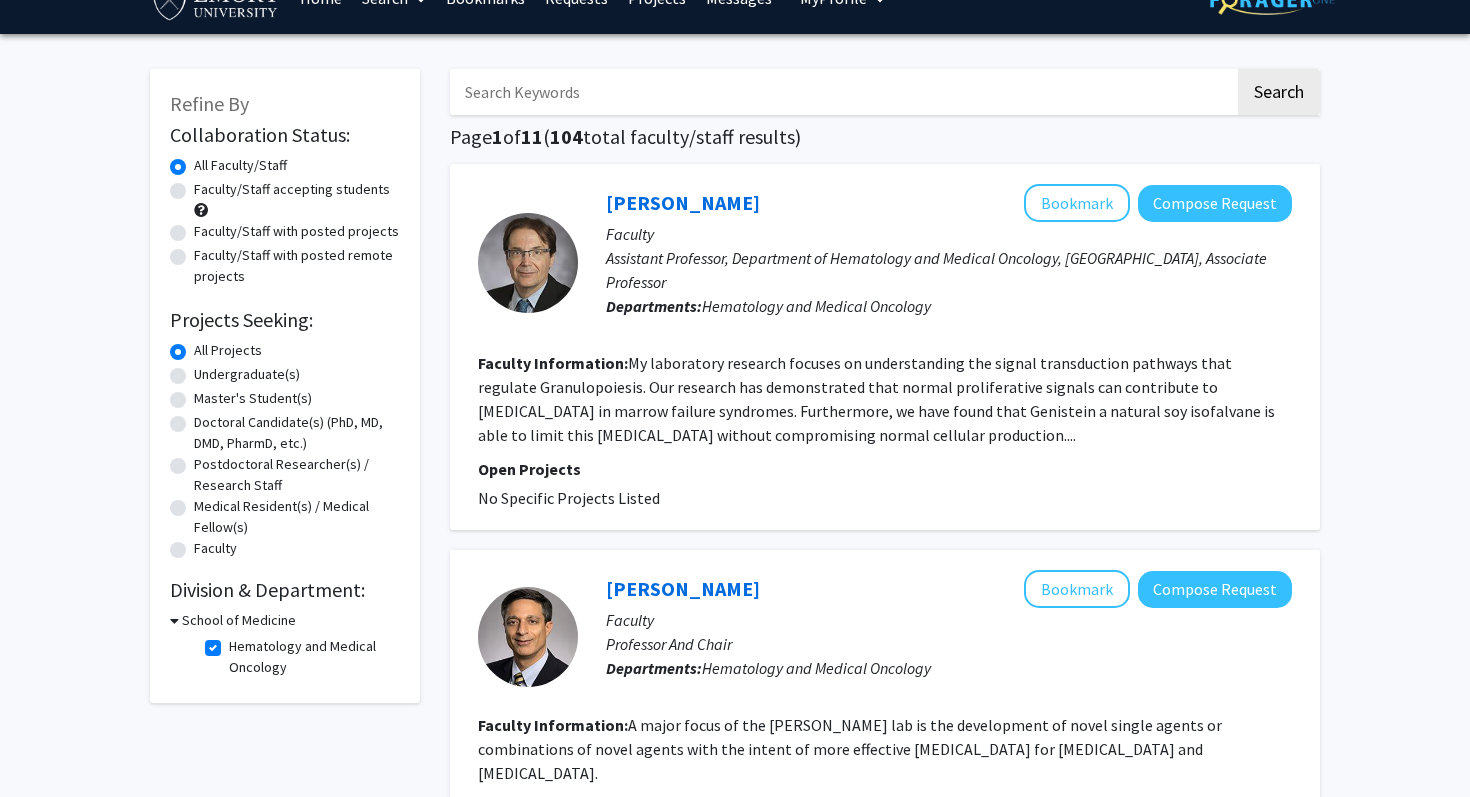 click on "Hematology and Medical Oncology" 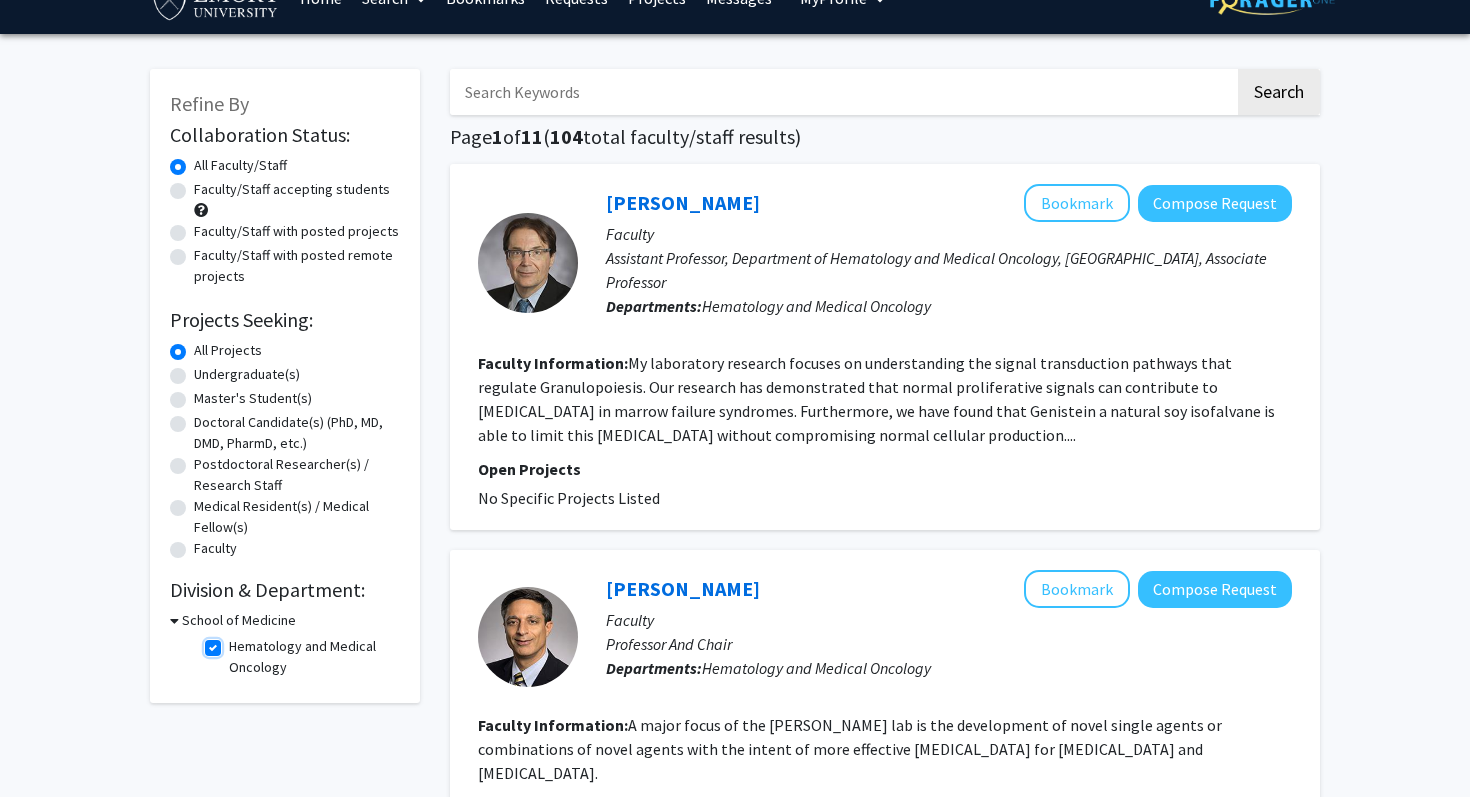 click on "Hematology and Medical Oncology" at bounding box center (235, 642) 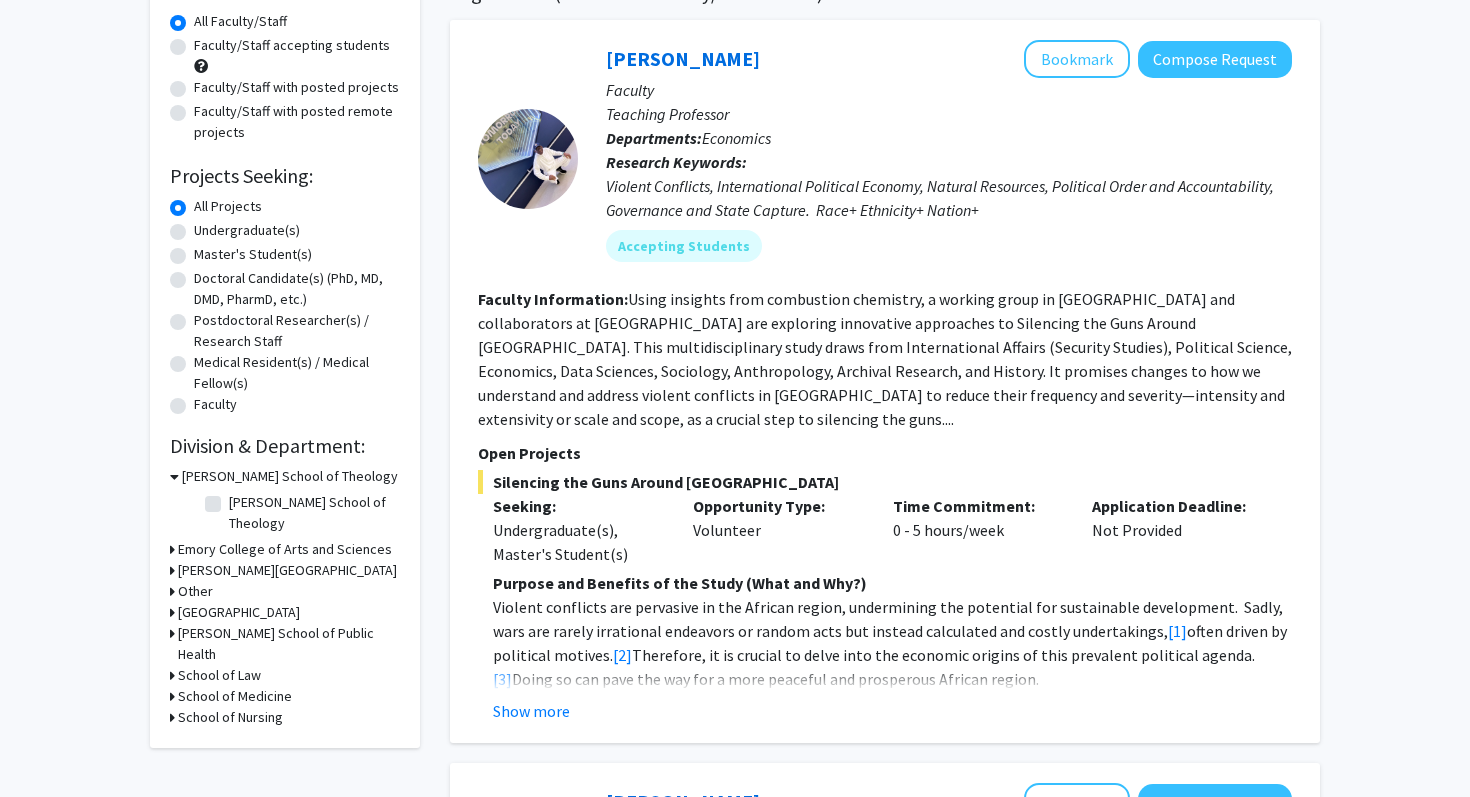 scroll, scrollTop: 258, scrollLeft: 0, axis: vertical 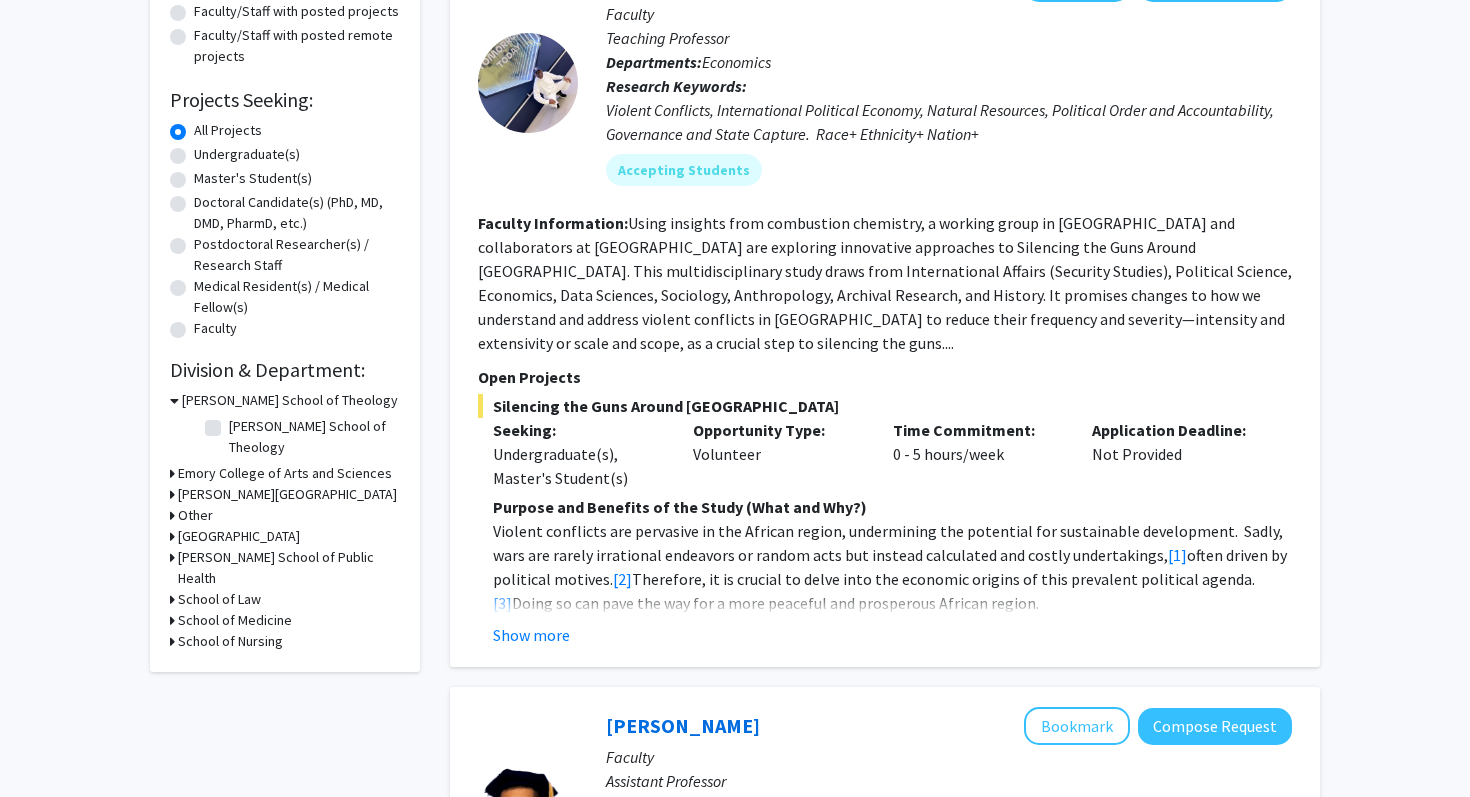 click on "School of Medicine" at bounding box center (235, 620) 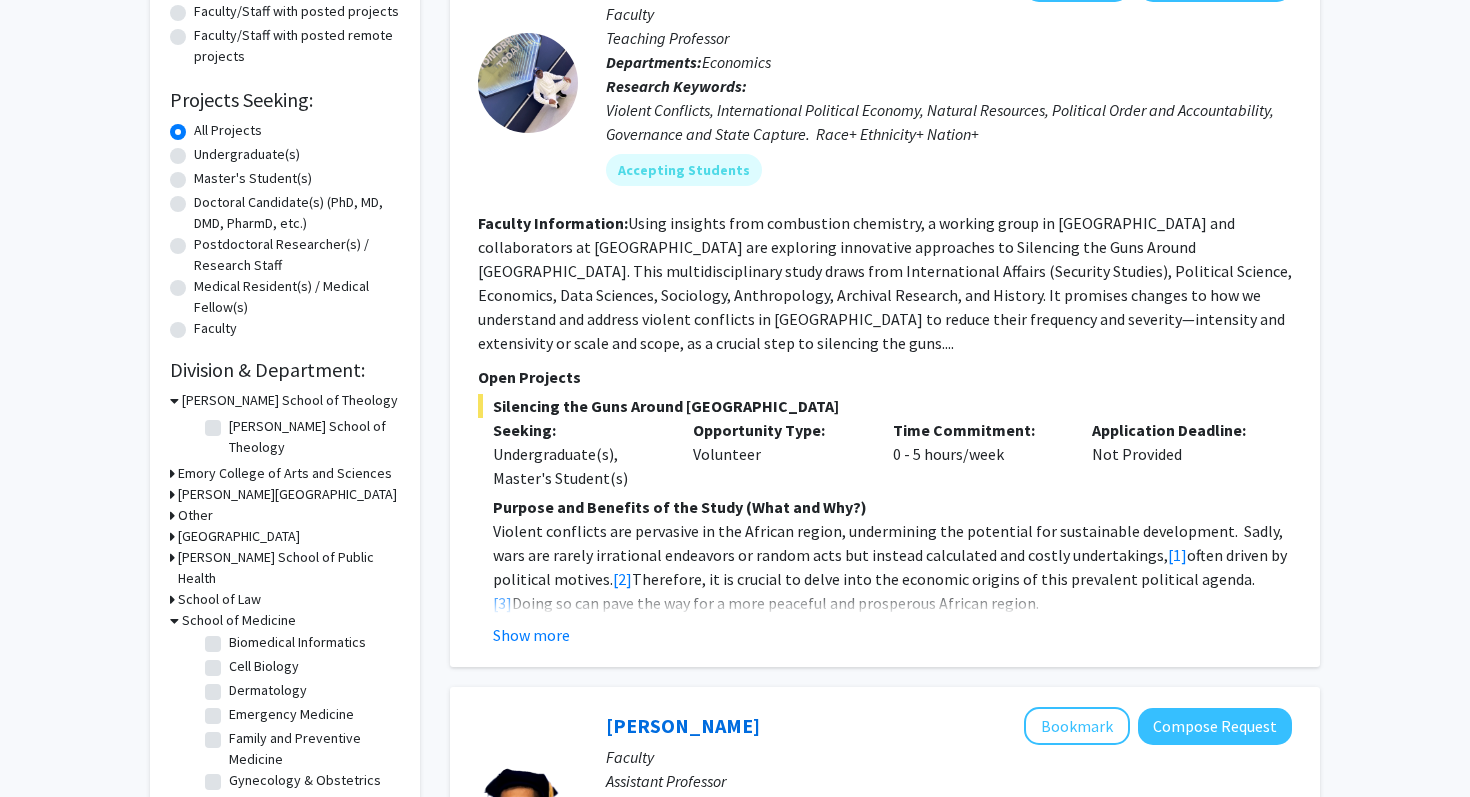 scroll, scrollTop: 215, scrollLeft: 0, axis: vertical 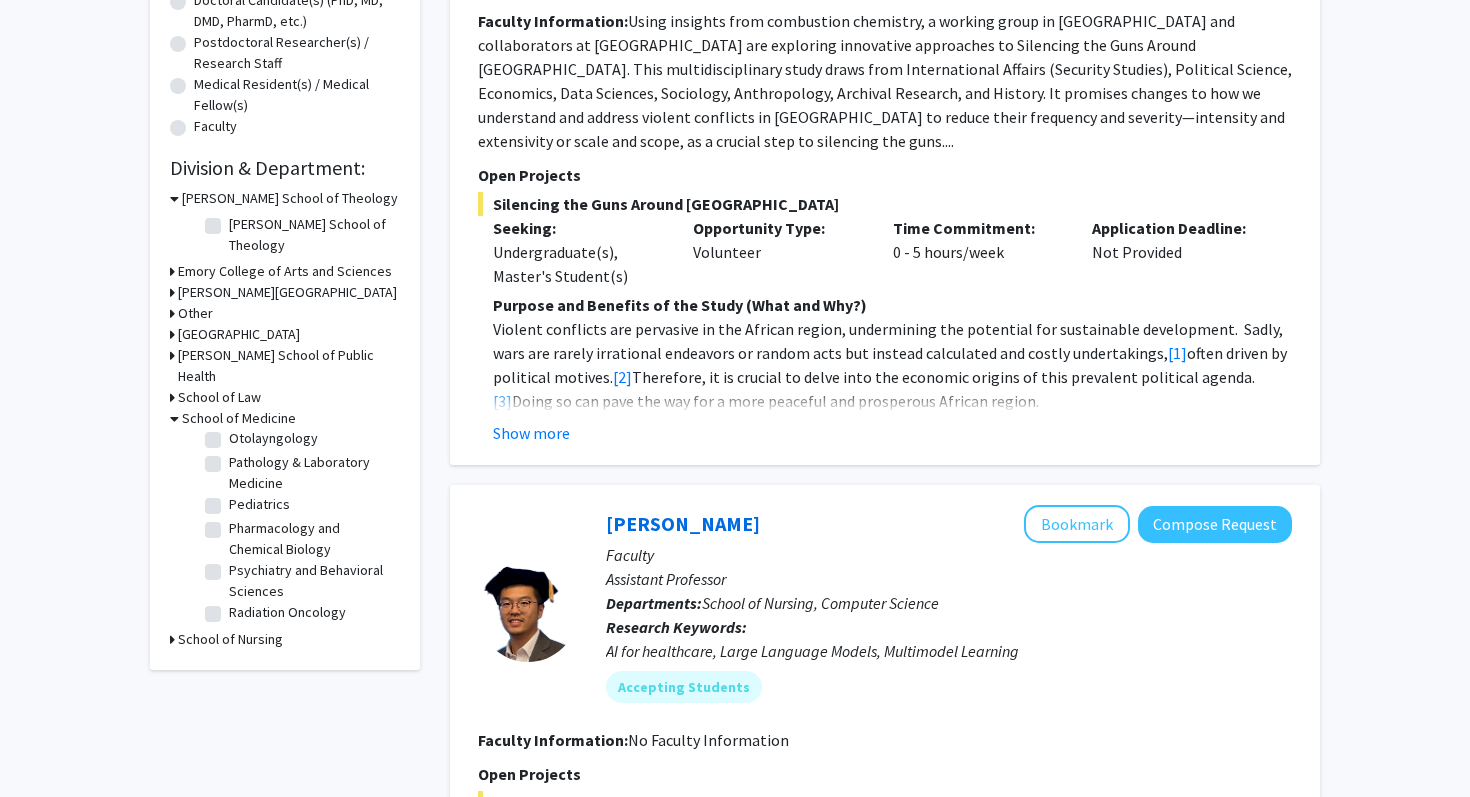 click on "Pediatrics" 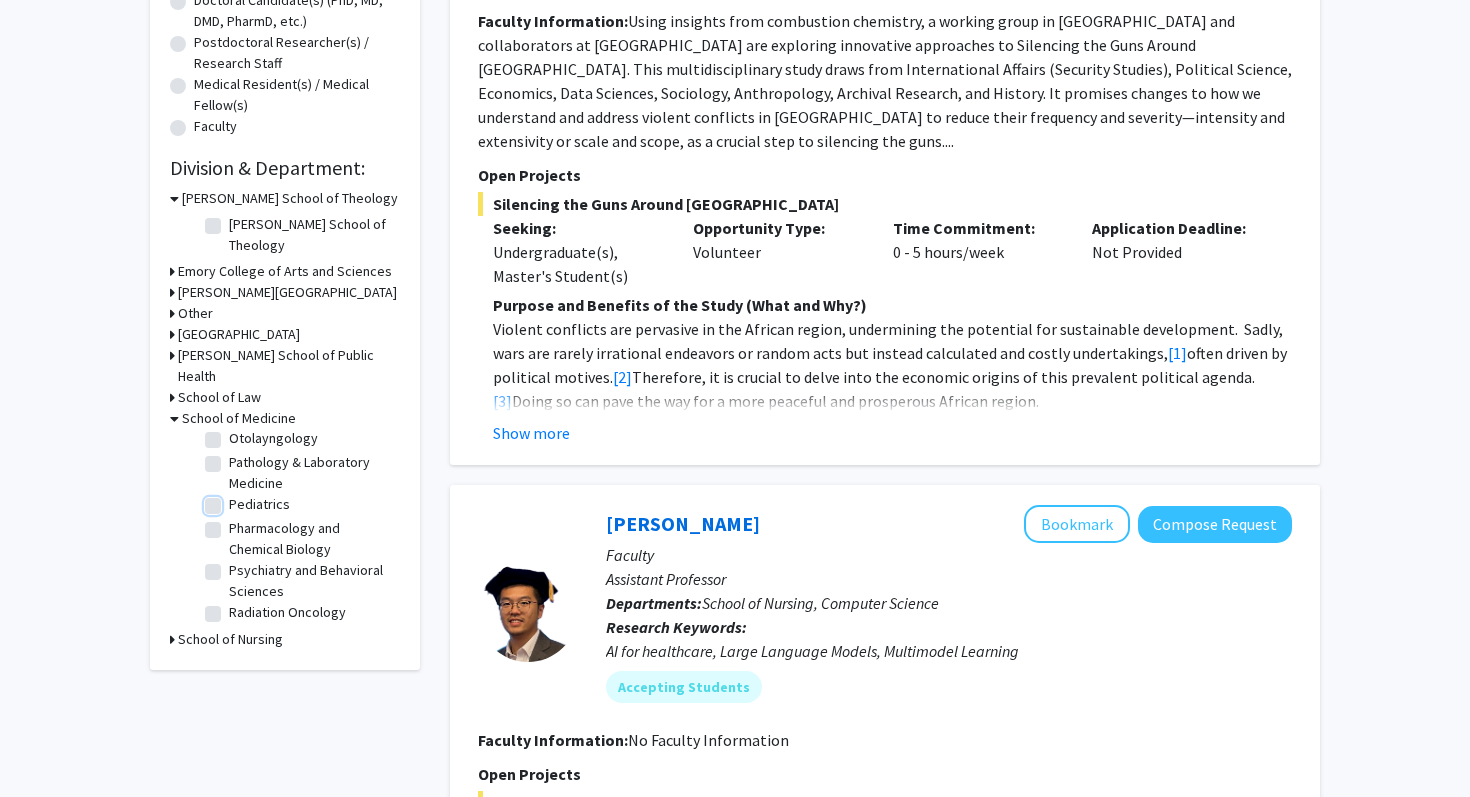 click on "Pediatrics" at bounding box center [235, 500] 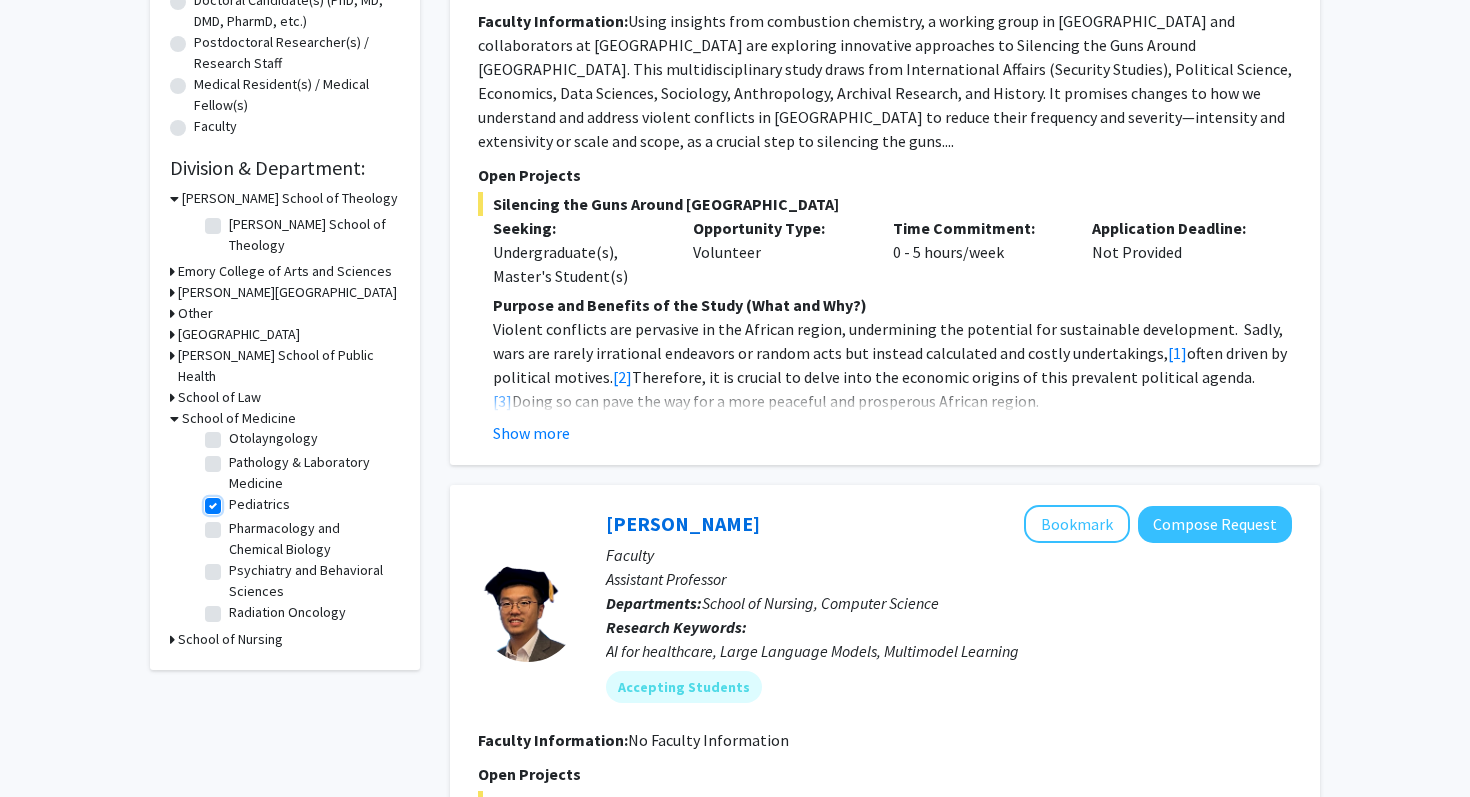 checkbox on "true" 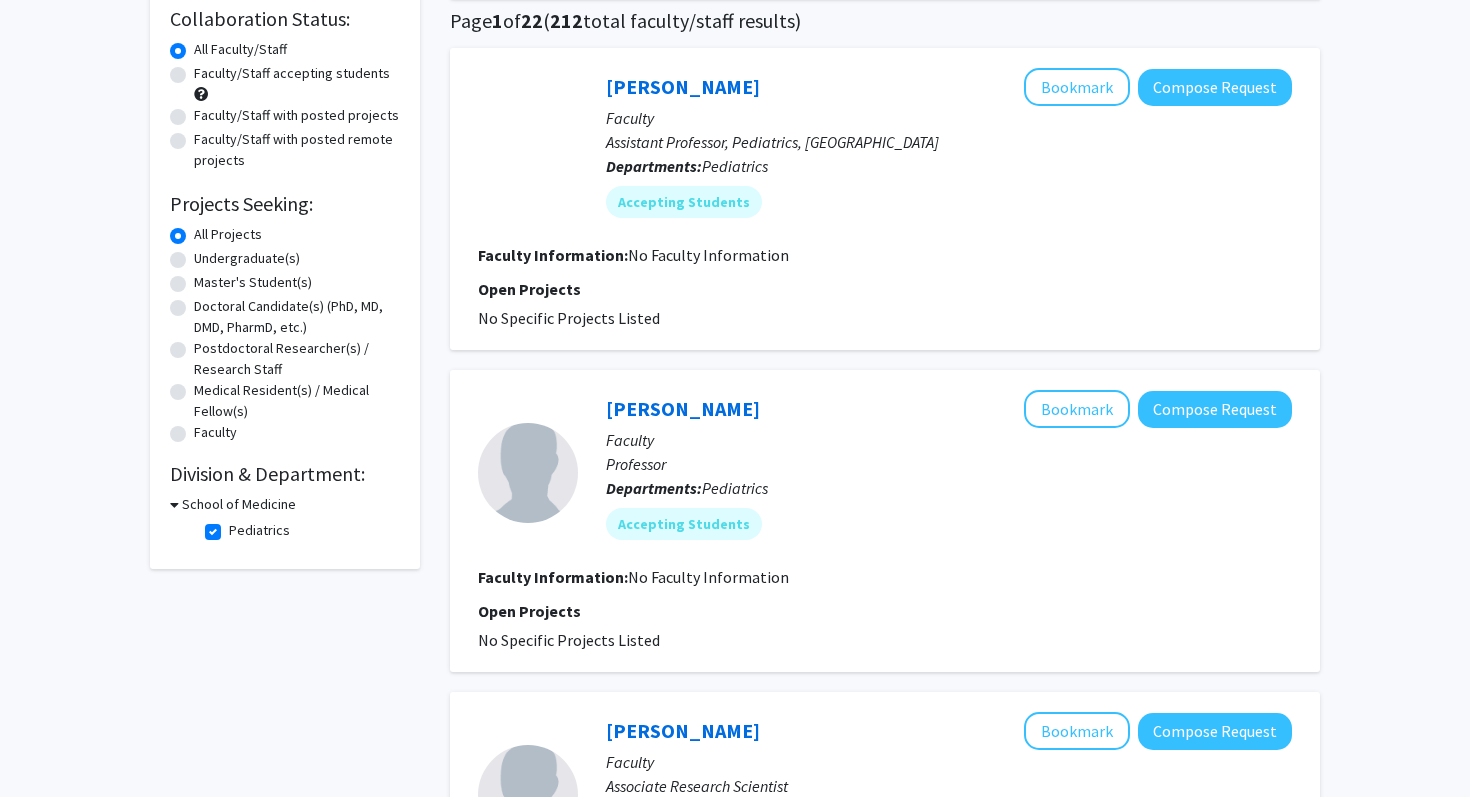 scroll, scrollTop: 182, scrollLeft: 0, axis: vertical 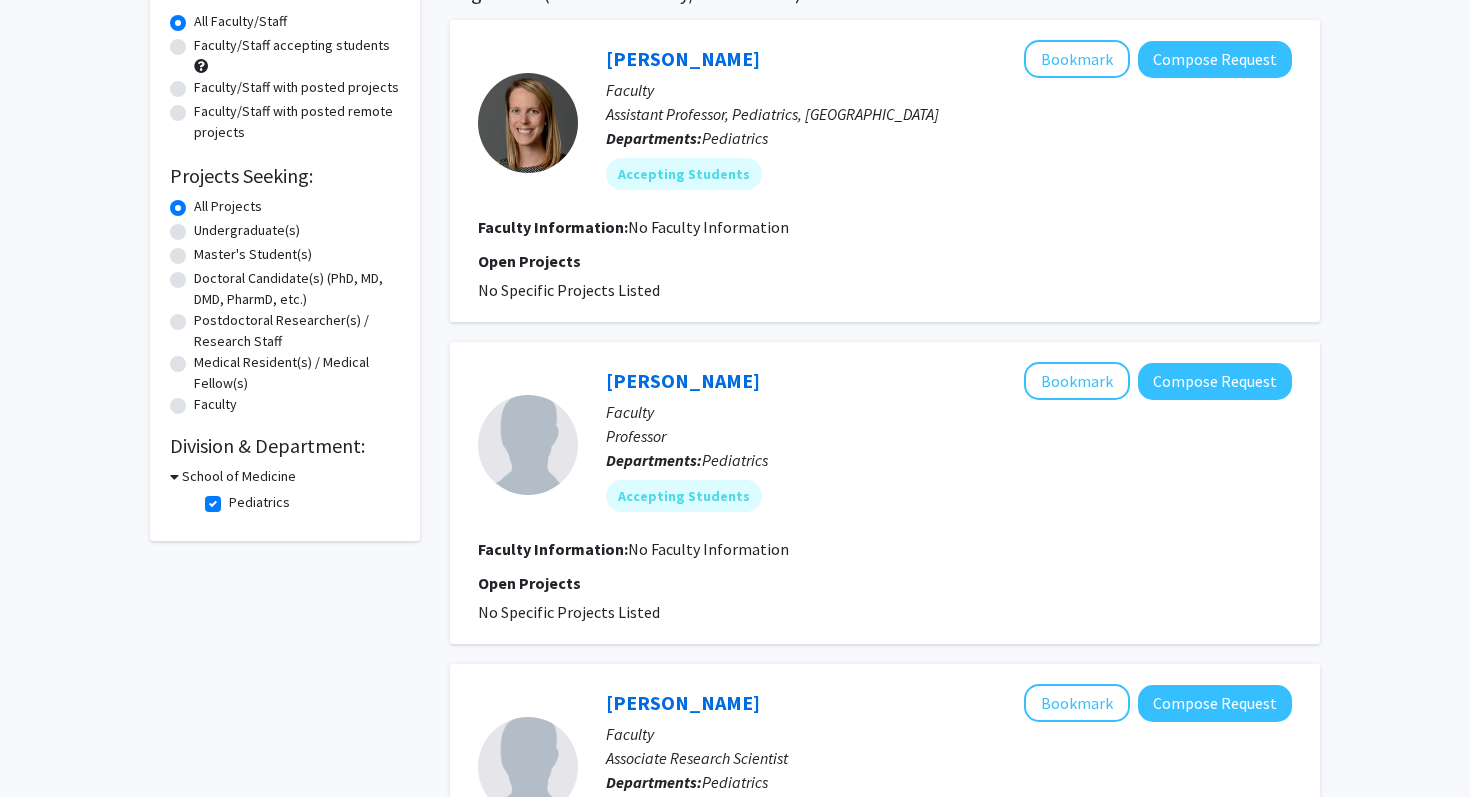 click 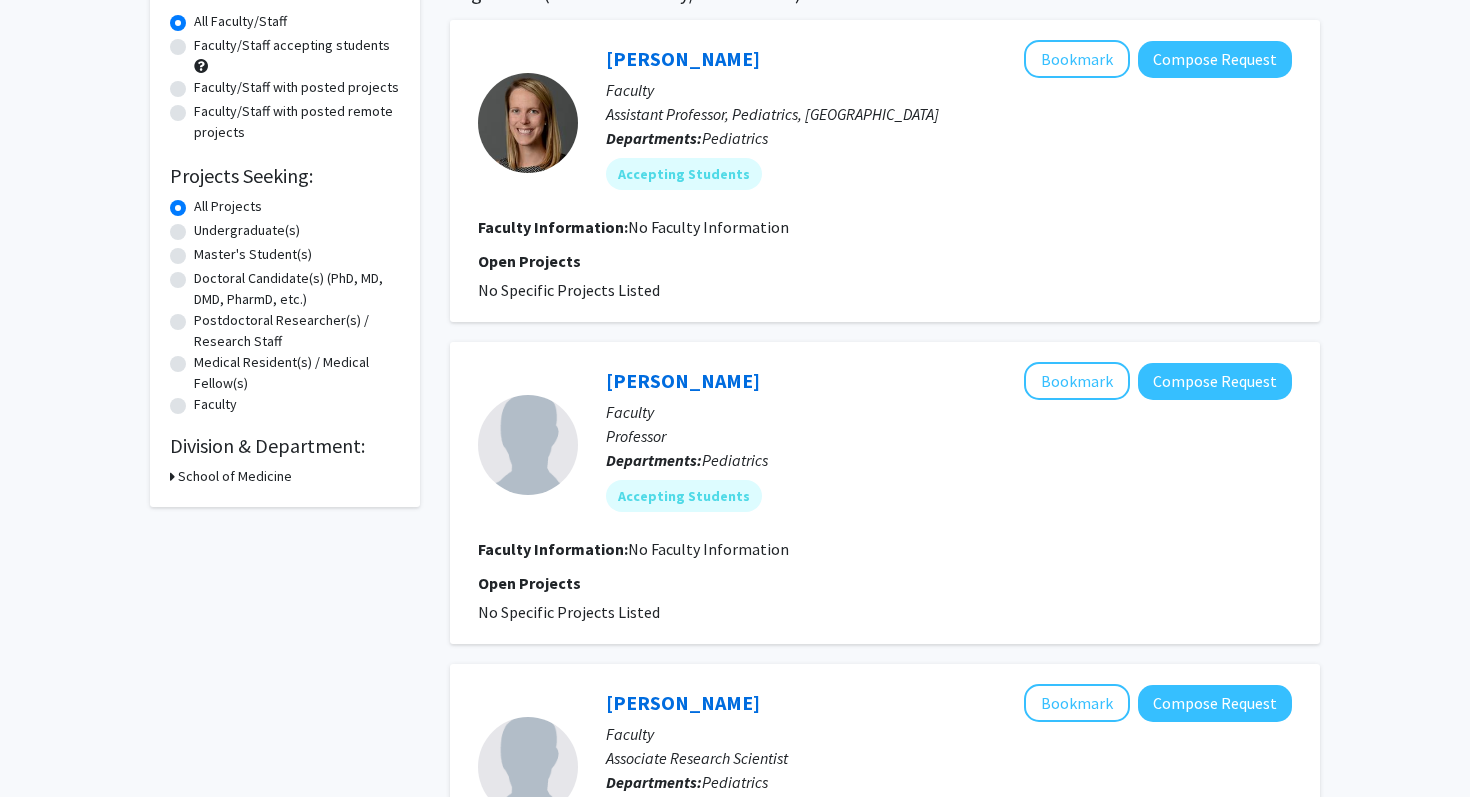 click 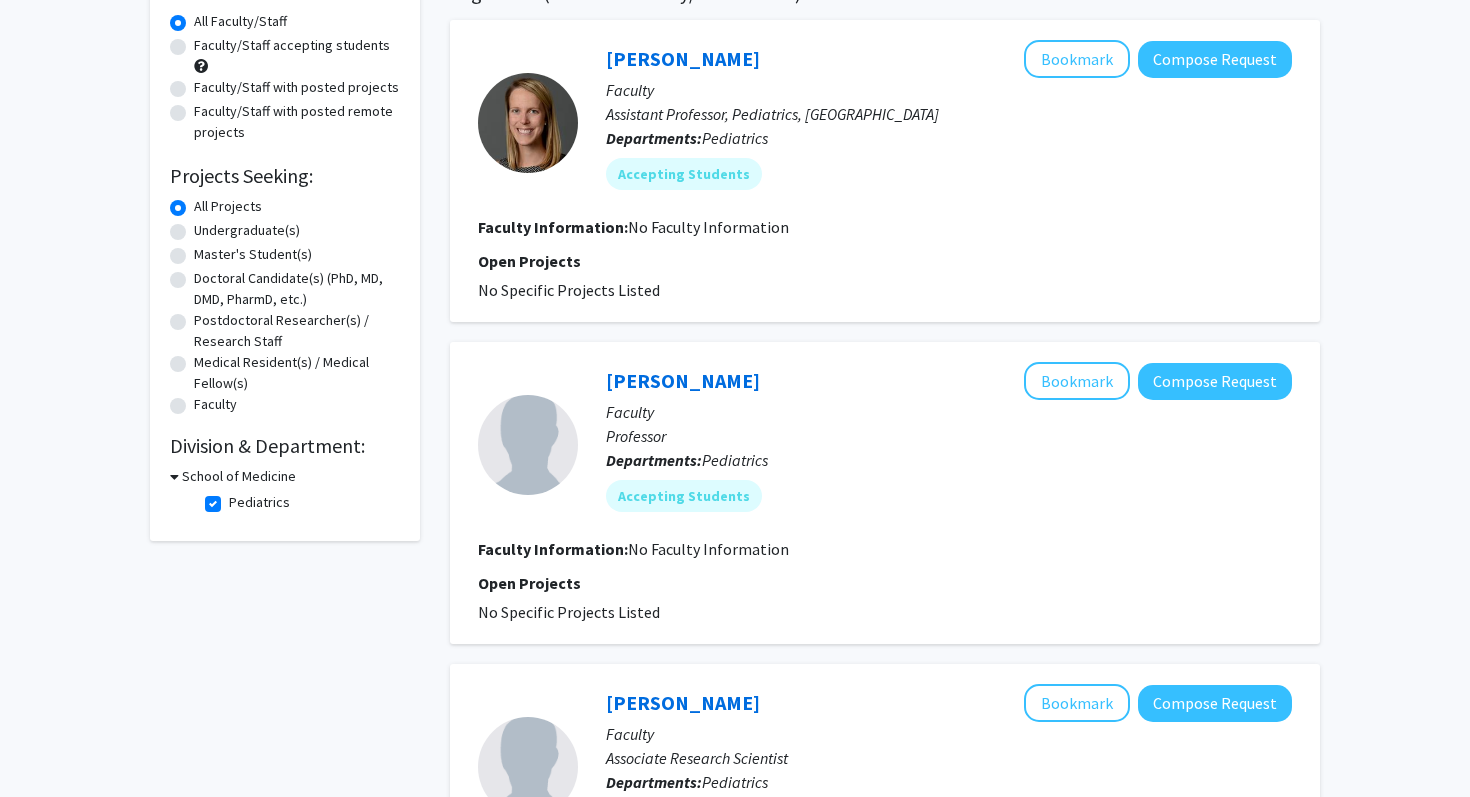 click on "Pediatrics" 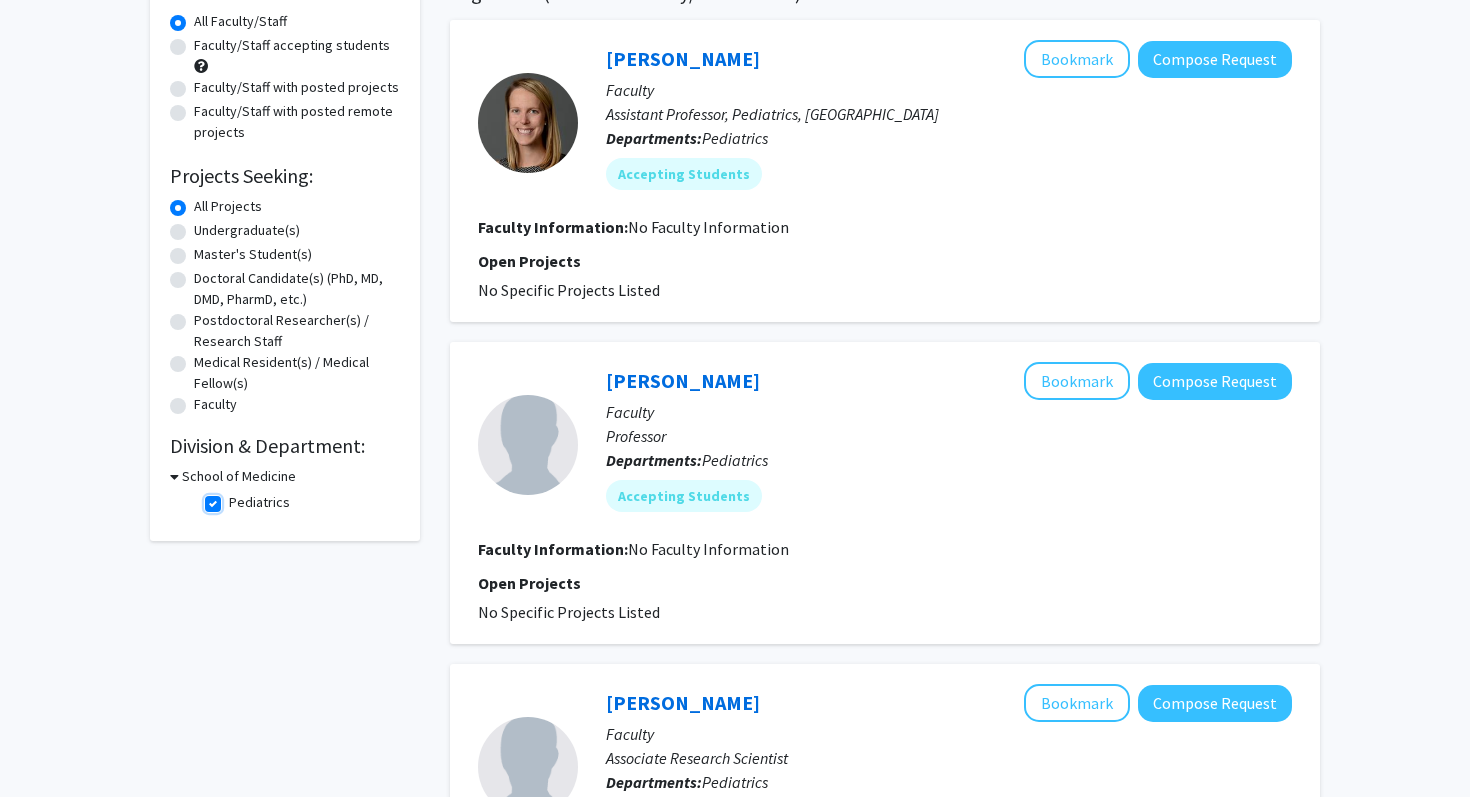 click on "Pediatrics" at bounding box center (235, 498) 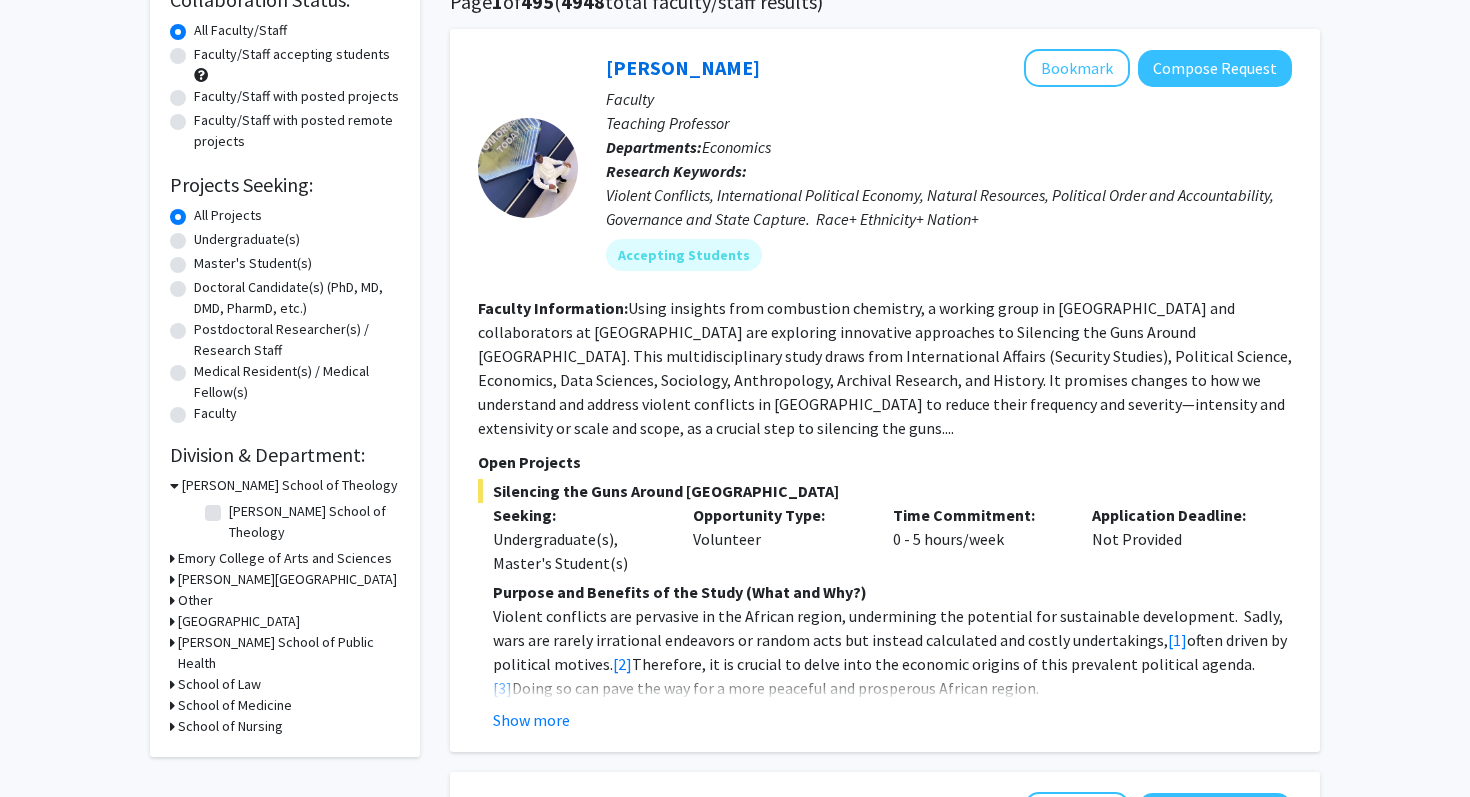 scroll, scrollTop: 178, scrollLeft: 0, axis: vertical 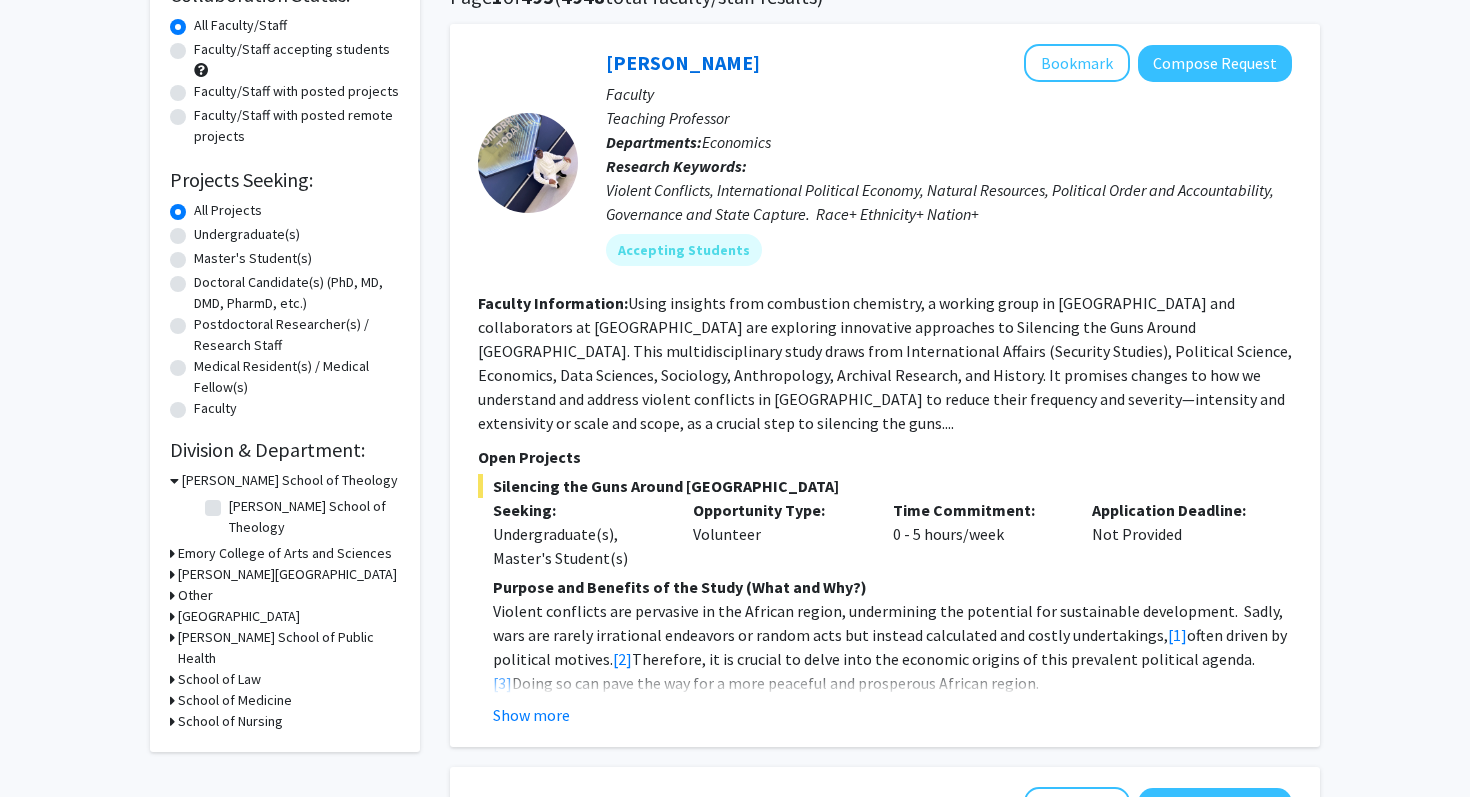 click on "School of Medicine" at bounding box center (235, 700) 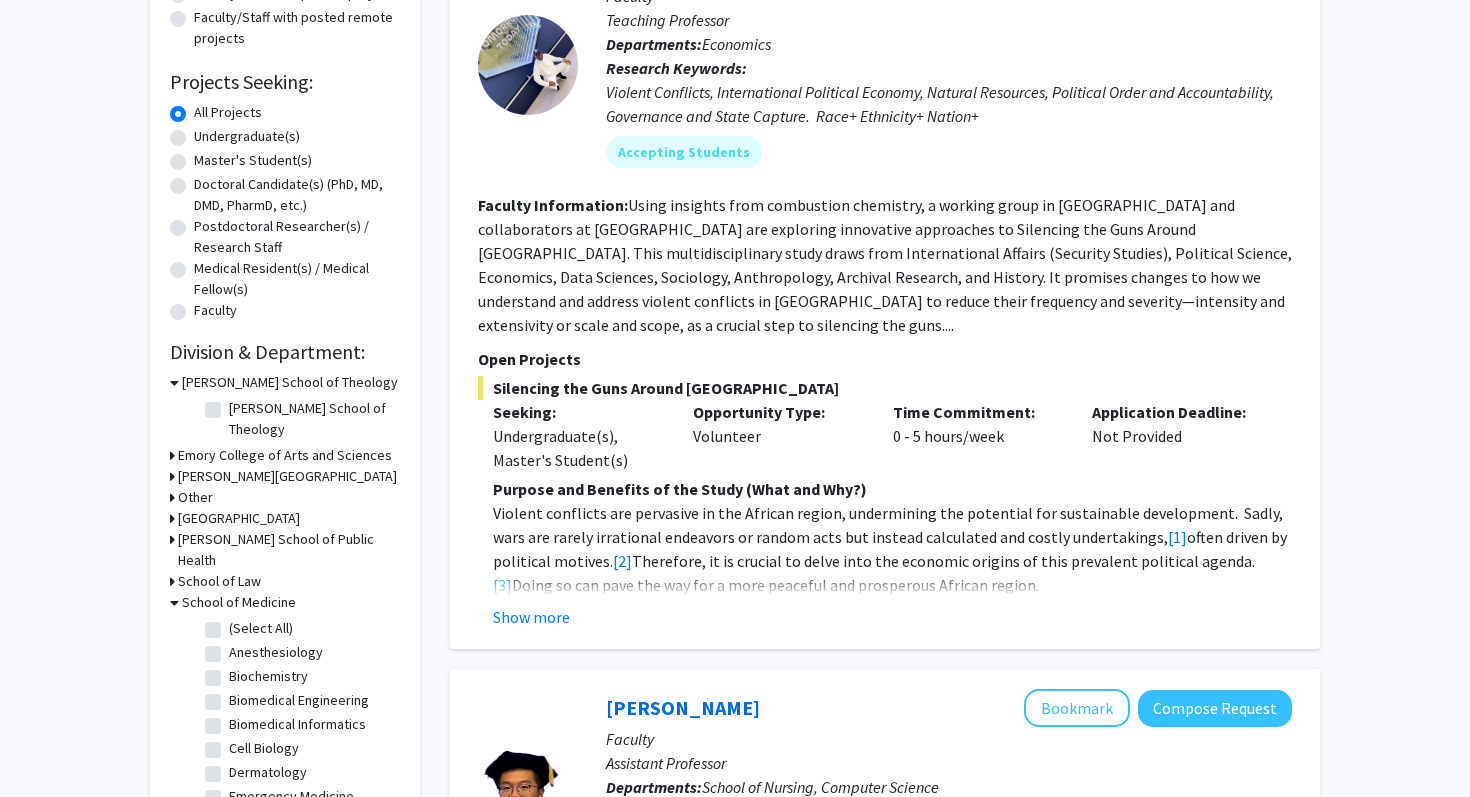 scroll, scrollTop: 341, scrollLeft: 0, axis: vertical 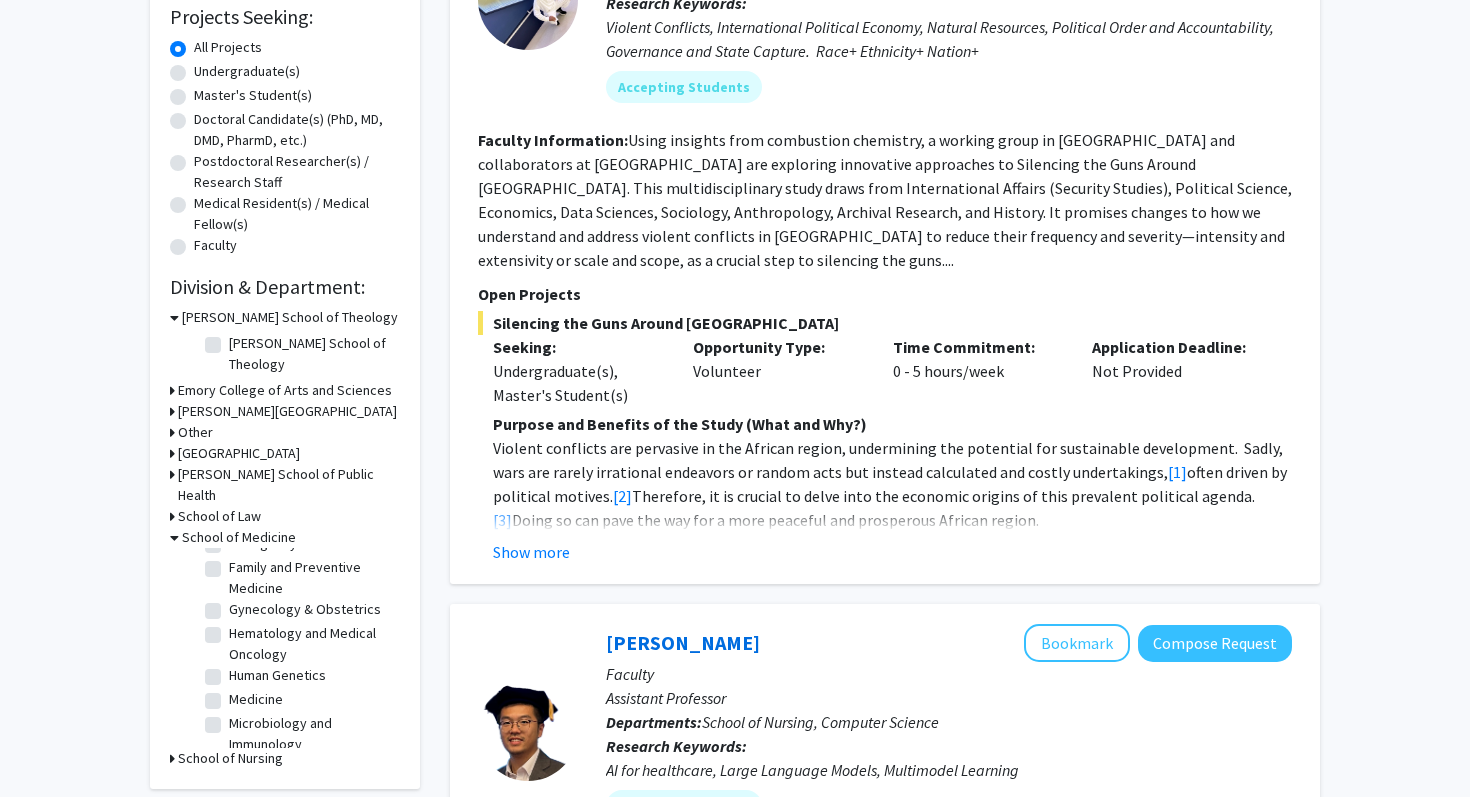 click on "Medicine" 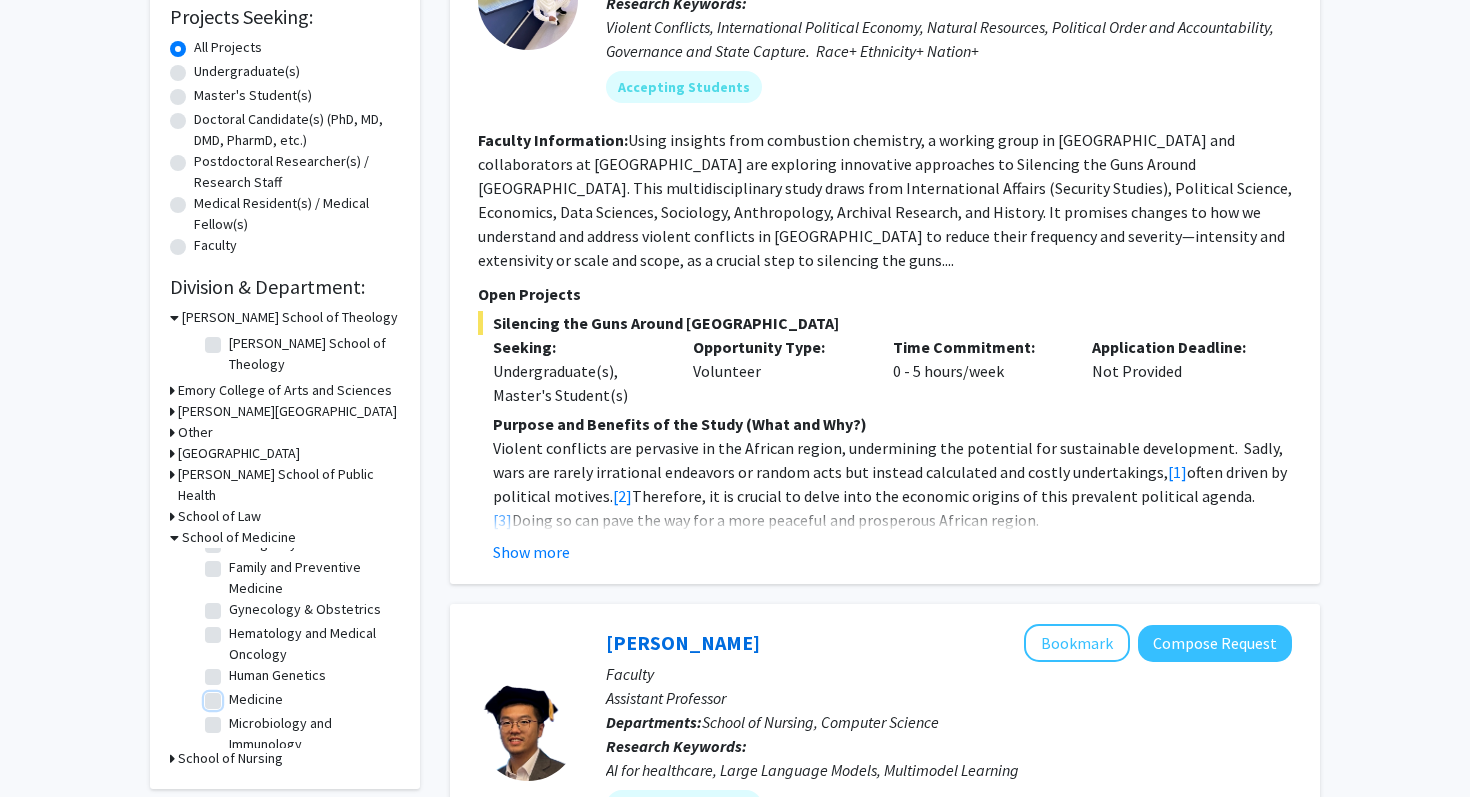 click on "Medicine" at bounding box center (235, 695) 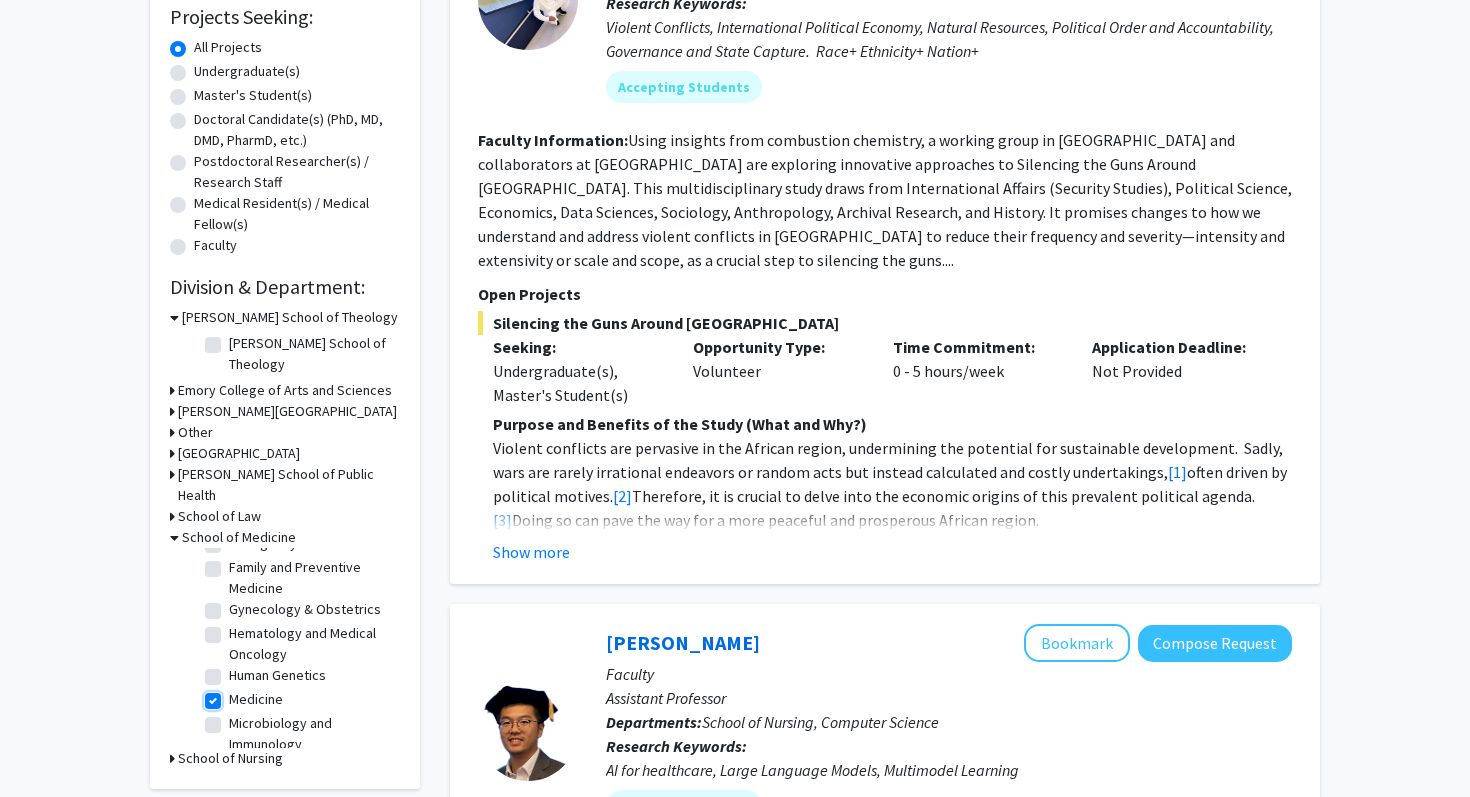 checkbox on "true" 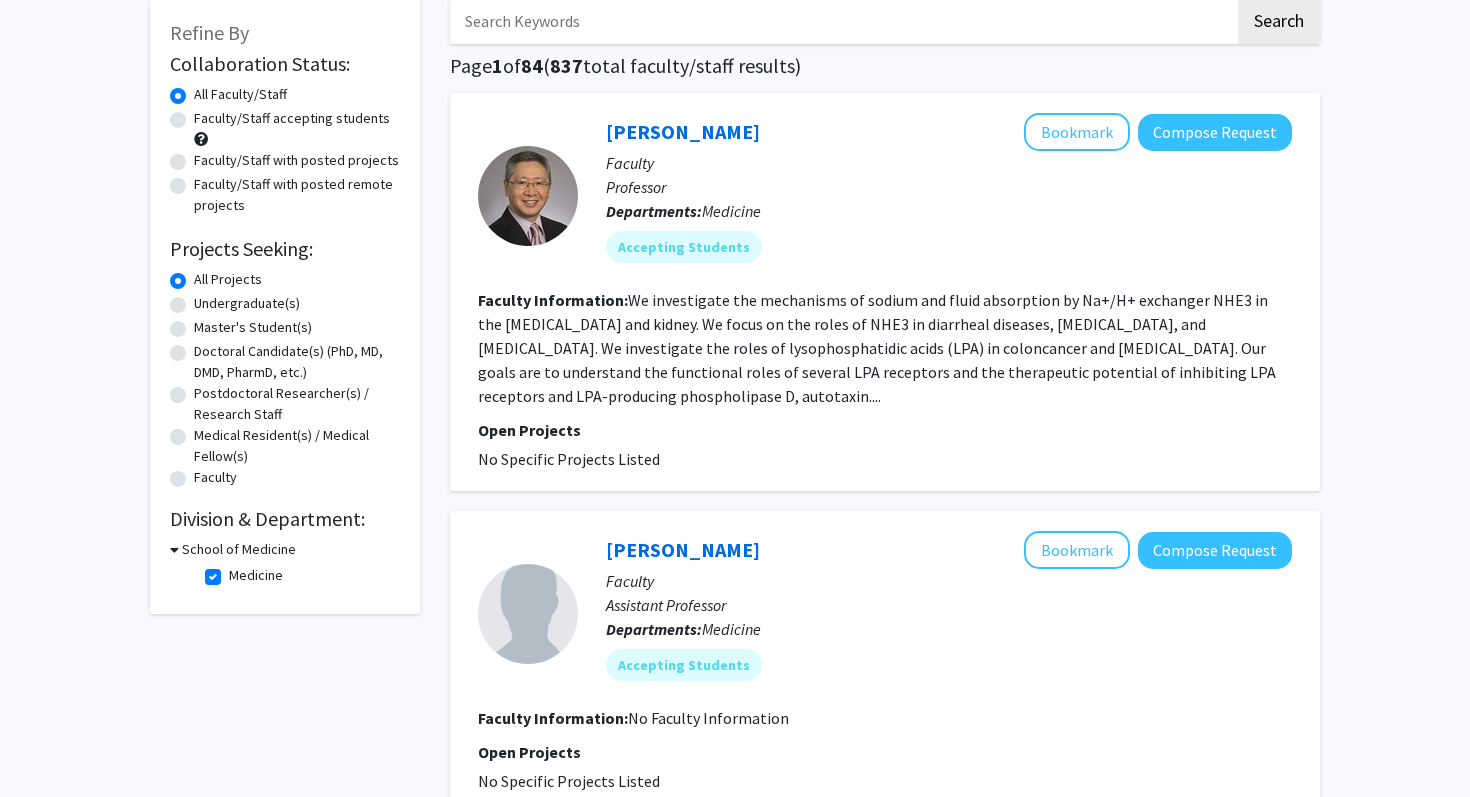 scroll, scrollTop: 37, scrollLeft: 0, axis: vertical 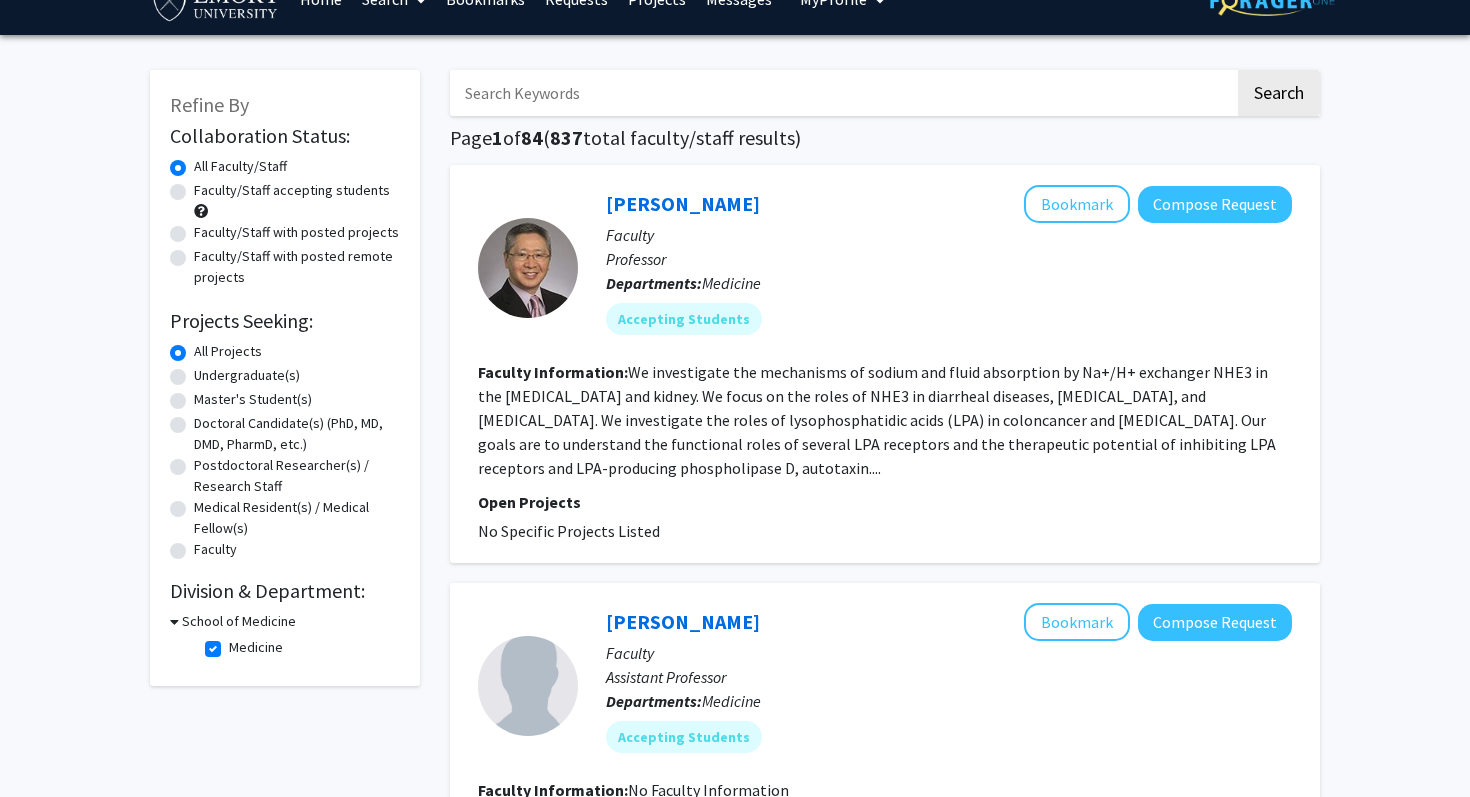 click on "Medicine  Medicine" 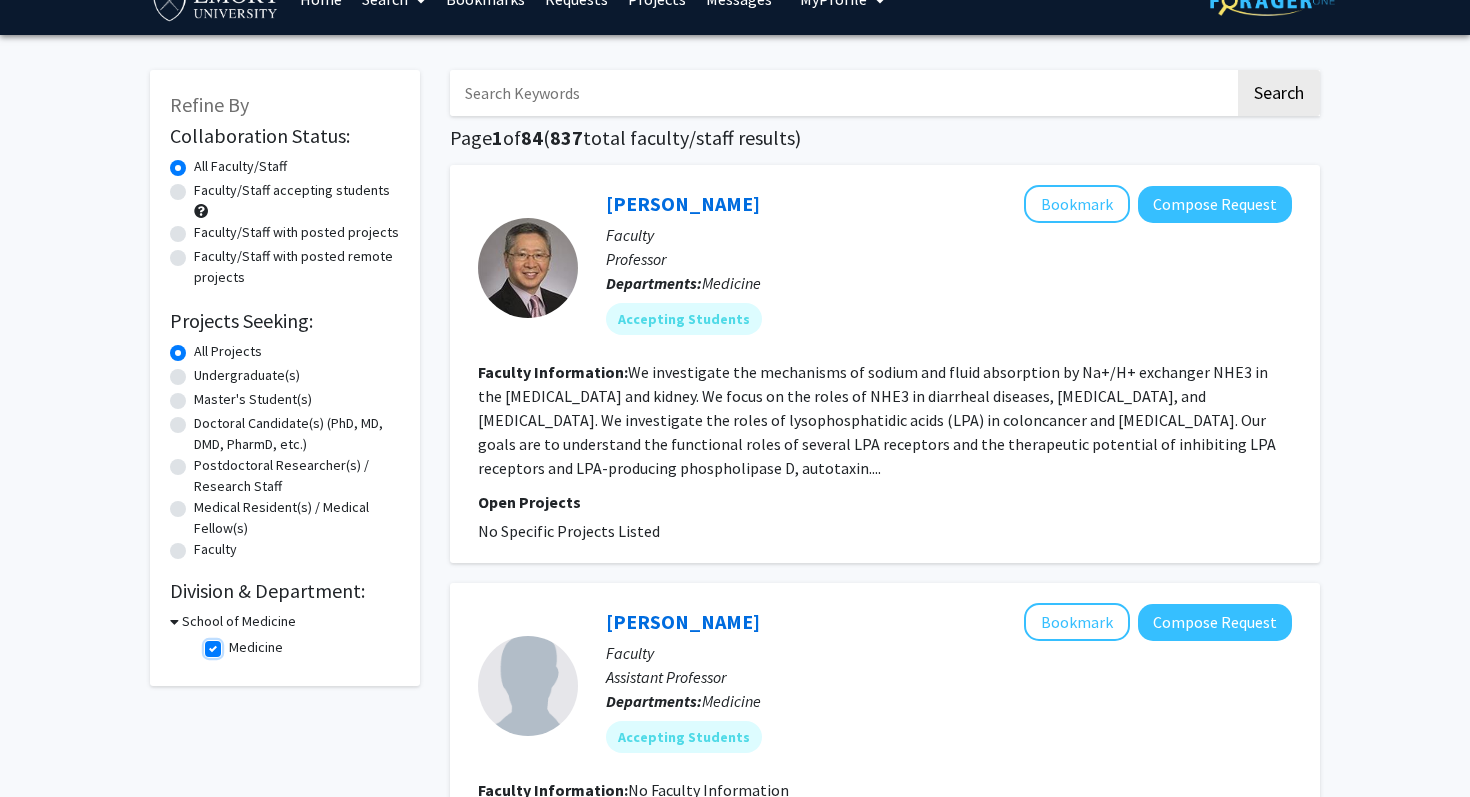 click on "Medicine" at bounding box center (235, 643) 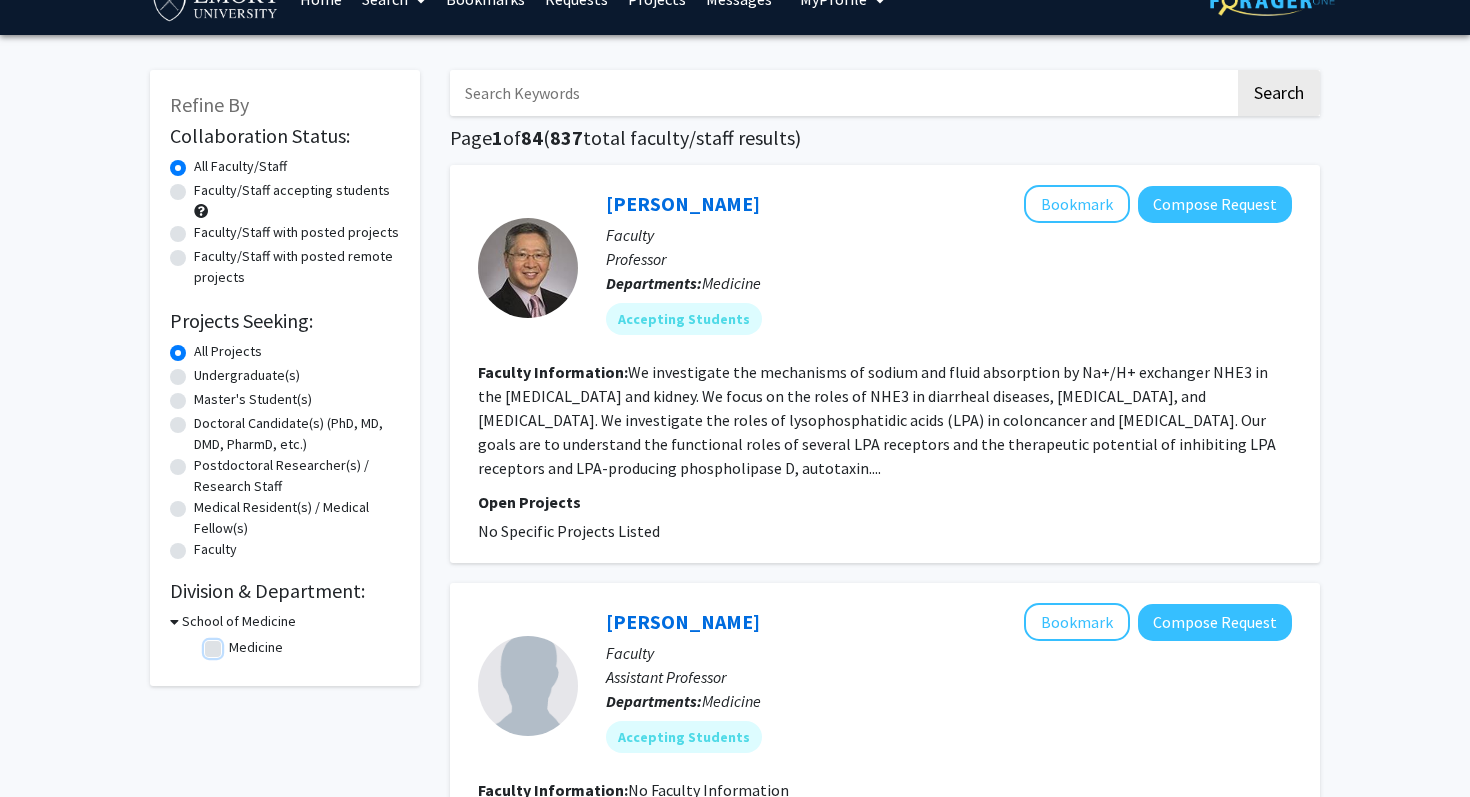 scroll, scrollTop: 0, scrollLeft: 0, axis: both 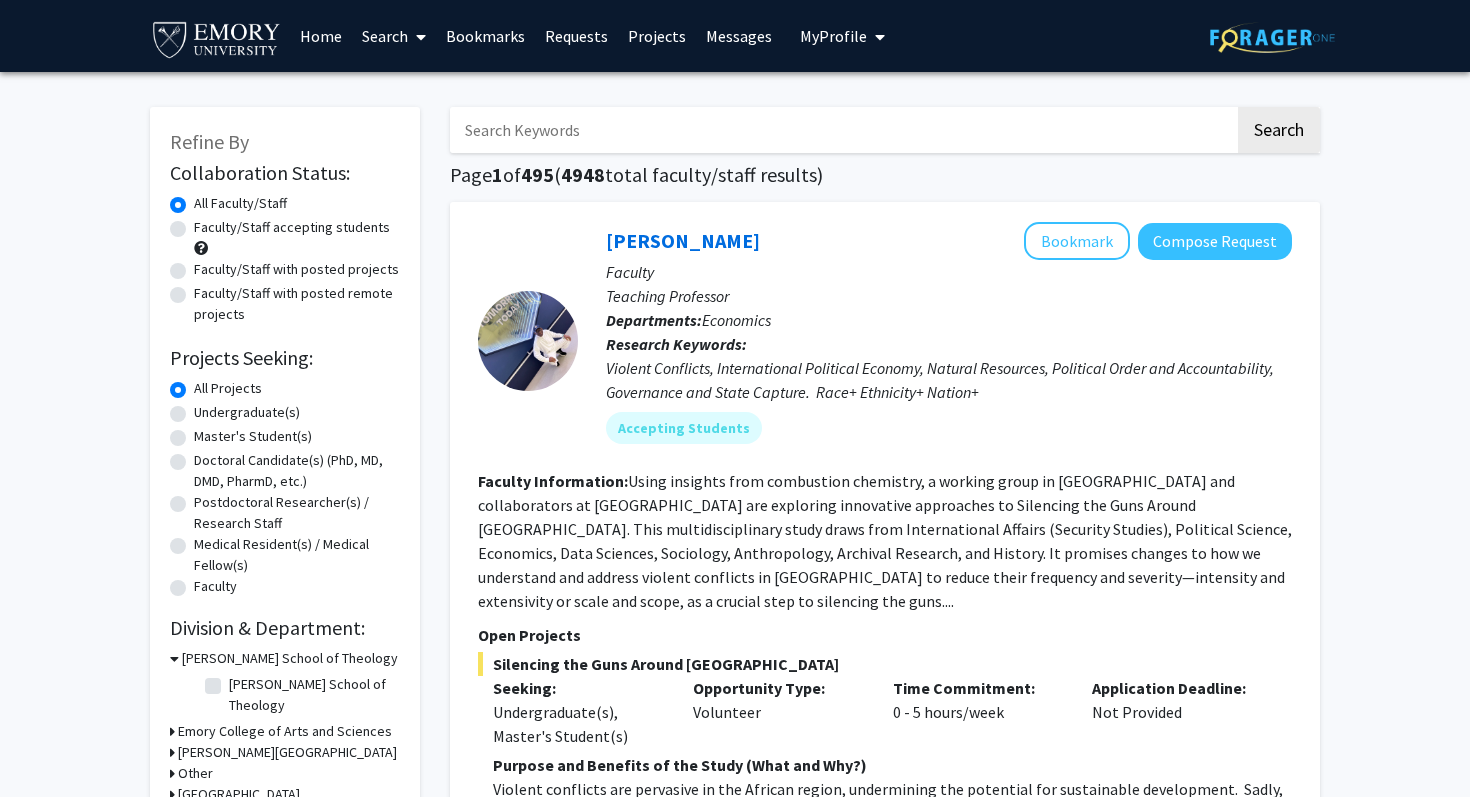 click on "Faculty/Staff accepting students" 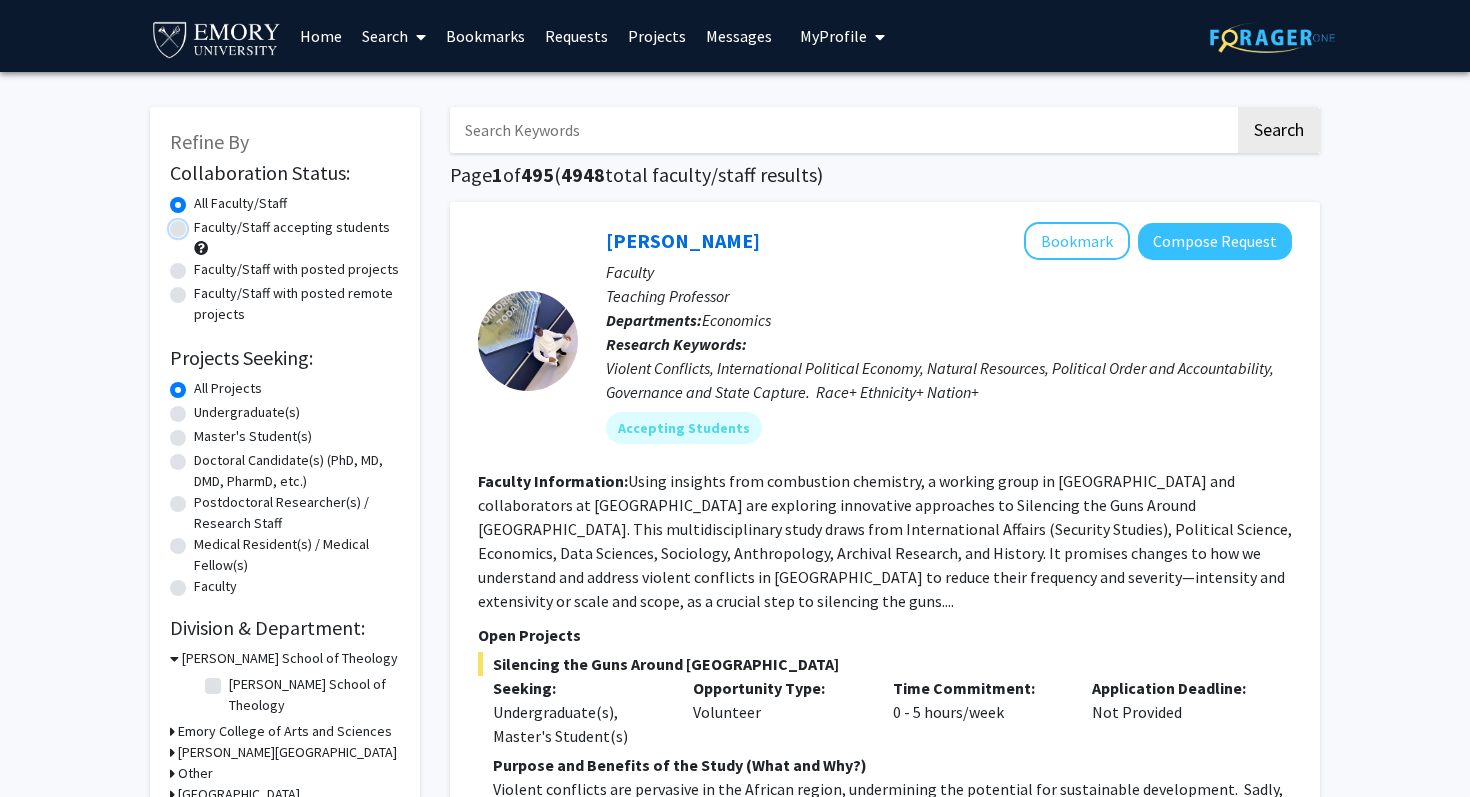 click on "Faculty/Staff accepting students" at bounding box center [200, 223] 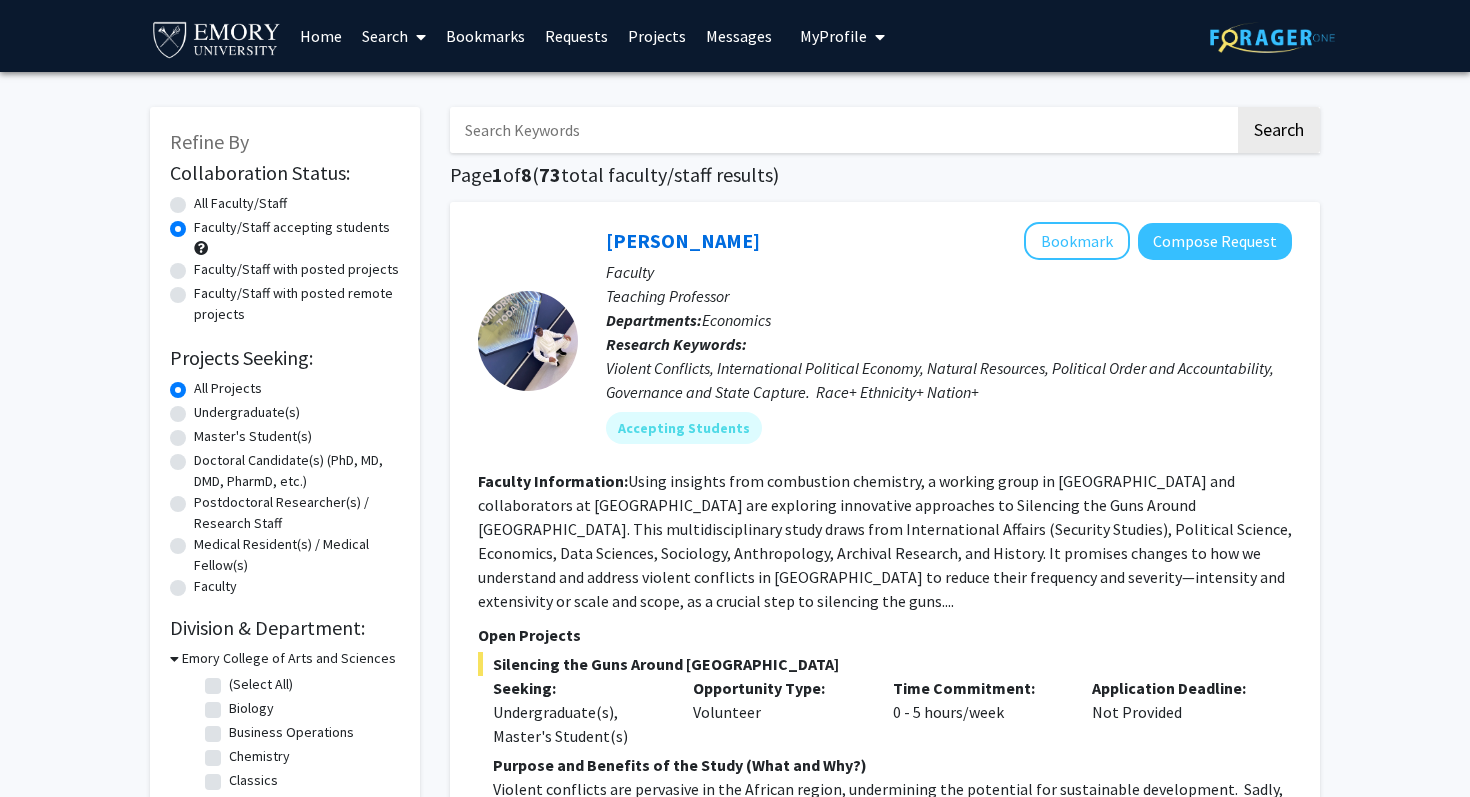 click on "Undergraduate(s)" 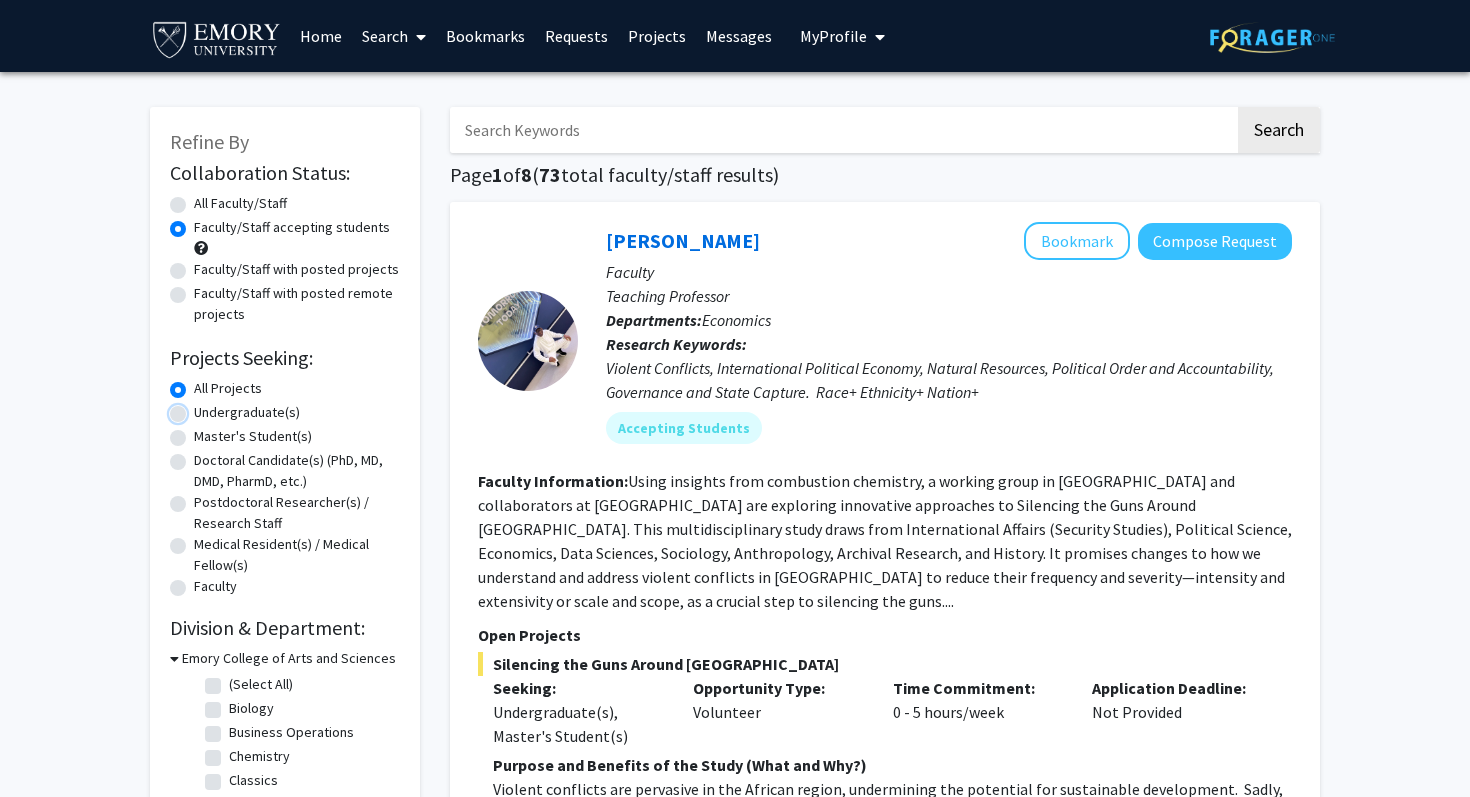 click on "Undergraduate(s)" at bounding box center (200, 408) 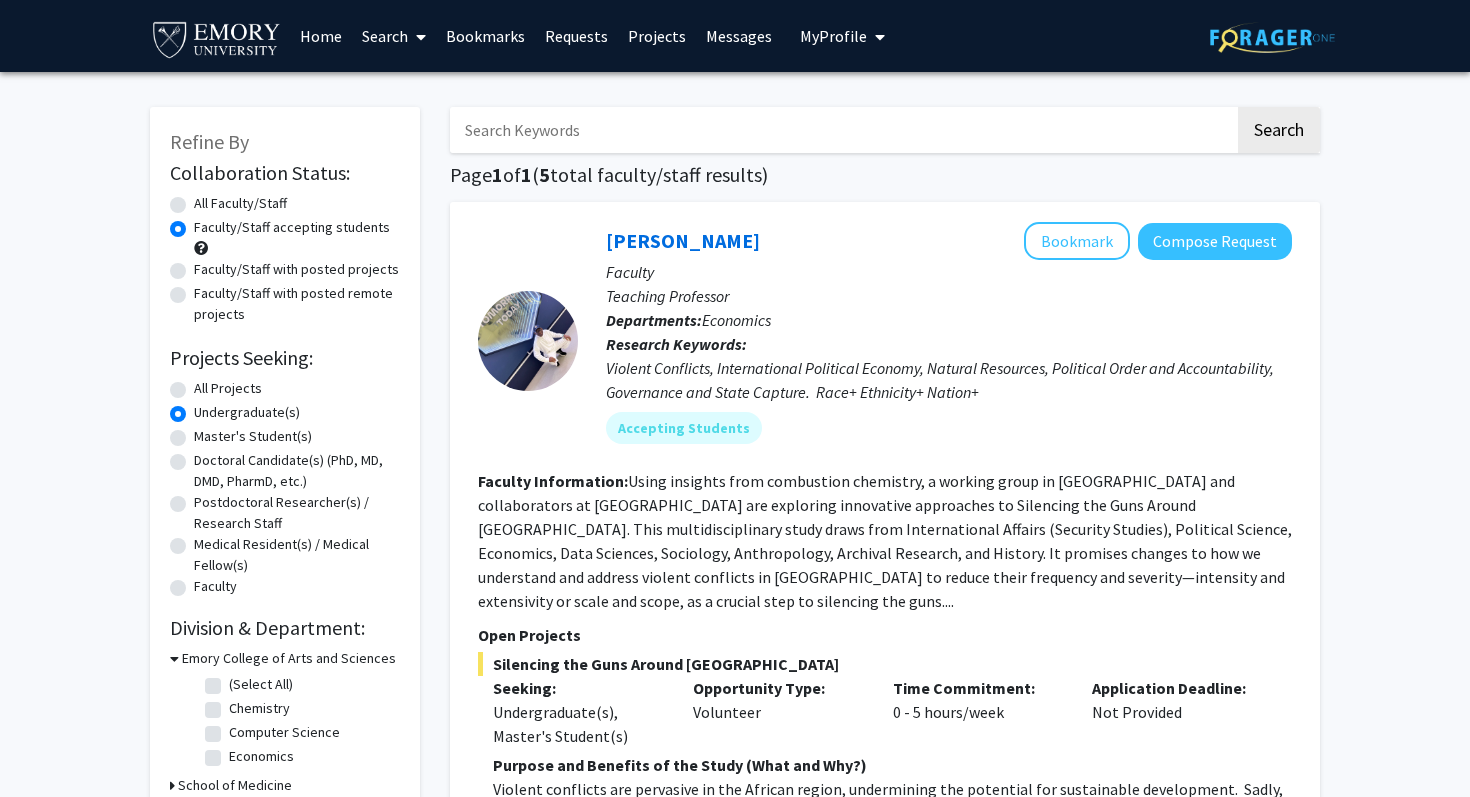 click on "Faculty/Staff with posted projects" 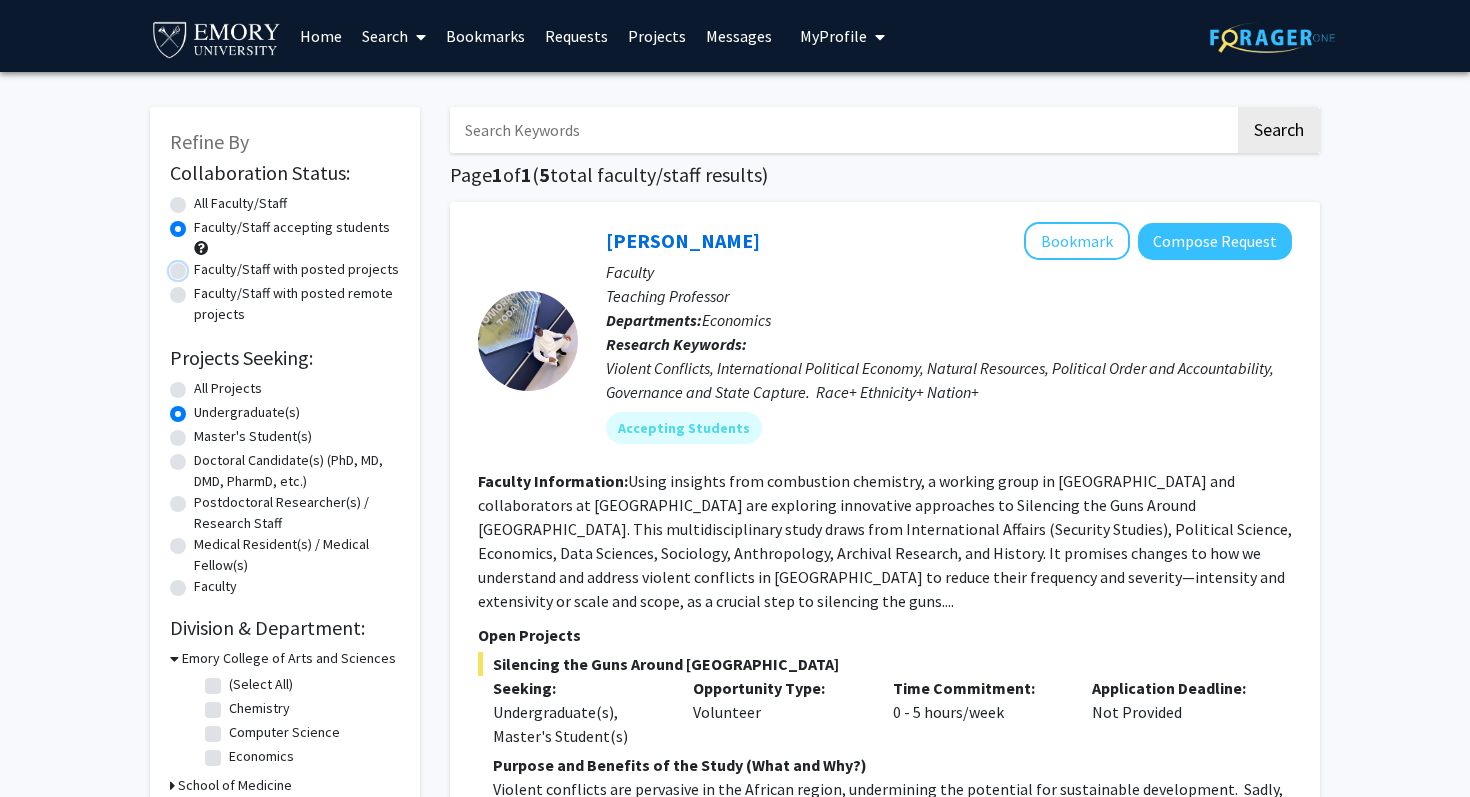 click on "Faculty/Staff with posted projects" at bounding box center (200, 265) 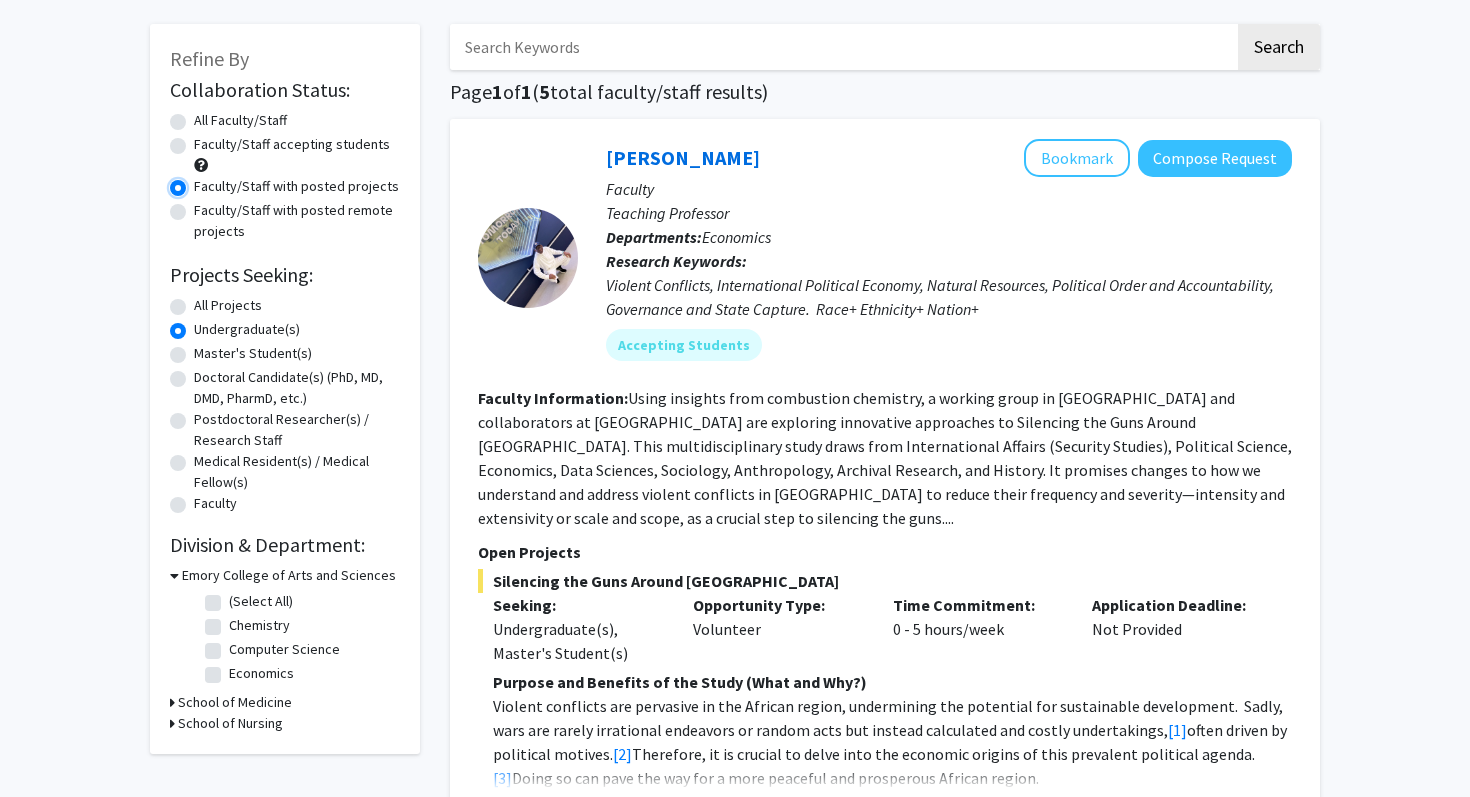 scroll, scrollTop: 82, scrollLeft: 0, axis: vertical 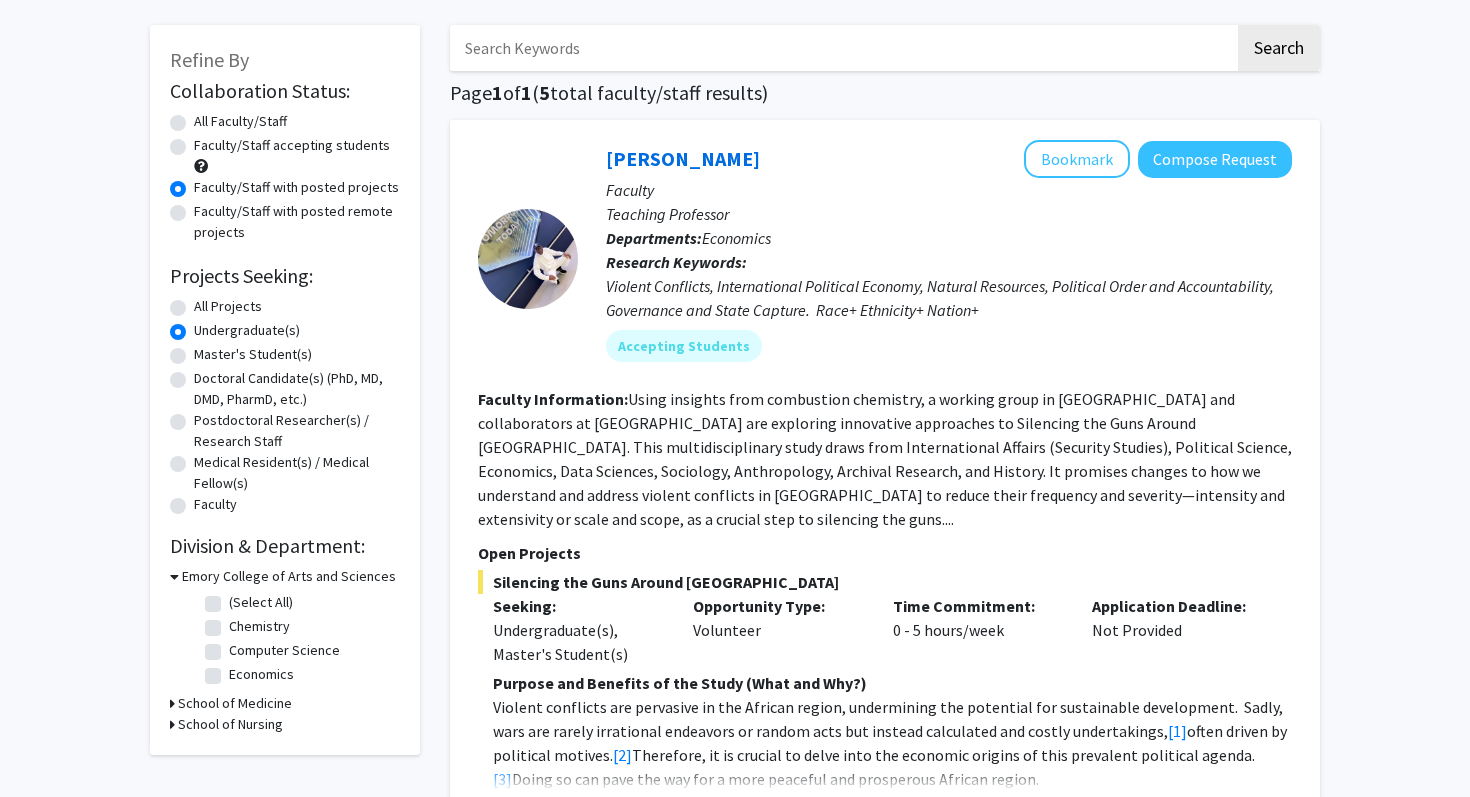 click on "Faculty/Staff accepting students" 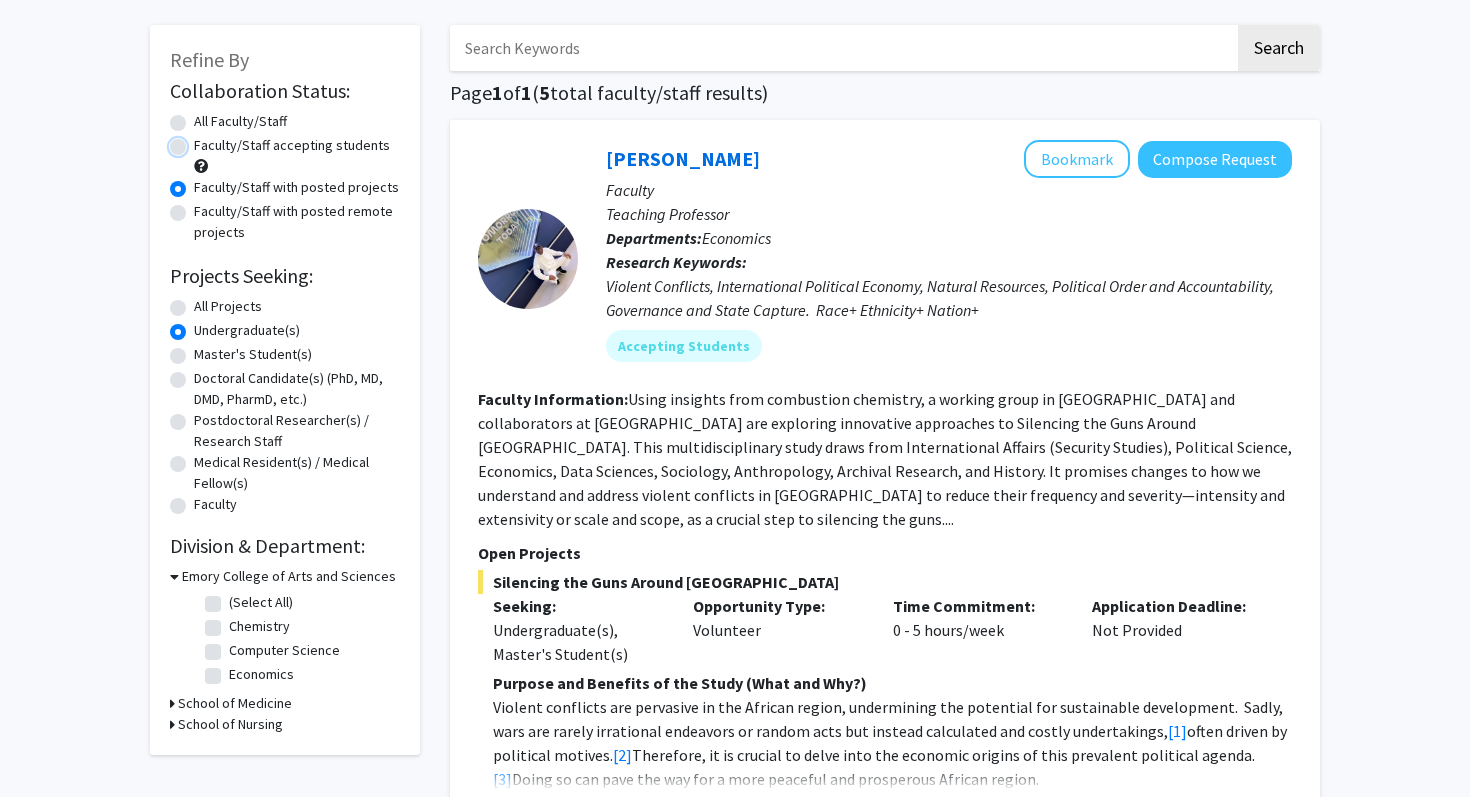 click on "Faculty/Staff accepting students" at bounding box center (200, 141) 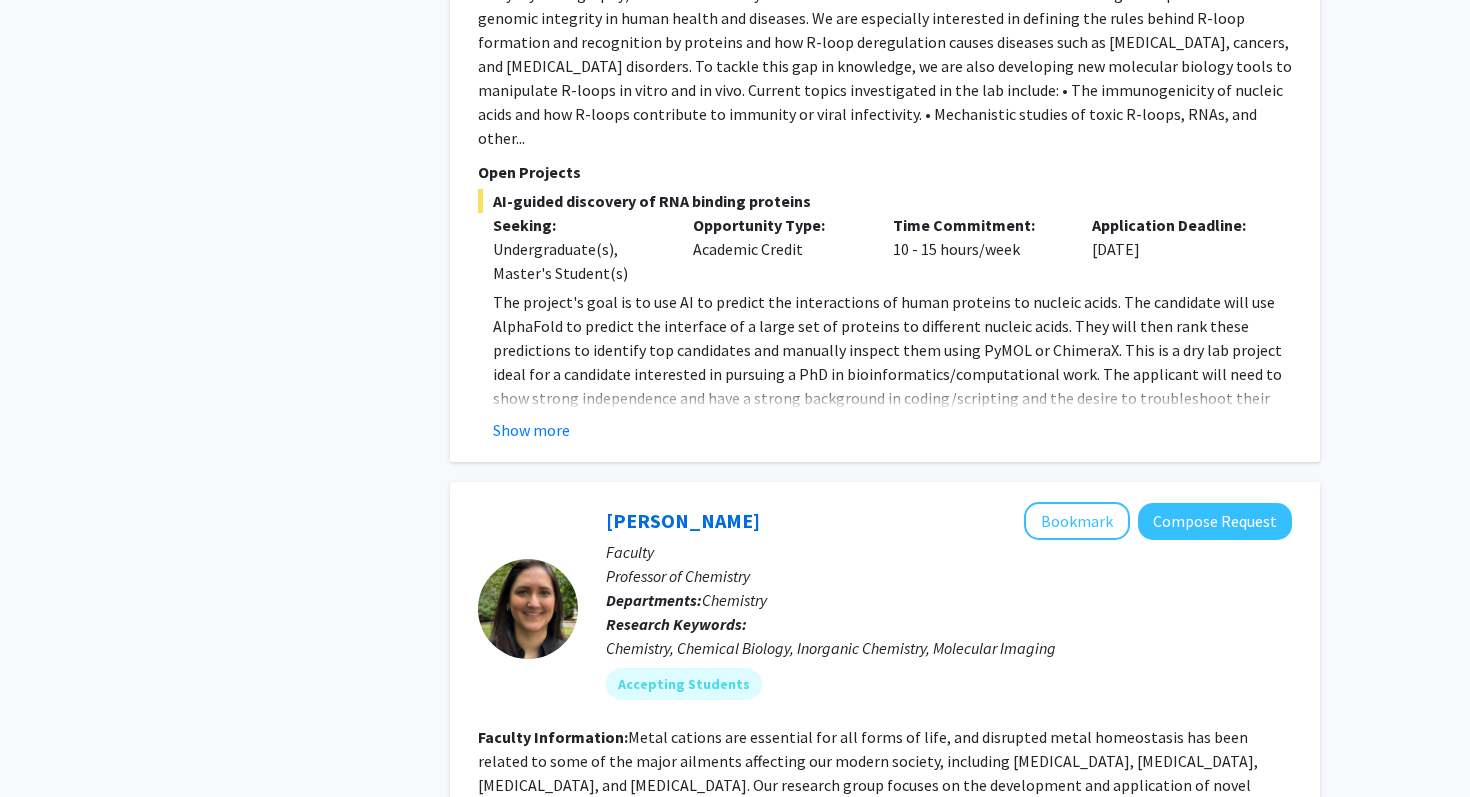 scroll, scrollTop: 3149, scrollLeft: 0, axis: vertical 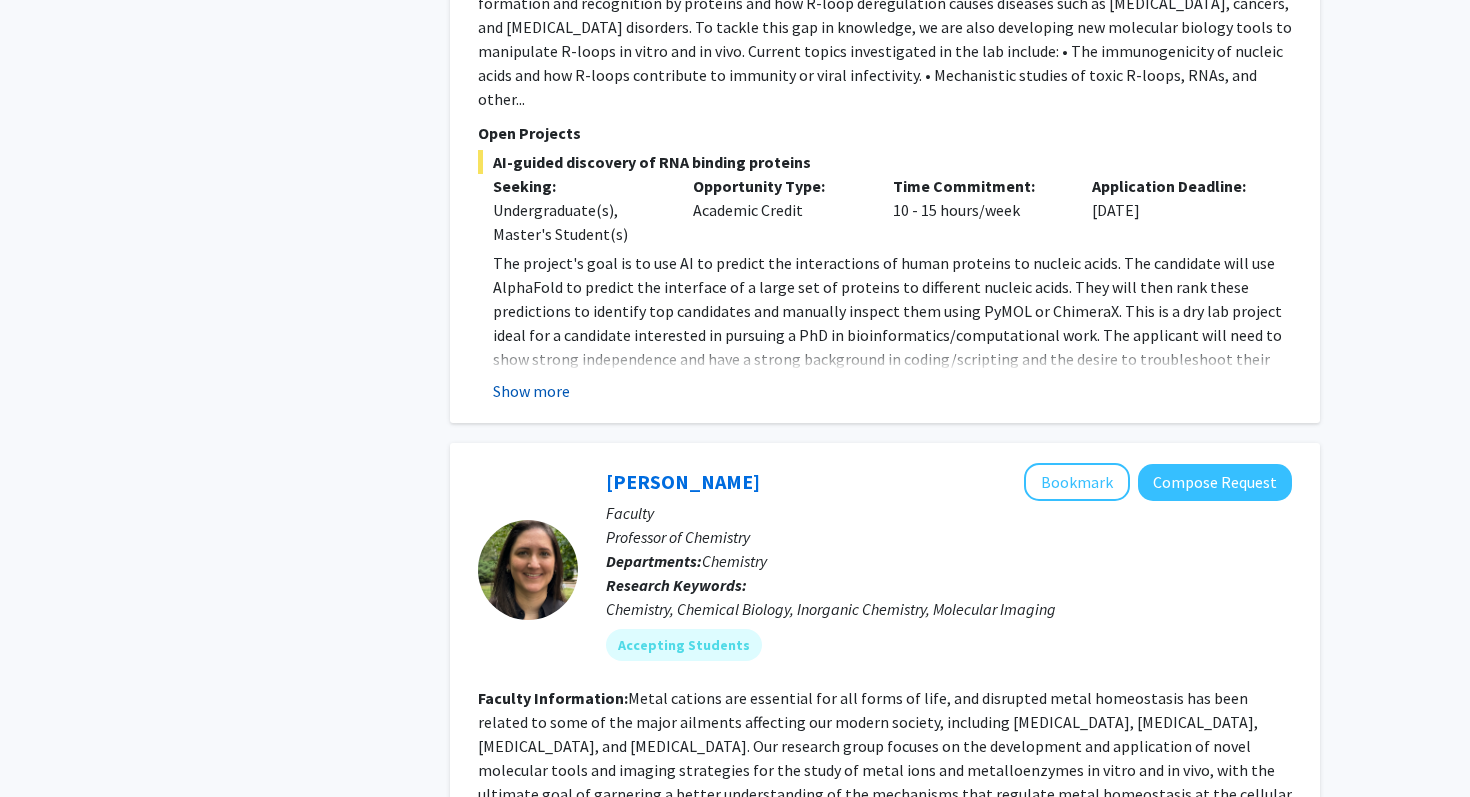 click on "Show more" 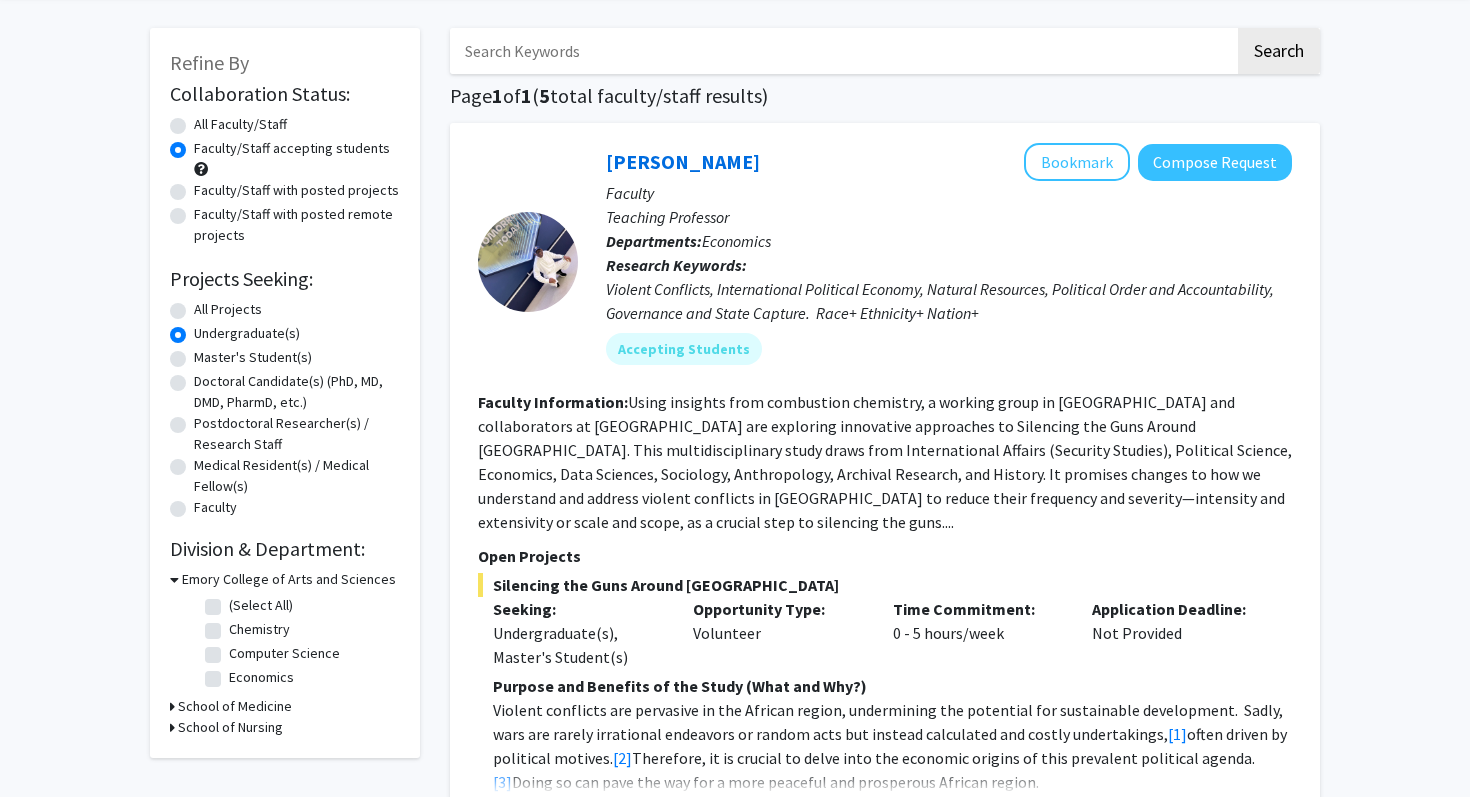 scroll, scrollTop: 84, scrollLeft: 0, axis: vertical 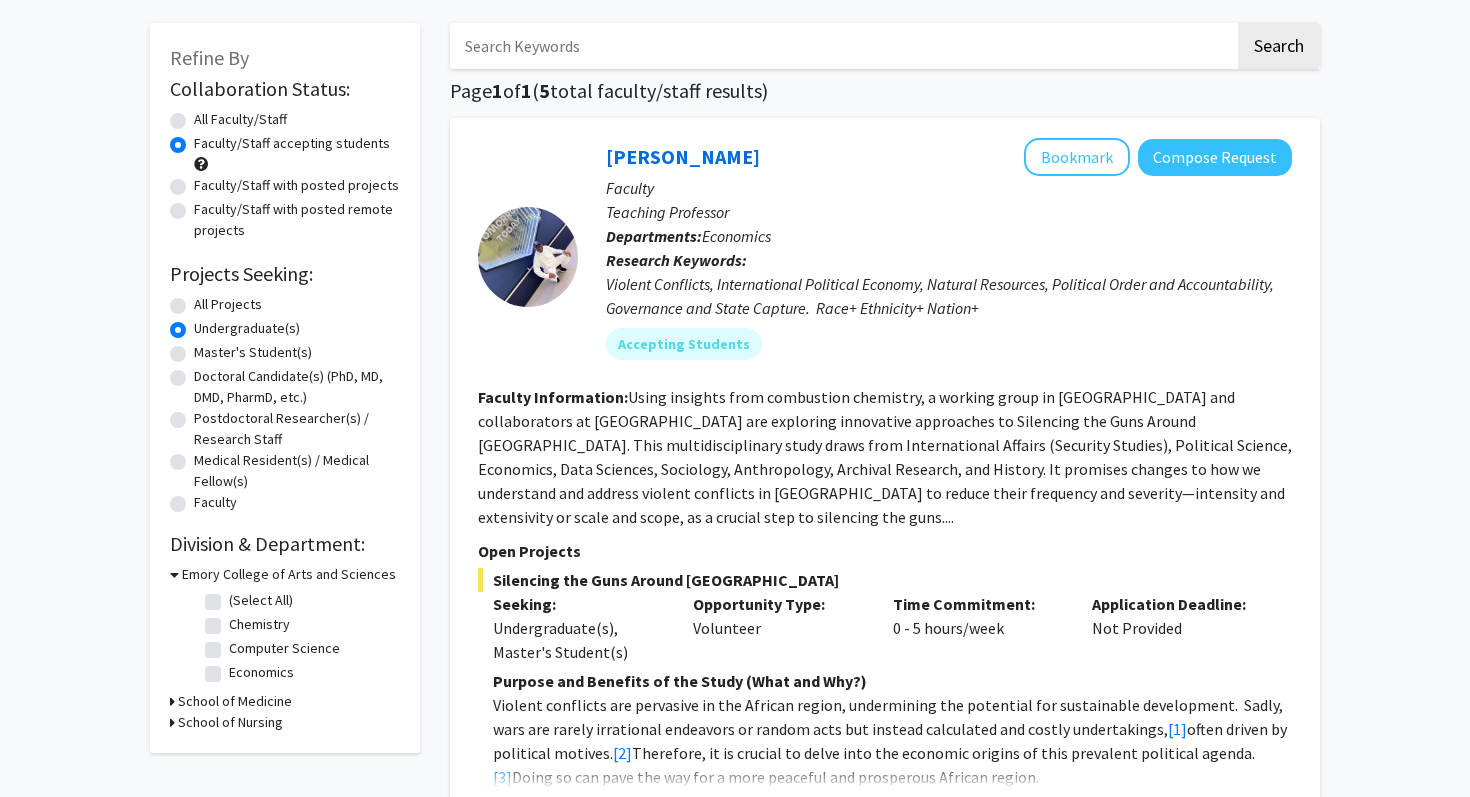 click on "All Faculty/Staff" 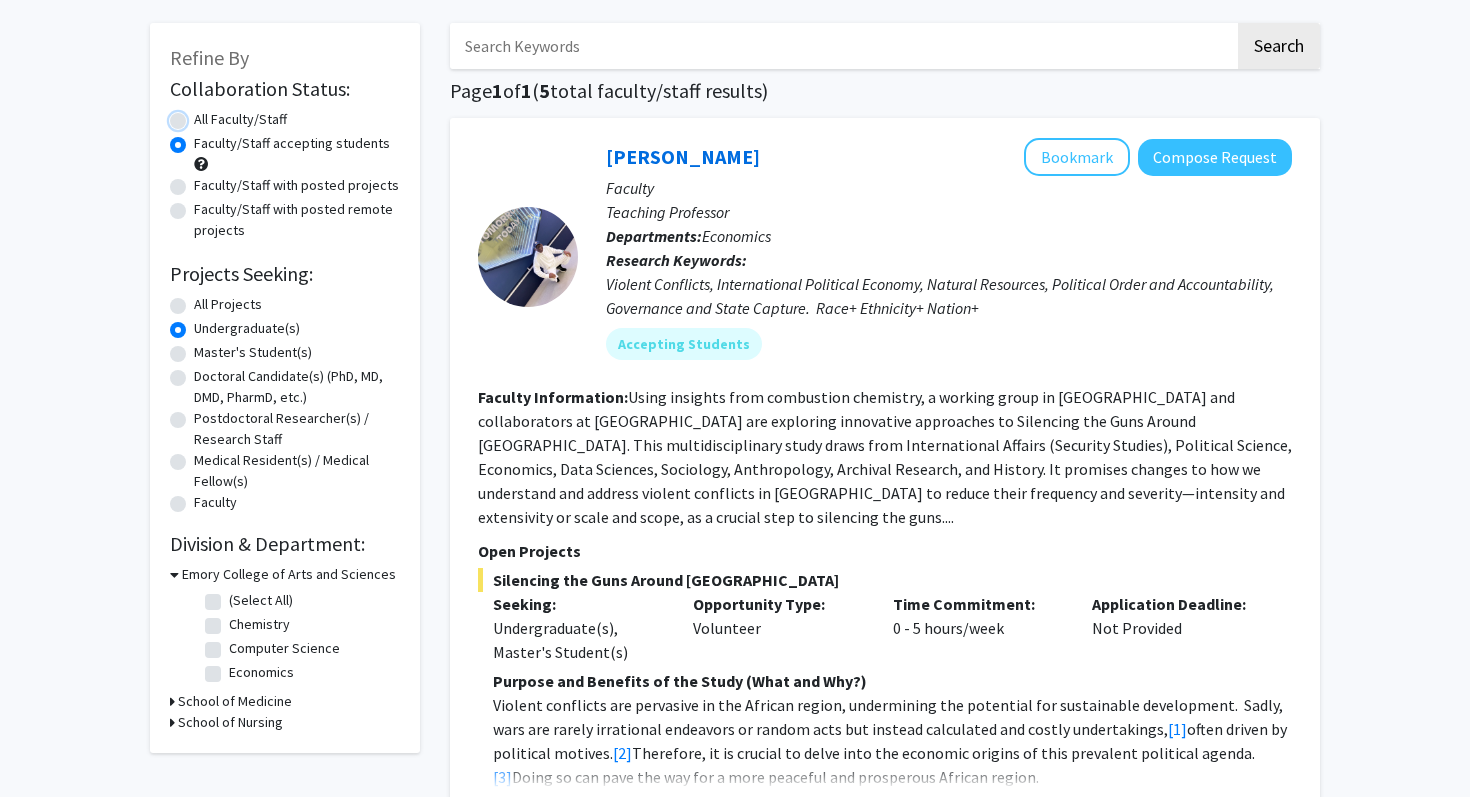 click on "All Faculty/Staff" at bounding box center (200, 115) 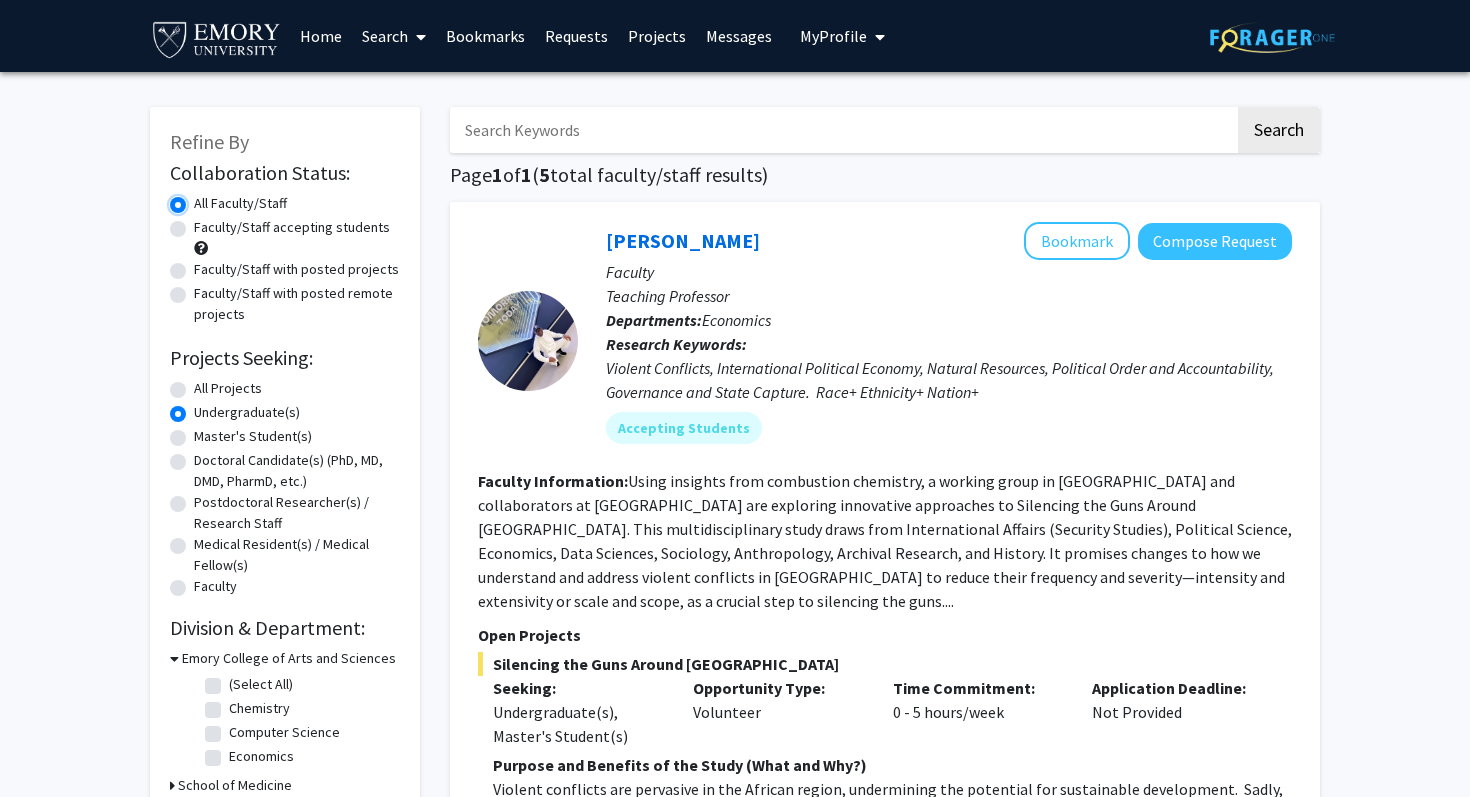 scroll, scrollTop: 61, scrollLeft: 0, axis: vertical 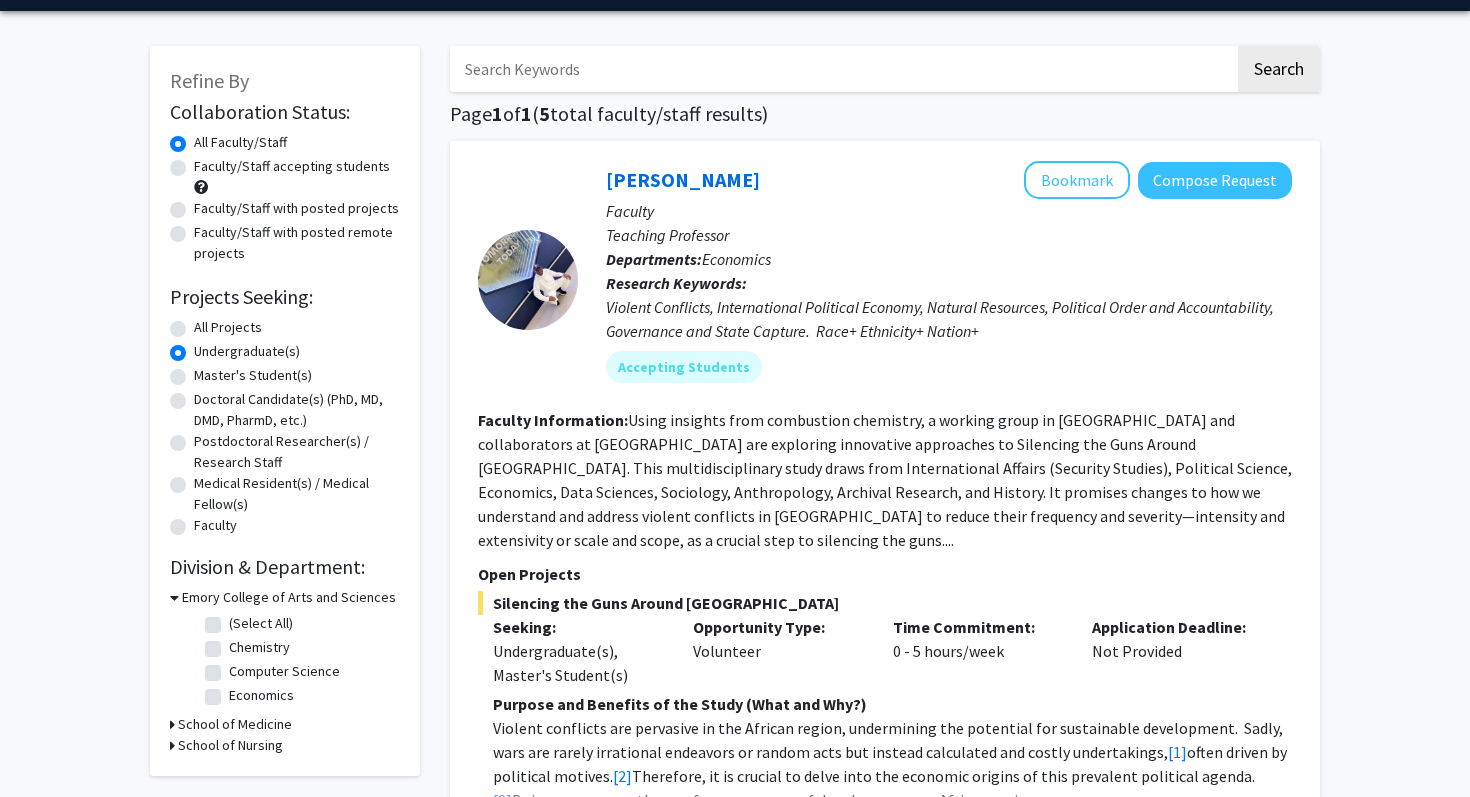 click on "All Projects" 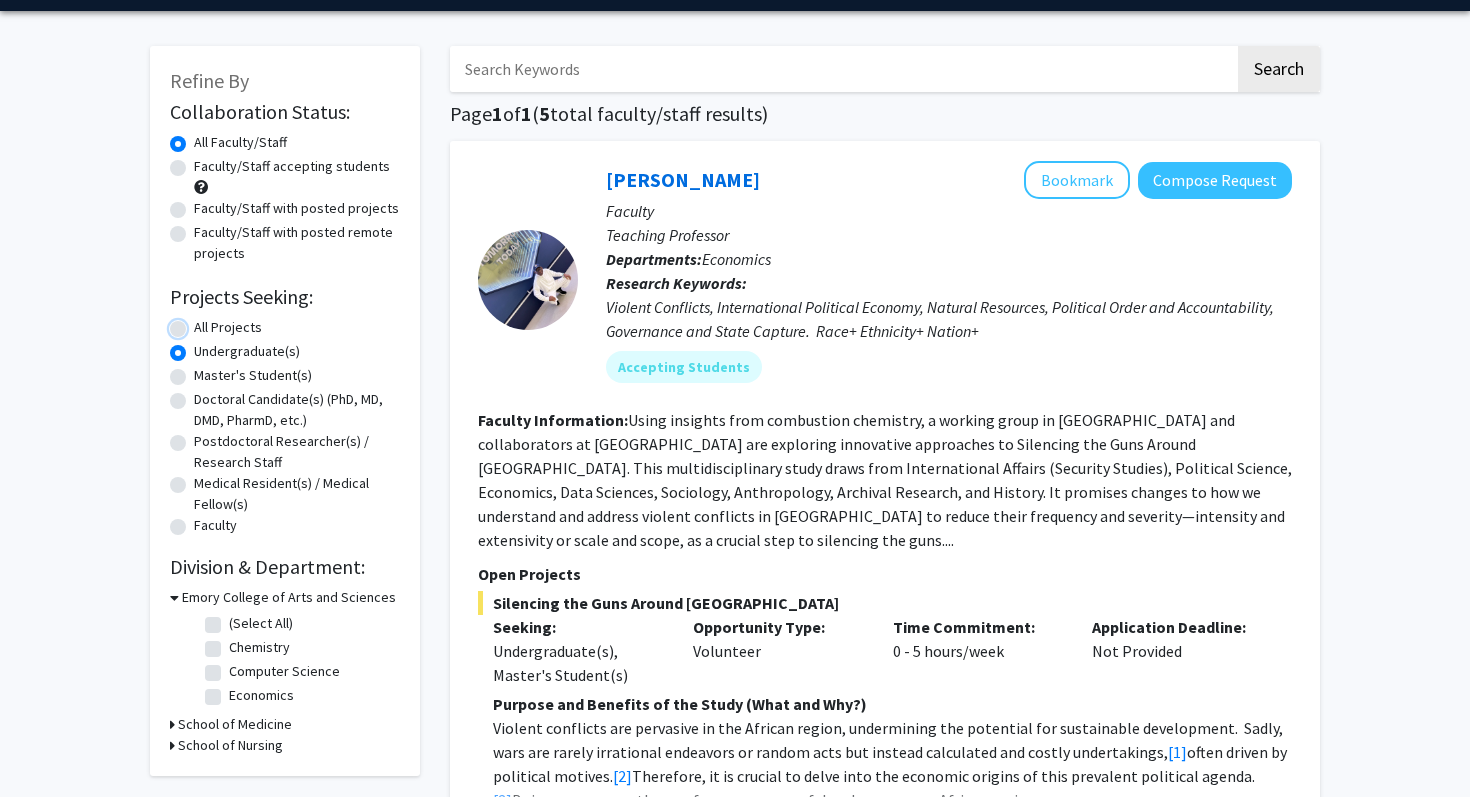 click on "All Projects" at bounding box center (200, 323) 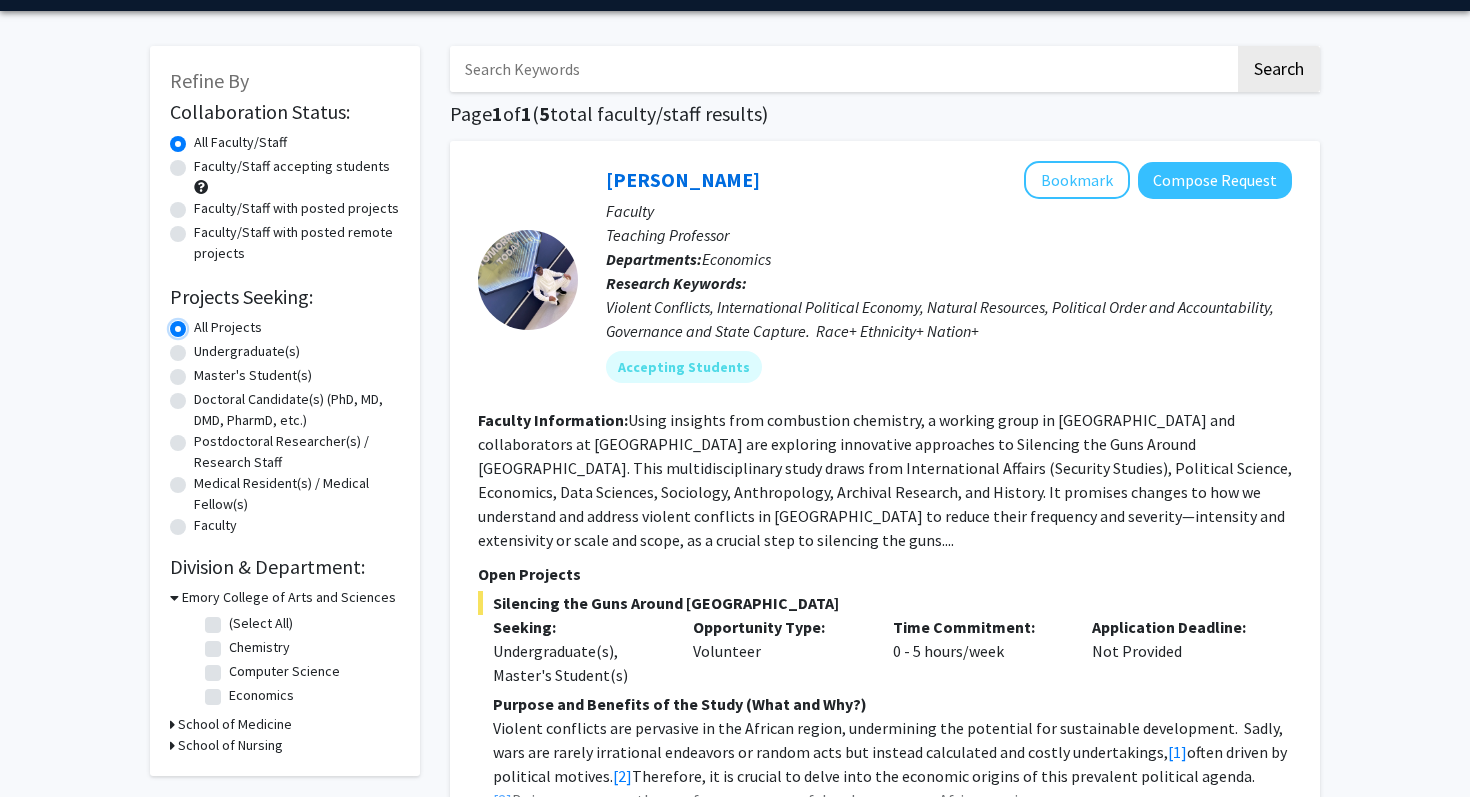 scroll, scrollTop: 0, scrollLeft: 0, axis: both 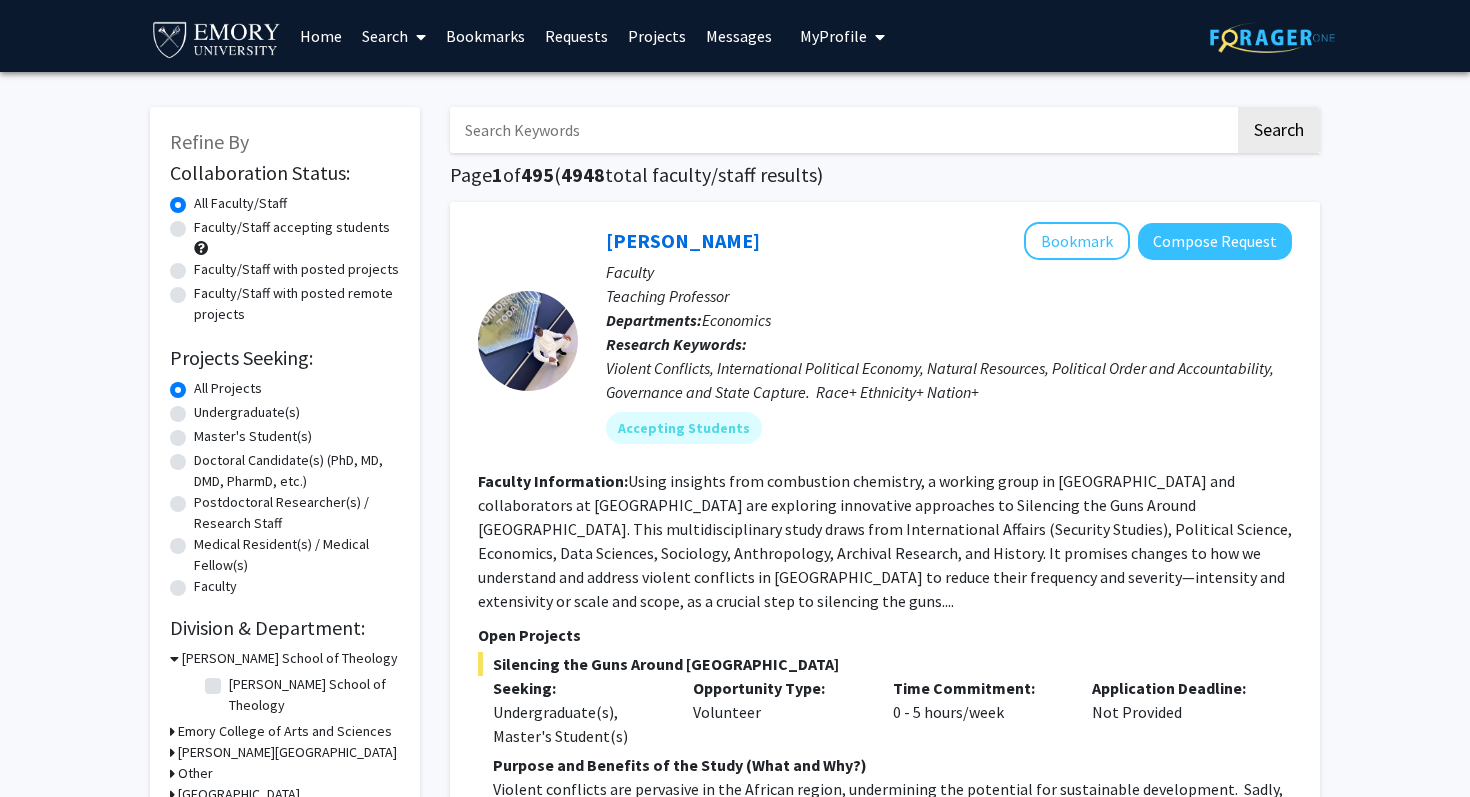 click on "Faculty/Staff with posted projects" 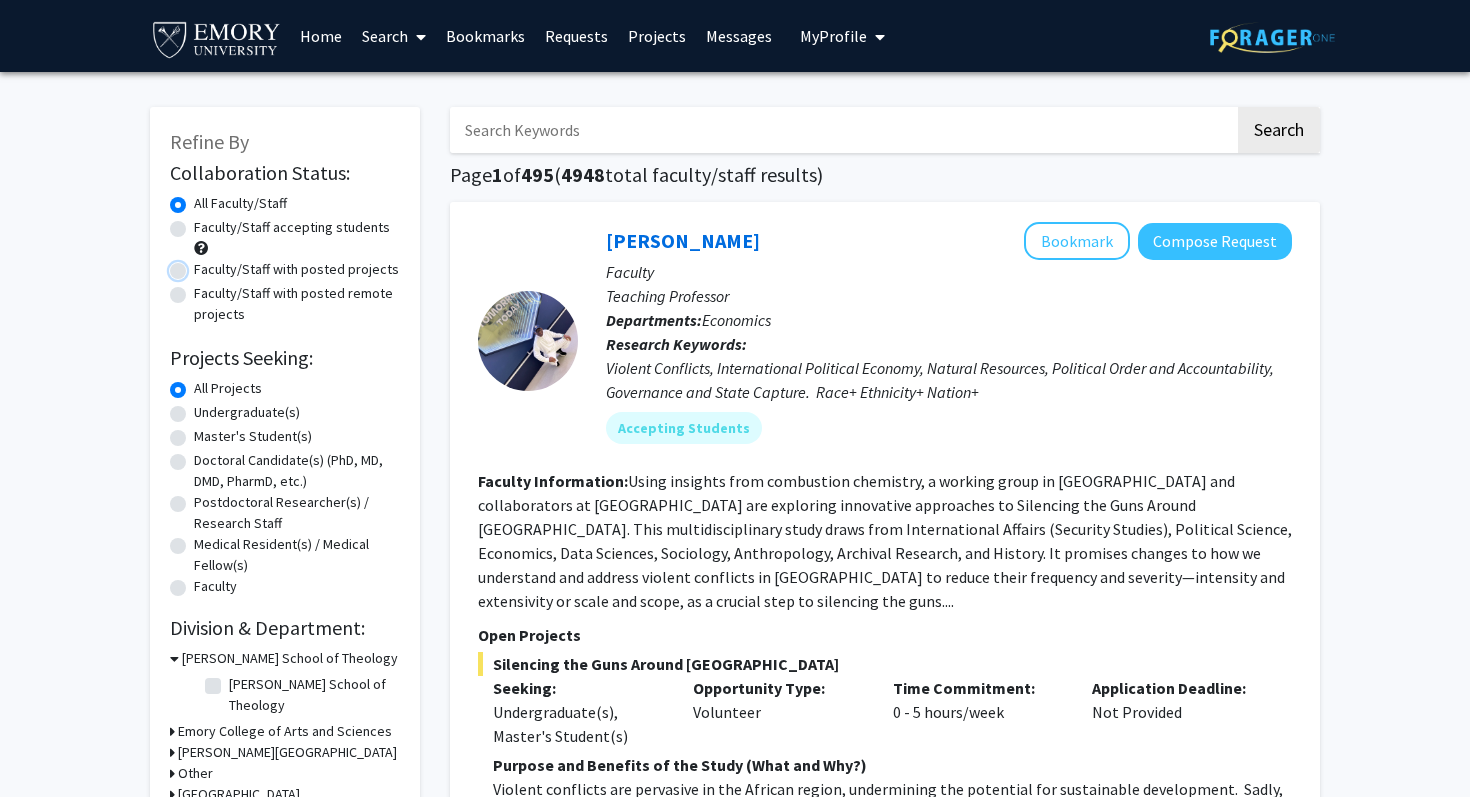 click on "Faculty/Staff with posted projects" at bounding box center [200, 265] 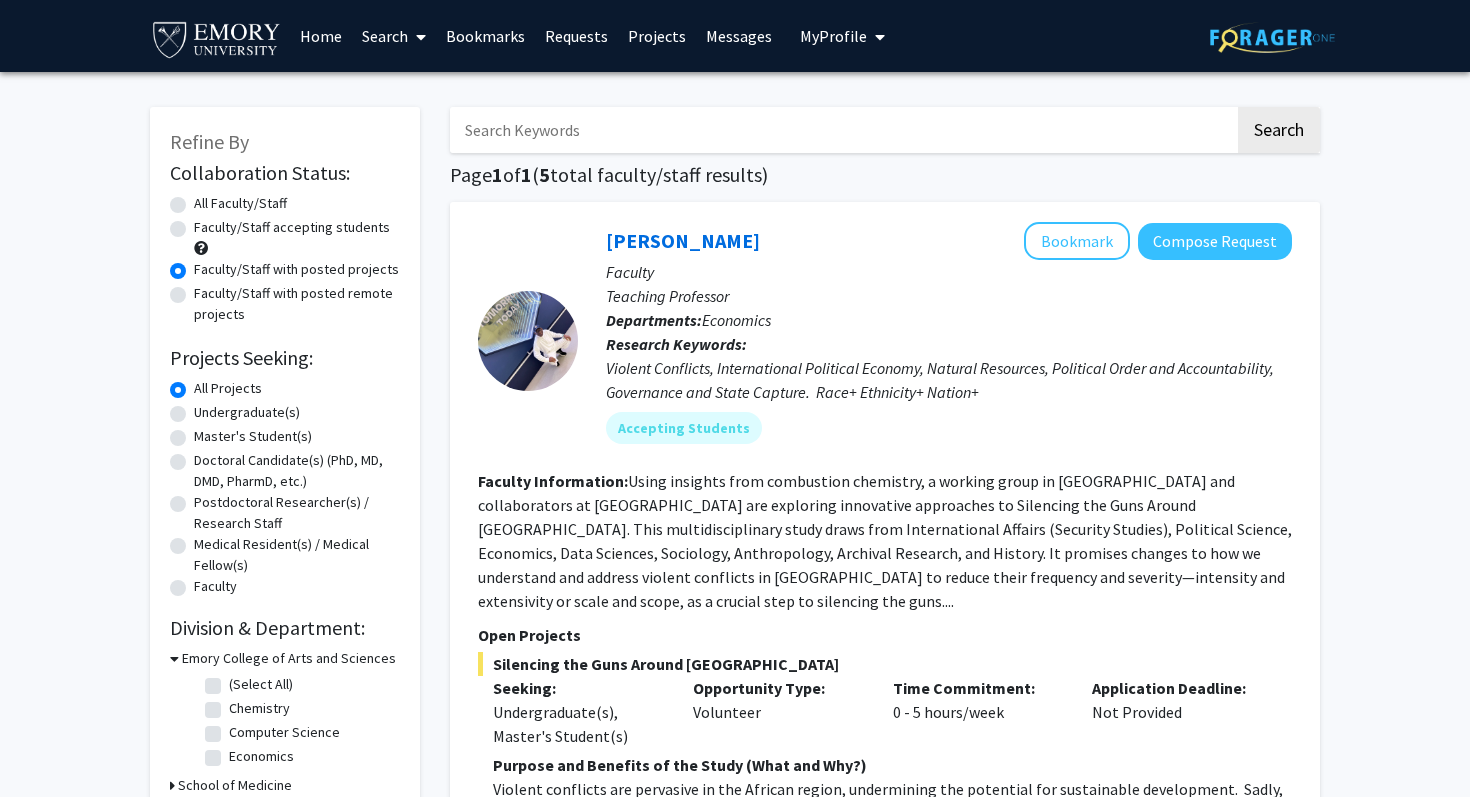 click on "Faculty/Staff accepting students" 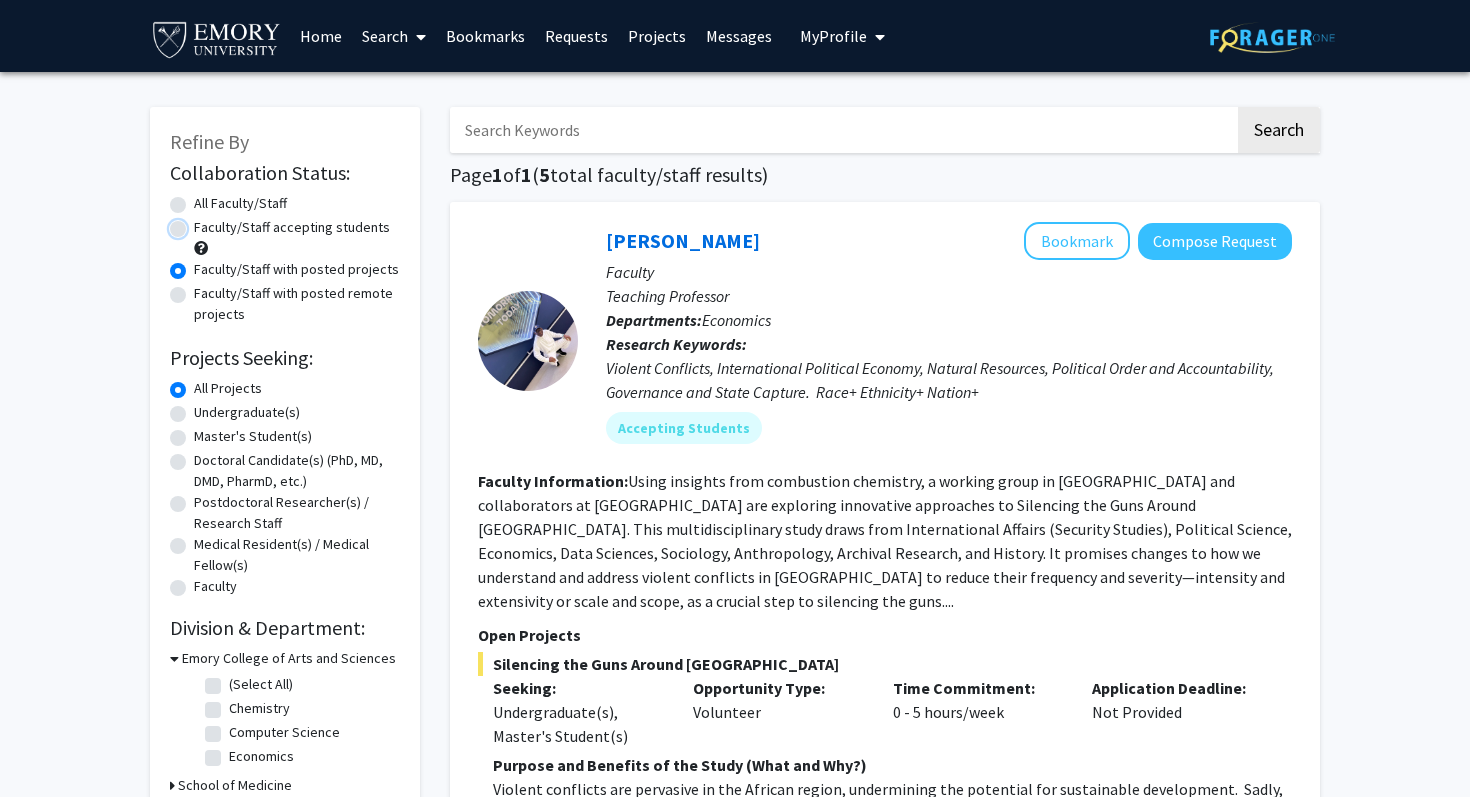 click on "Faculty/Staff accepting students" at bounding box center [200, 223] 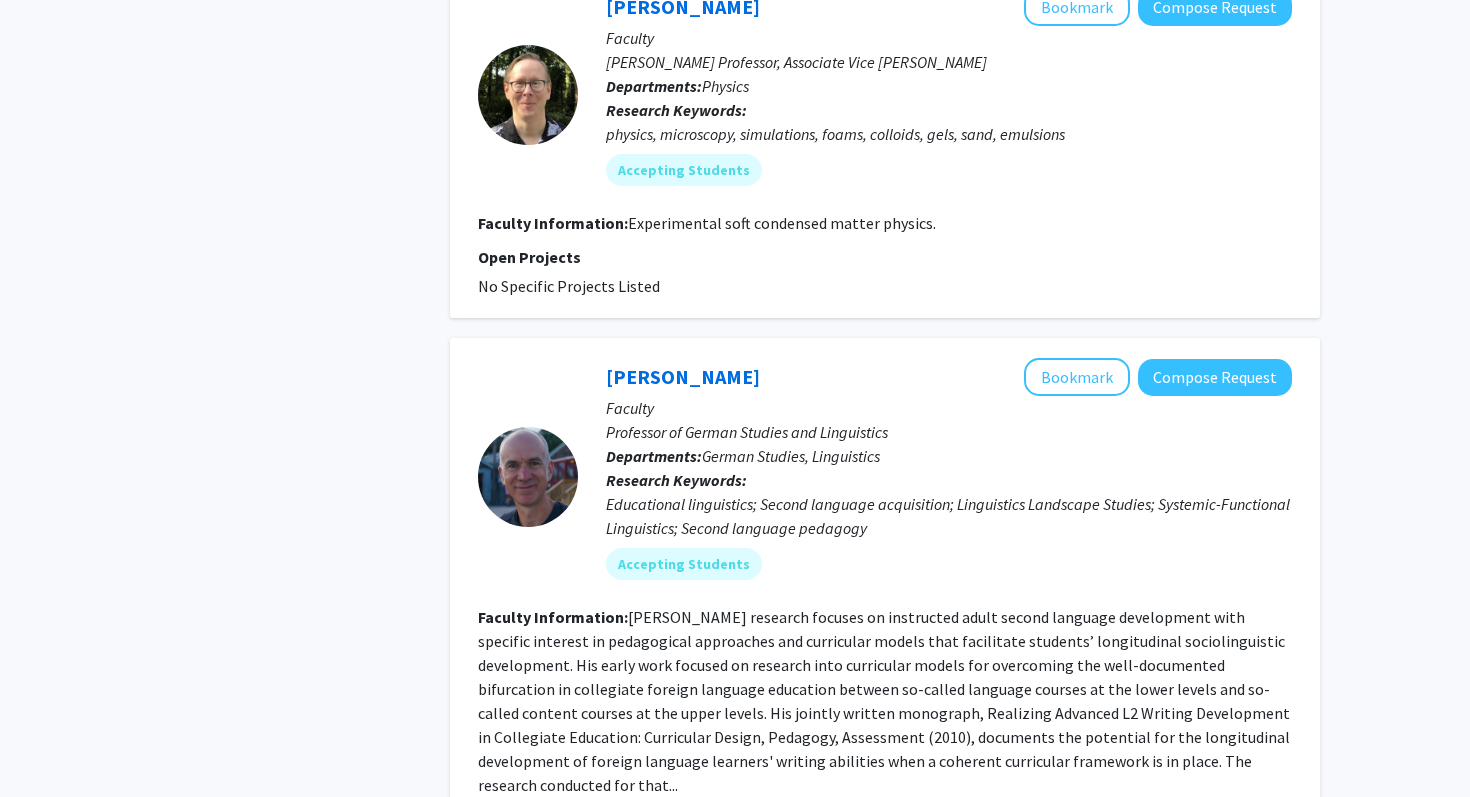 scroll, scrollTop: 5997, scrollLeft: 0, axis: vertical 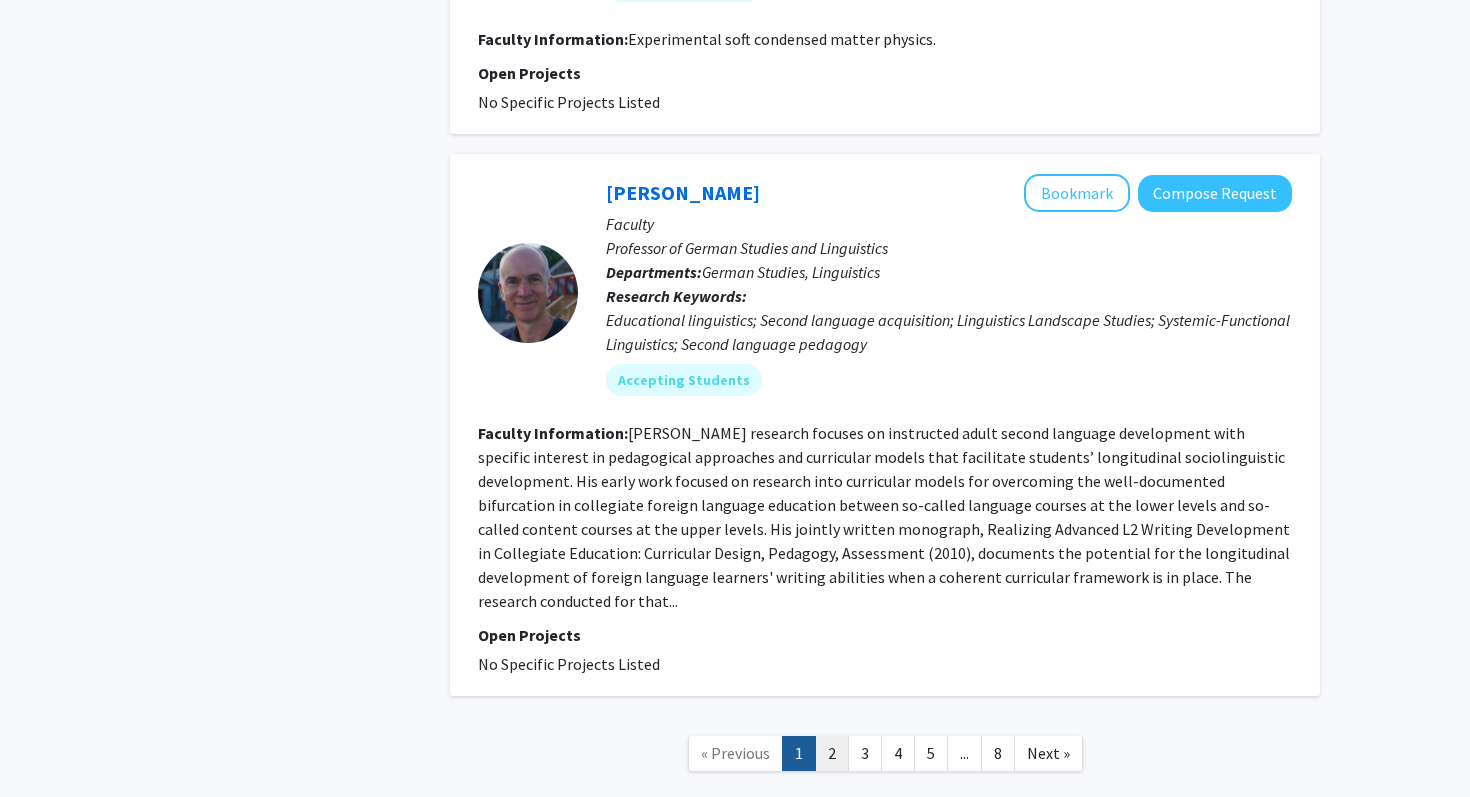 click on "2" 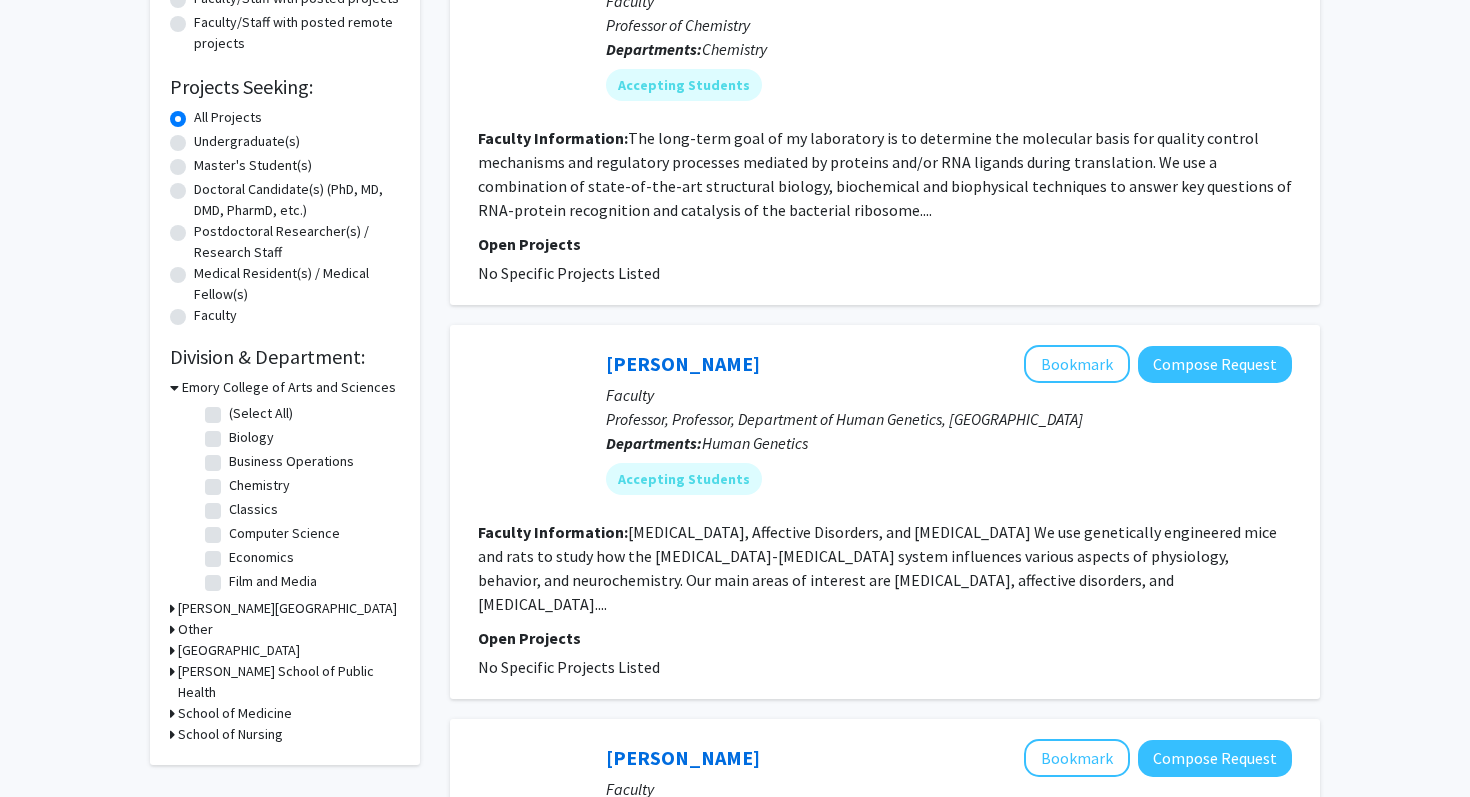 scroll, scrollTop: 273, scrollLeft: 0, axis: vertical 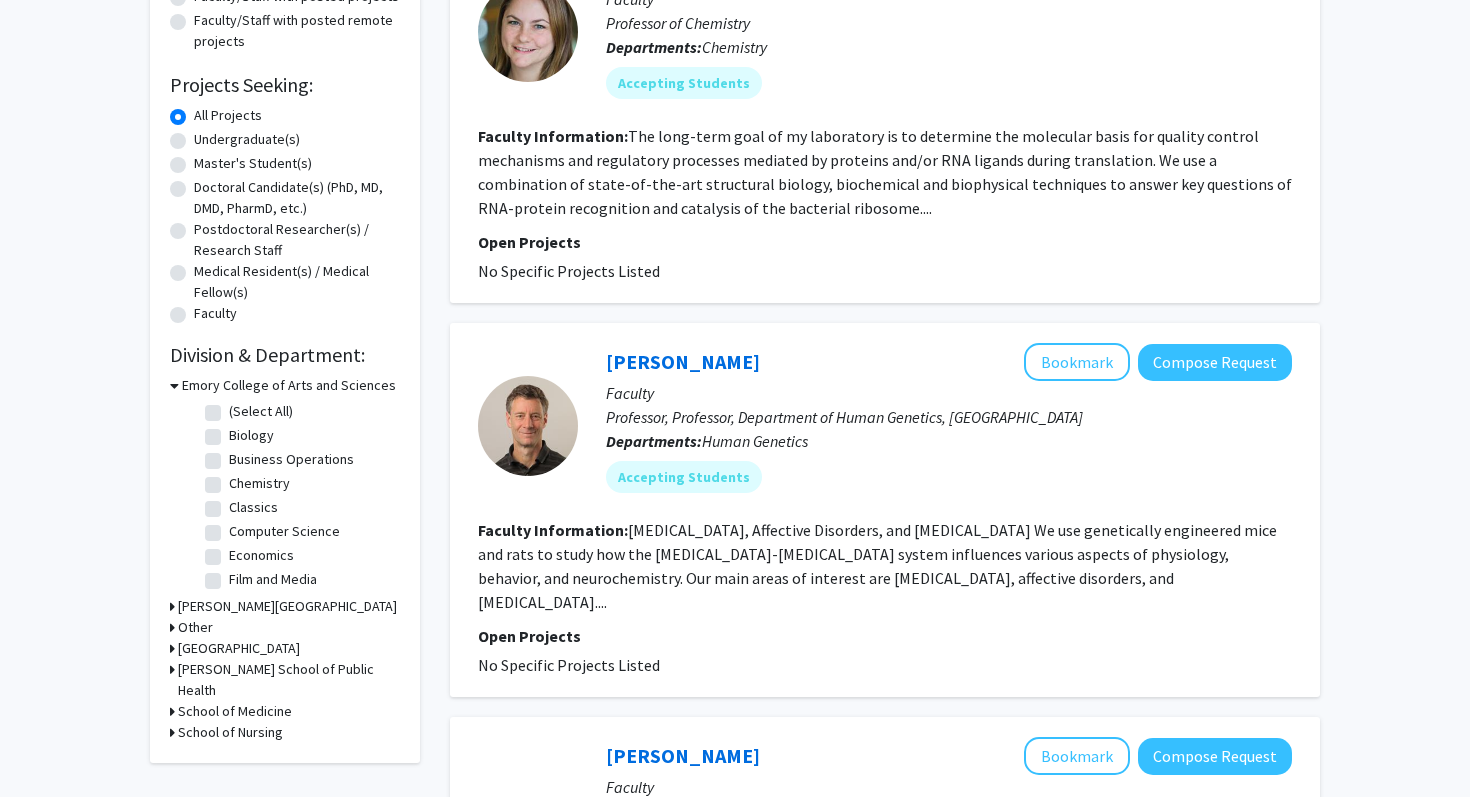click on "School of Medicine" at bounding box center [235, 711] 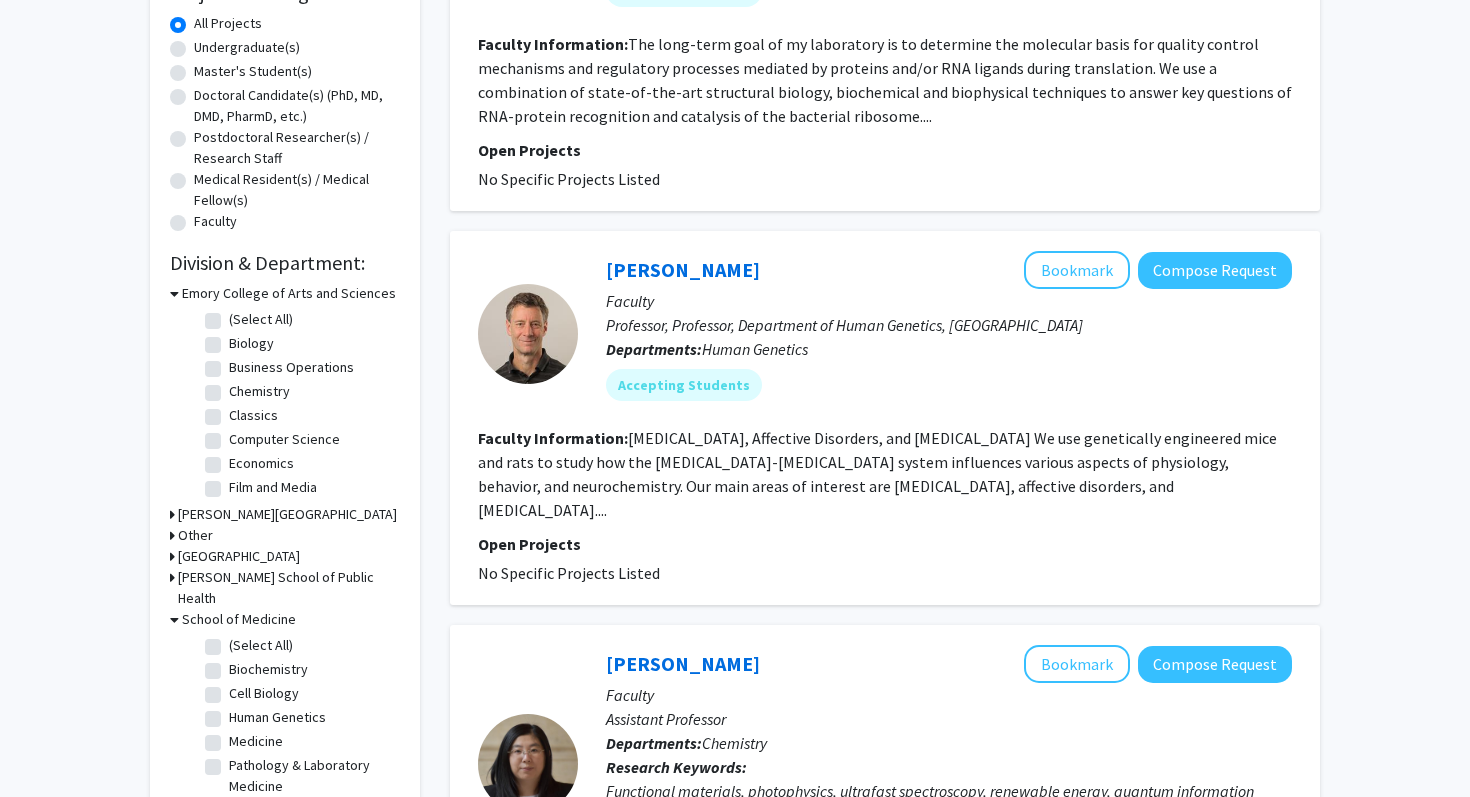 scroll, scrollTop: 375, scrollLeft: 0, axis: vertical 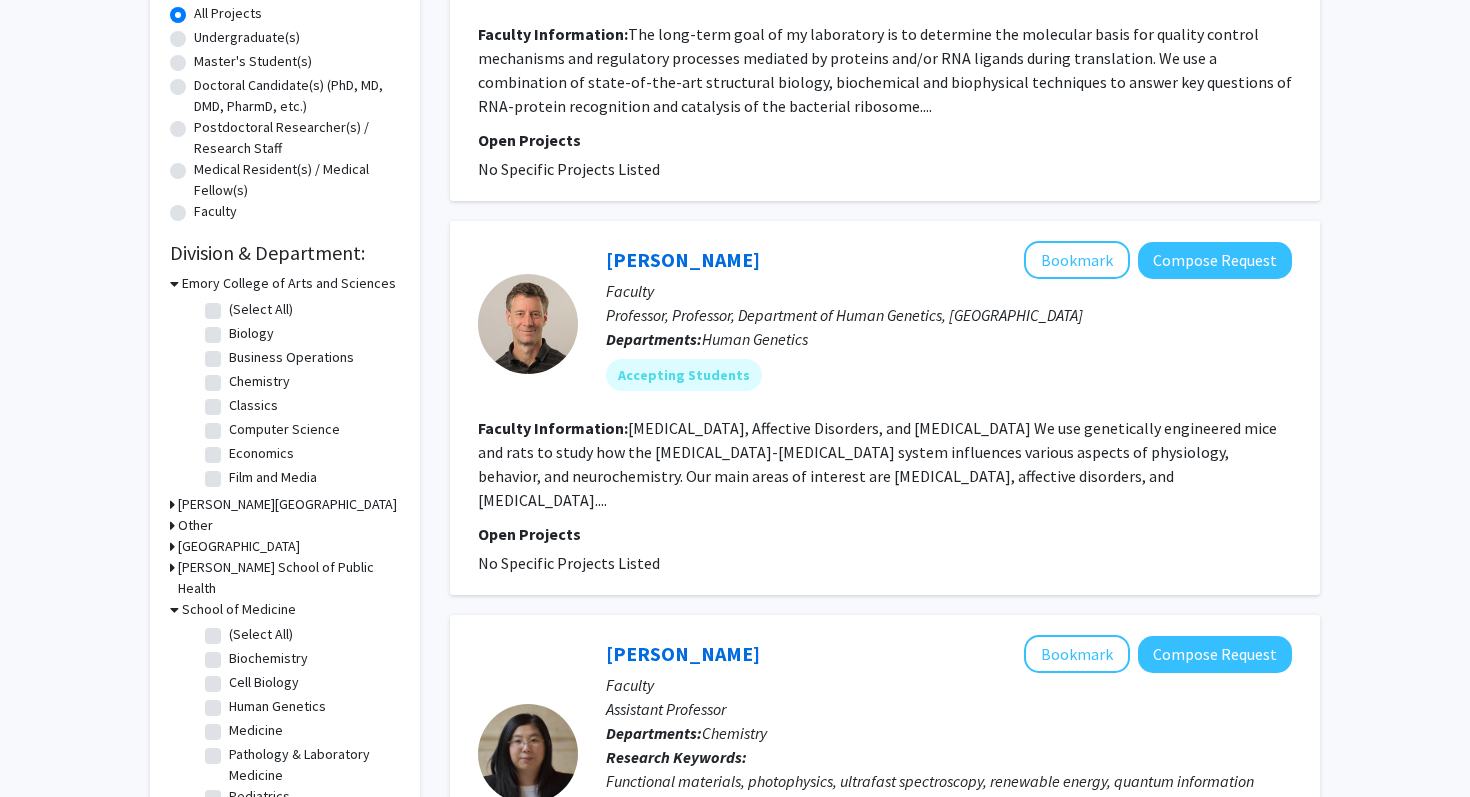 click on "Medicine" 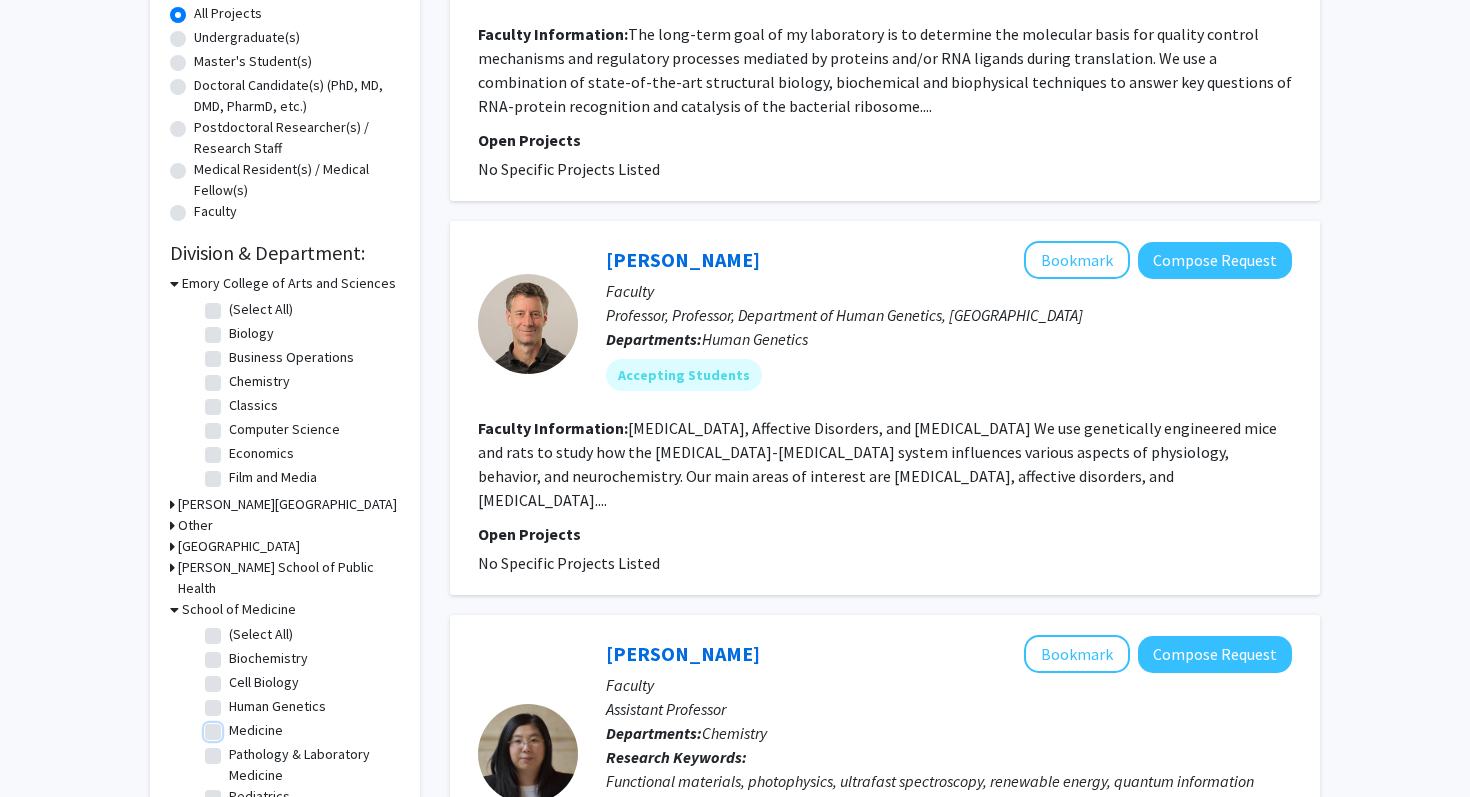click on "Medicine" at bounding box center (235, 726) 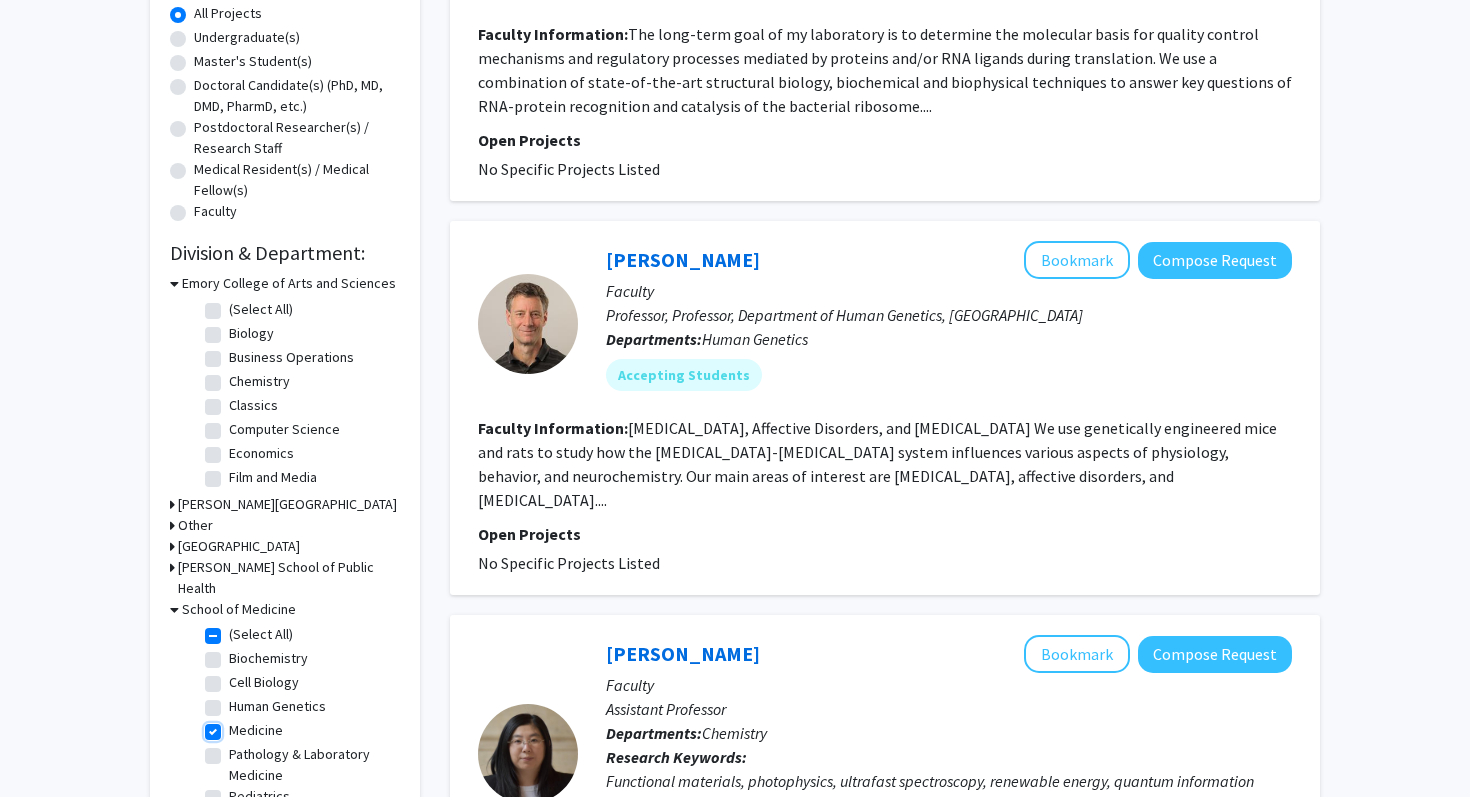 checkbox on "true" 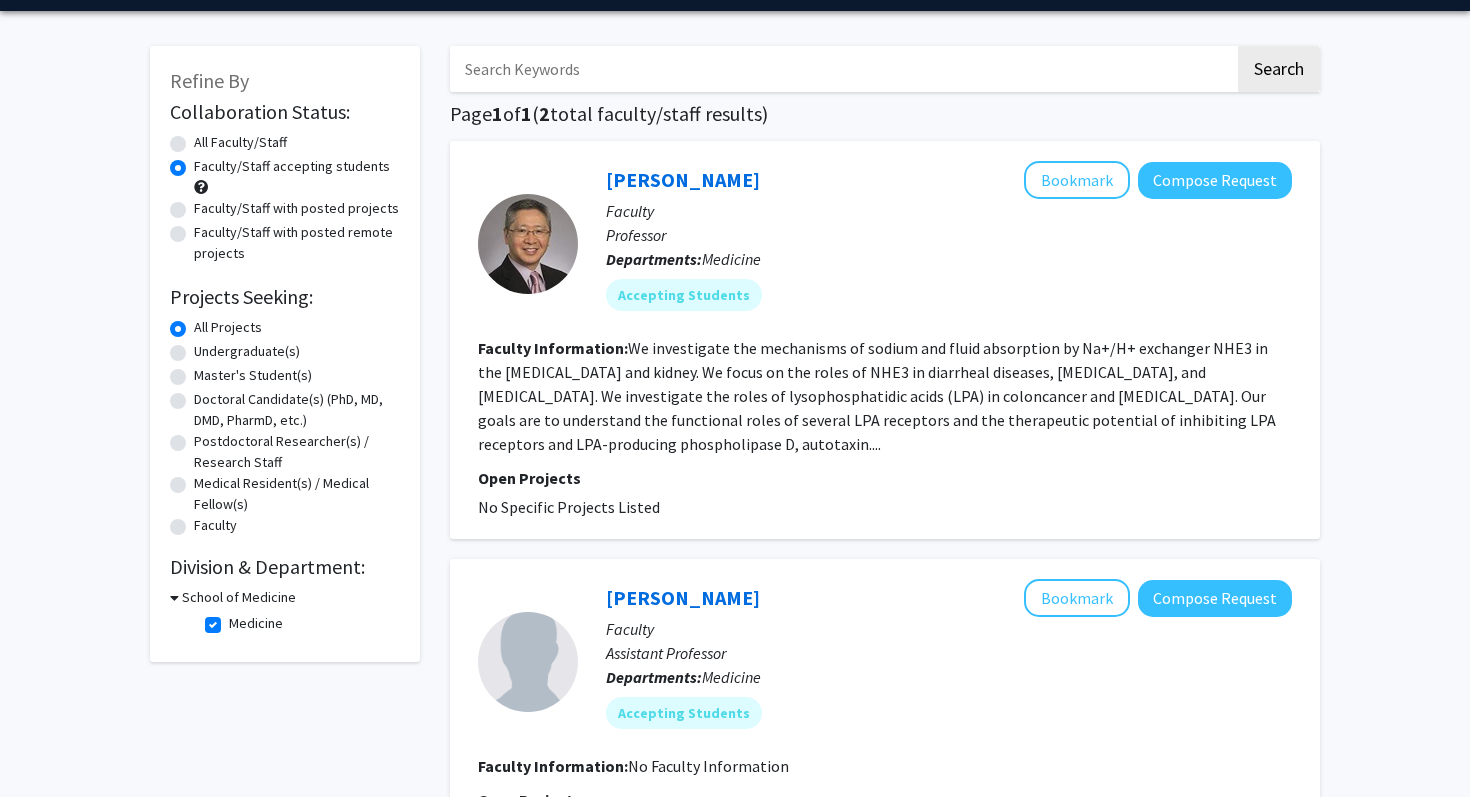 scroll, scrollTop: 0, scrollLeft: 0, axis: both 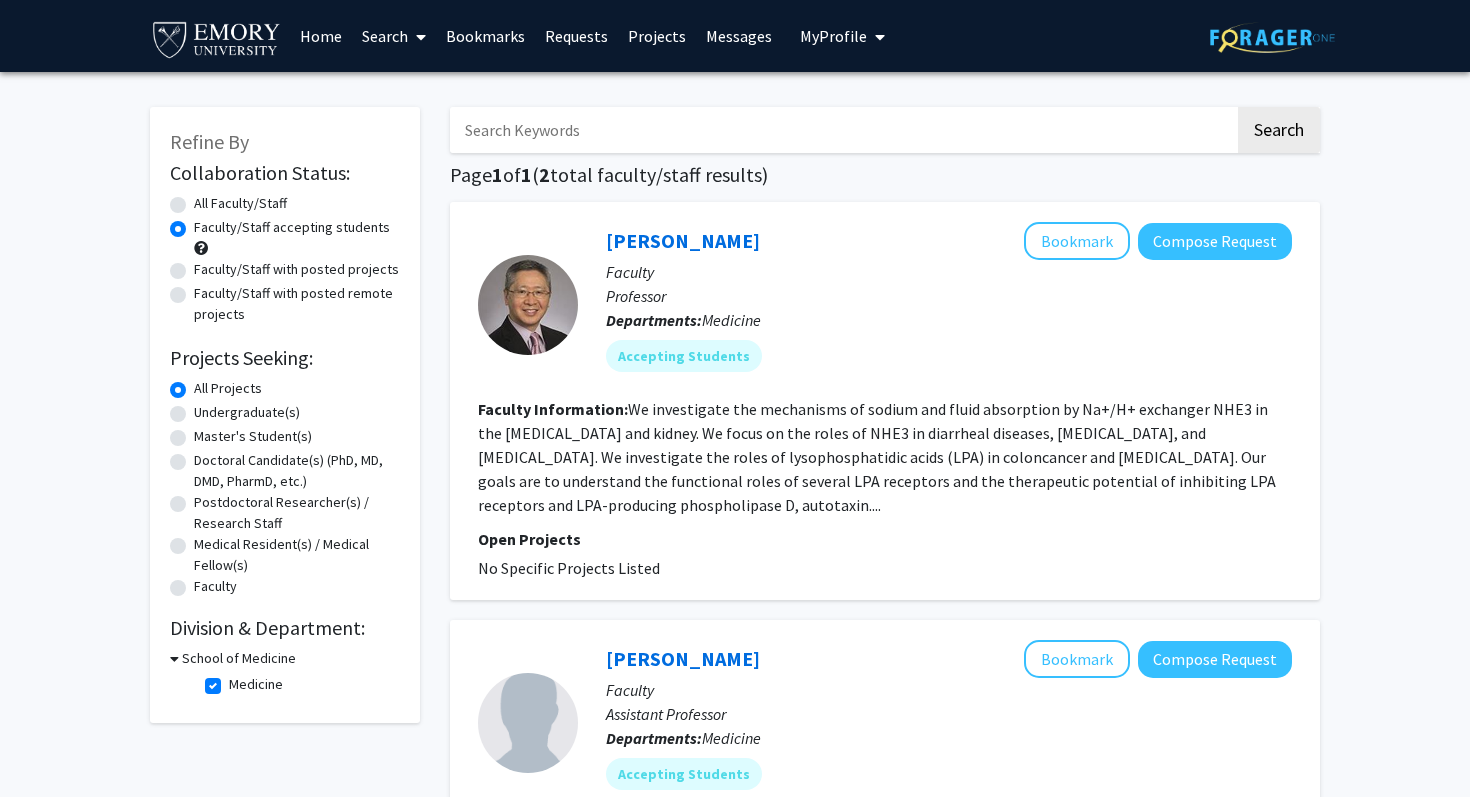 click on "Medicine" 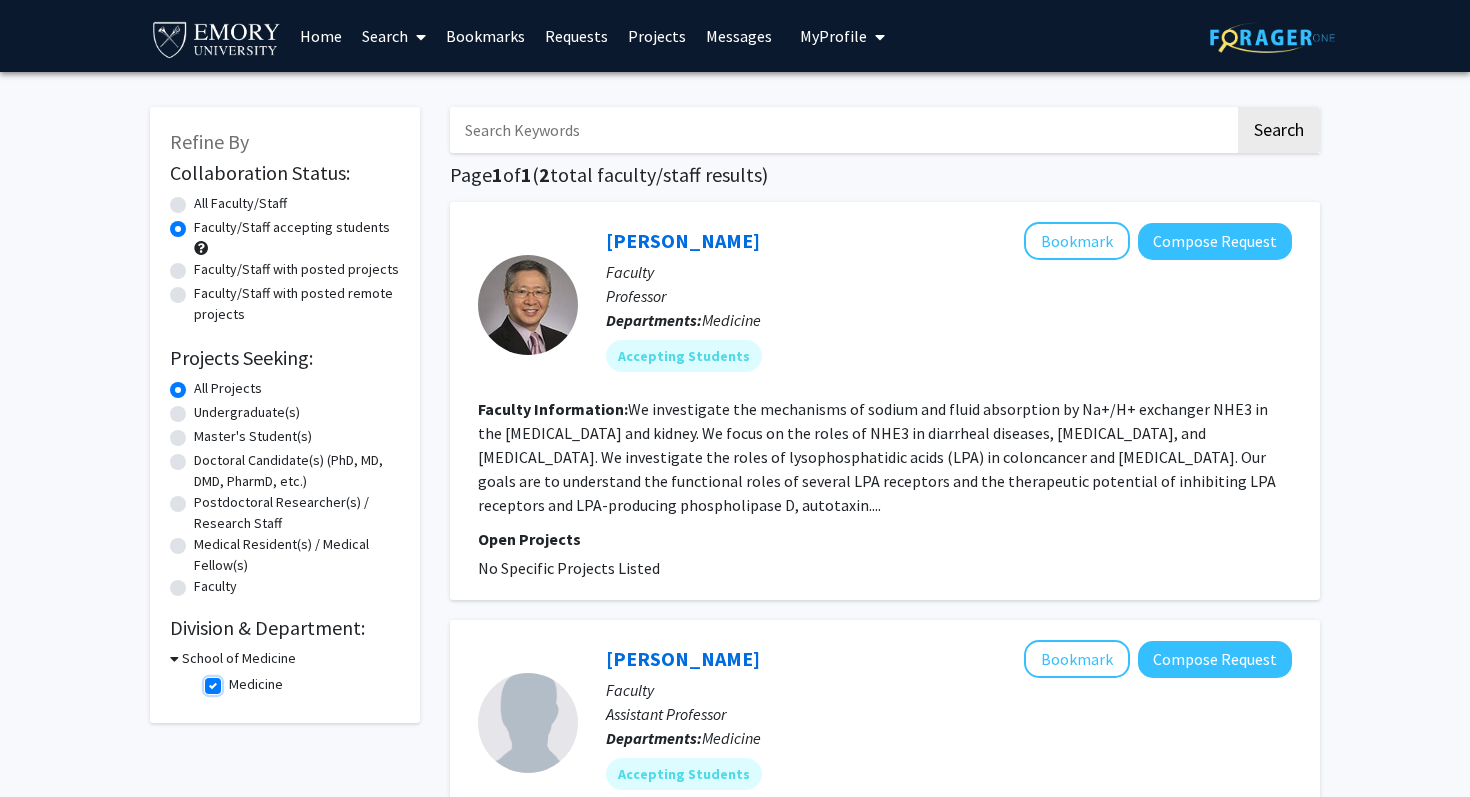 click on "Medicine" at bounding box center (235, 680) 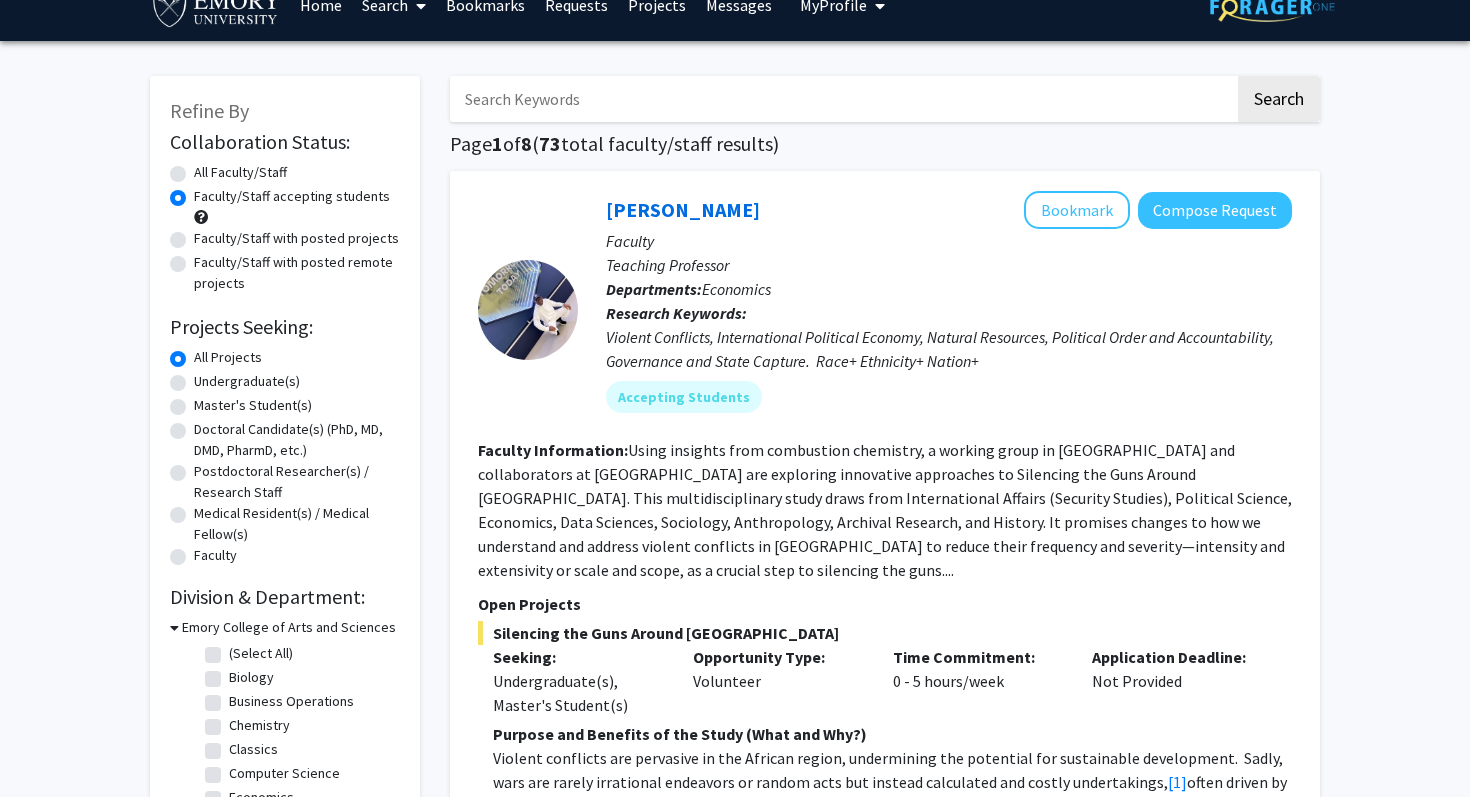 scroll, scrollTop: 47, scrollLeft: 0, axis: vertical 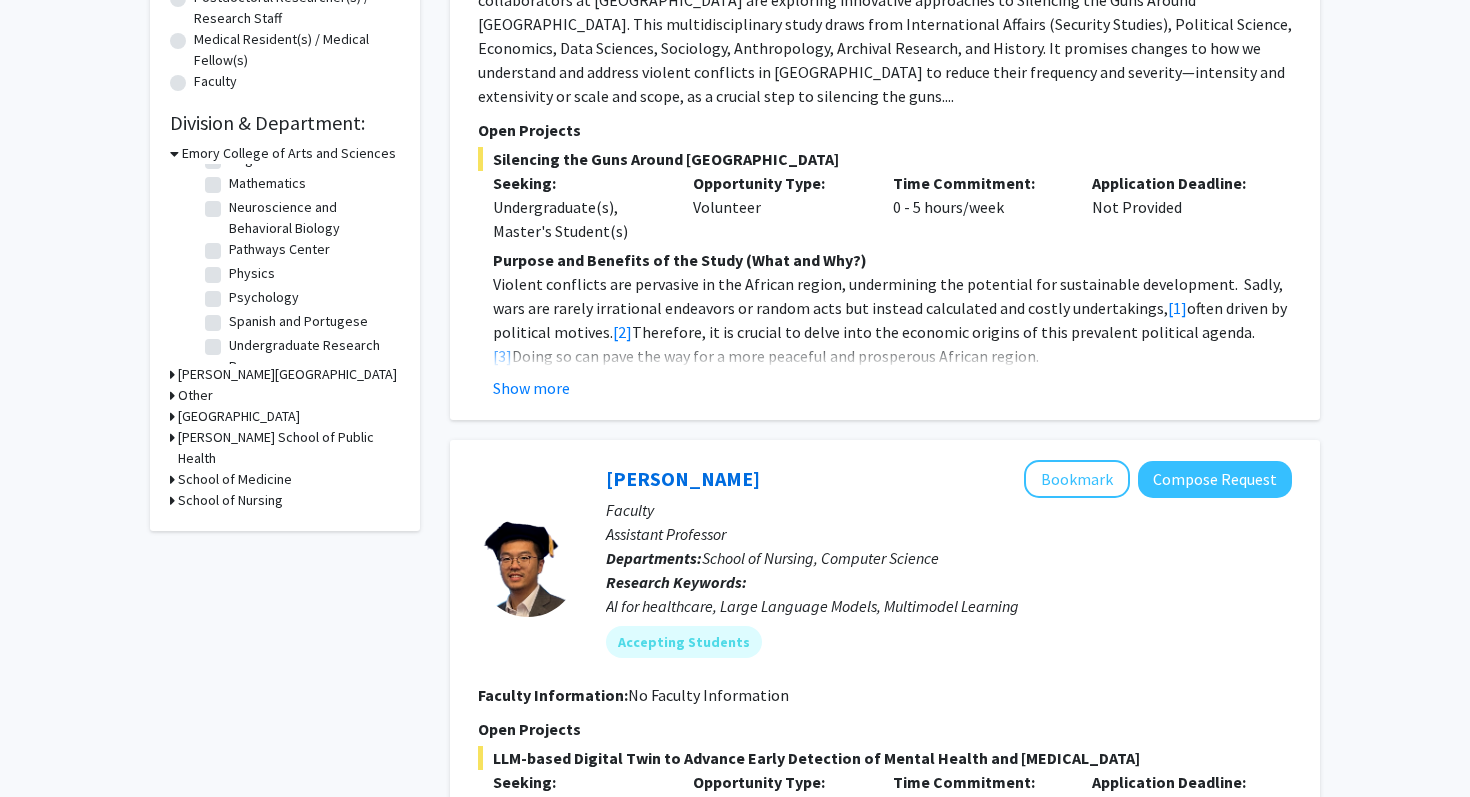 click on "Undergraduate Research Programs" 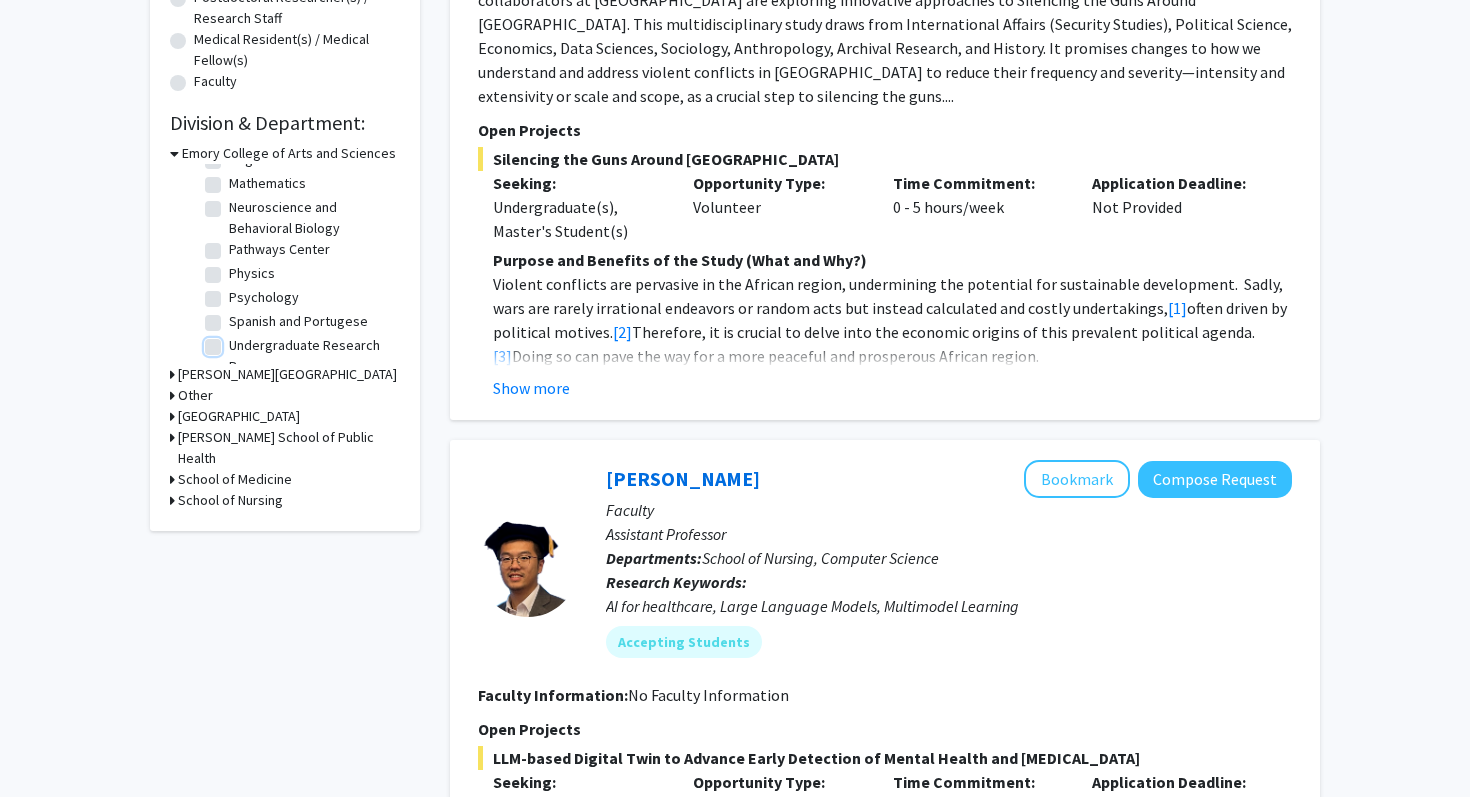 click on "Undergraduate Research Programs" at bounding box center [235, 341] 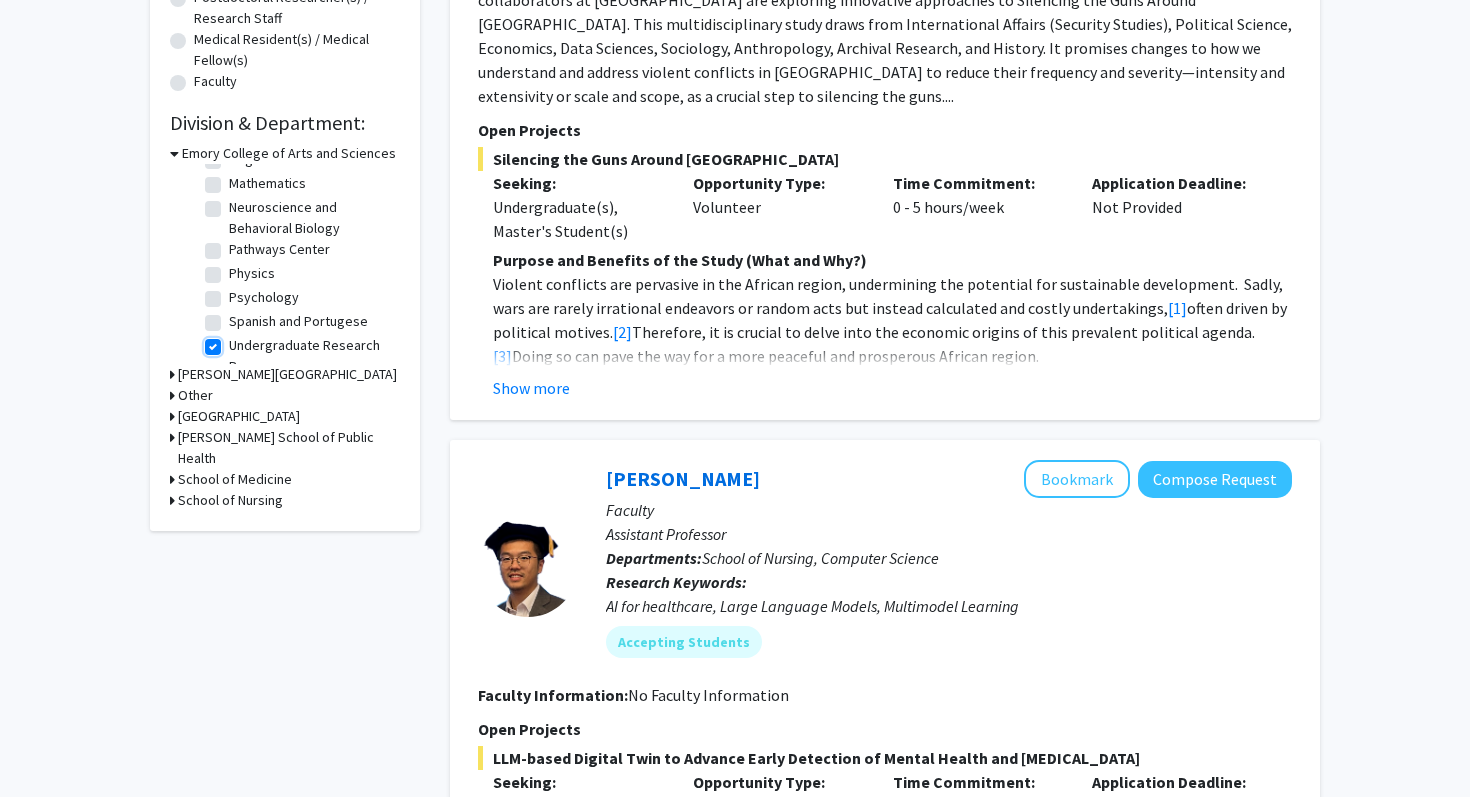 checkbox on "true" 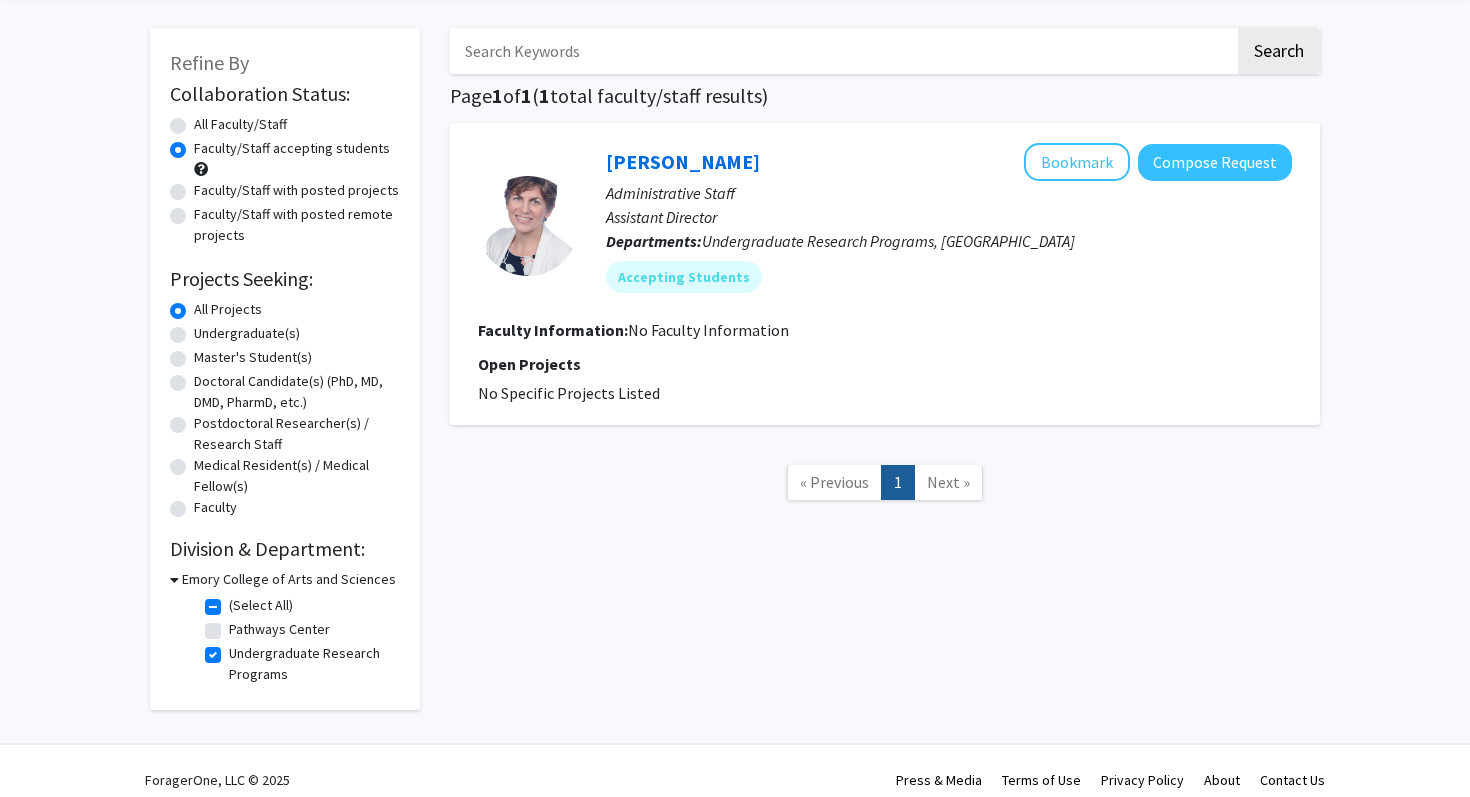 scroll, scrollTop: 81, scrollLeft: 0, axis: vertical 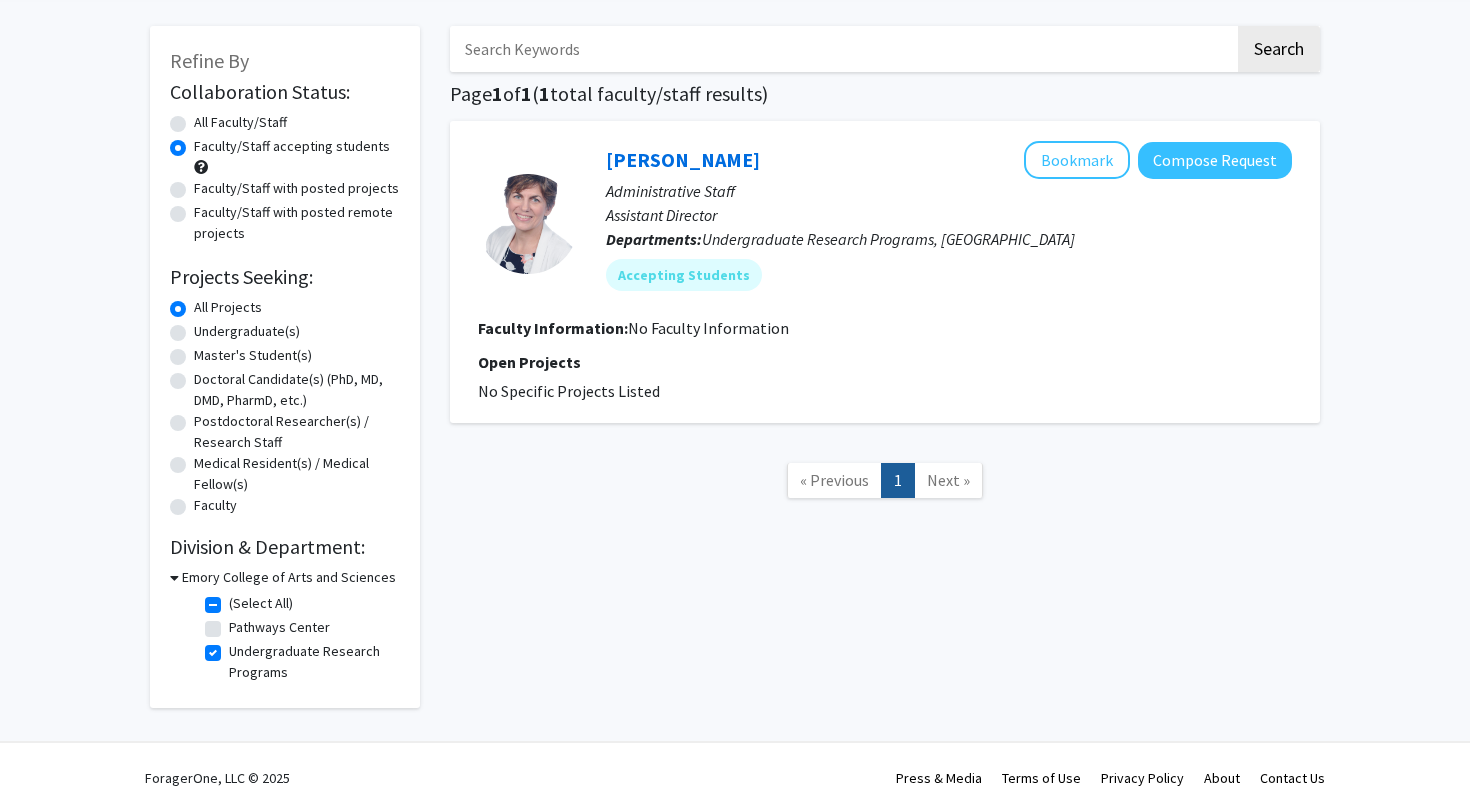 click on "(Select All)" 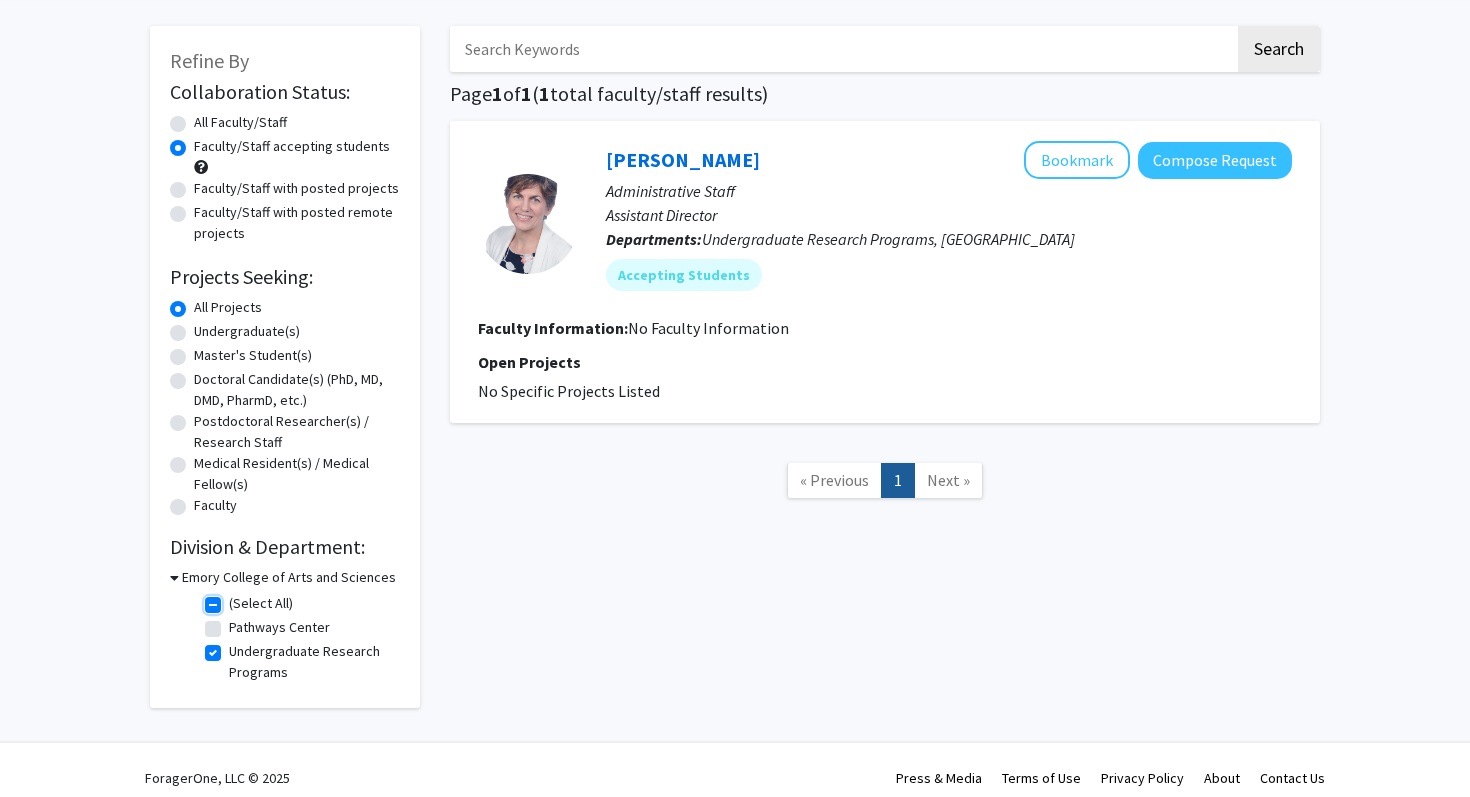 click on "(Select All)" at bounding box center (235, 599) 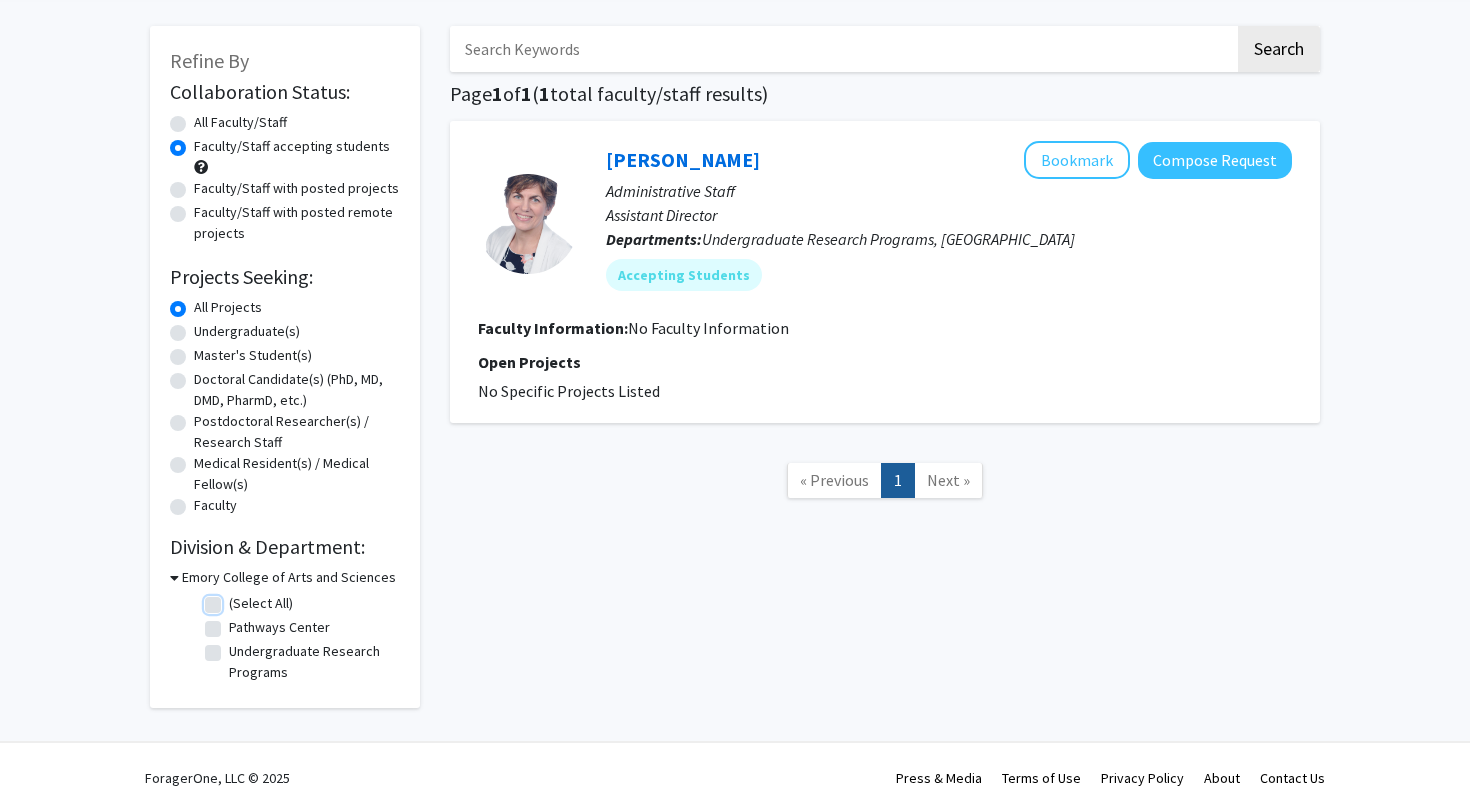 checkbox on "false" 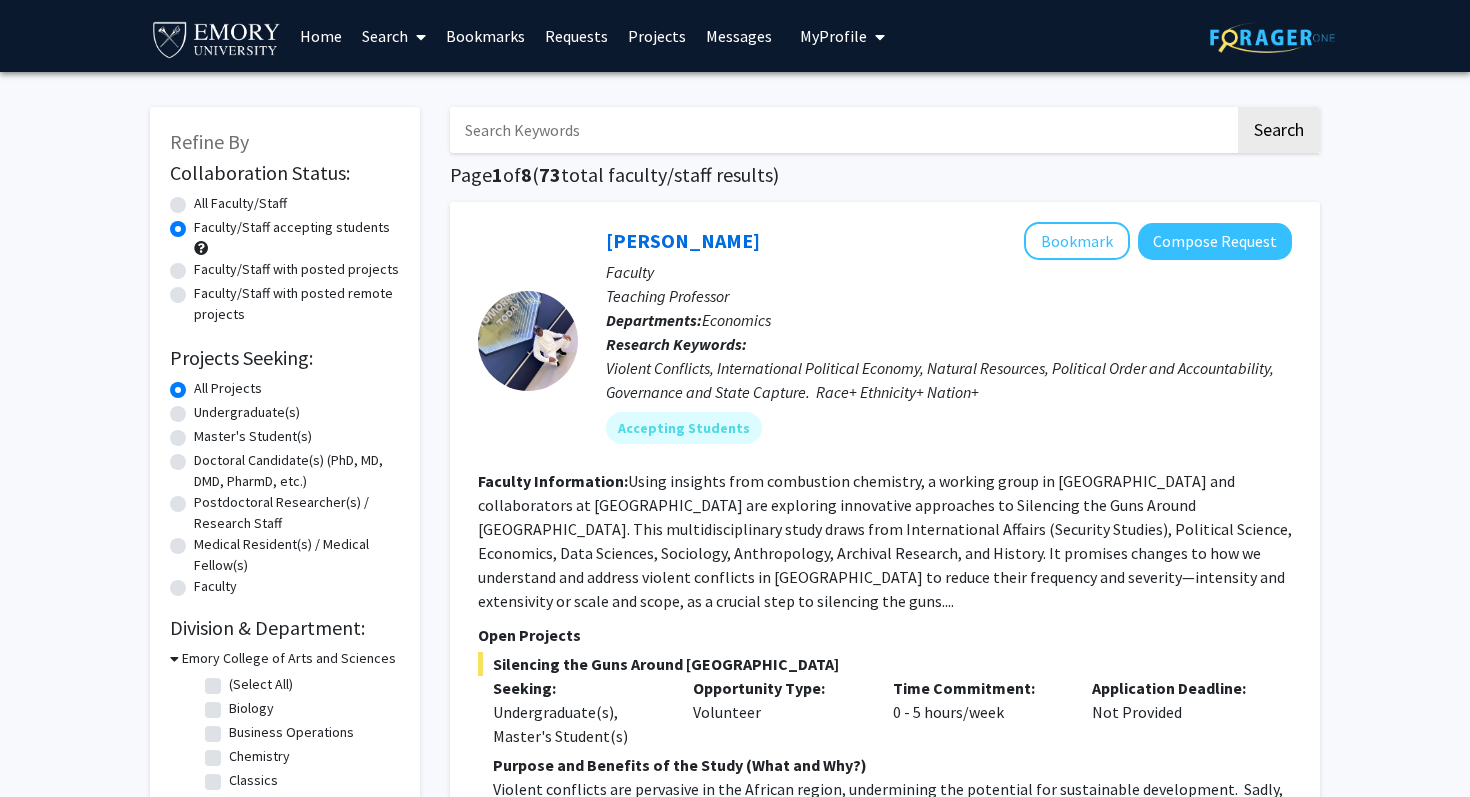 click on "Emory College of Arts and Sciences" at bounding box center (289, 658) 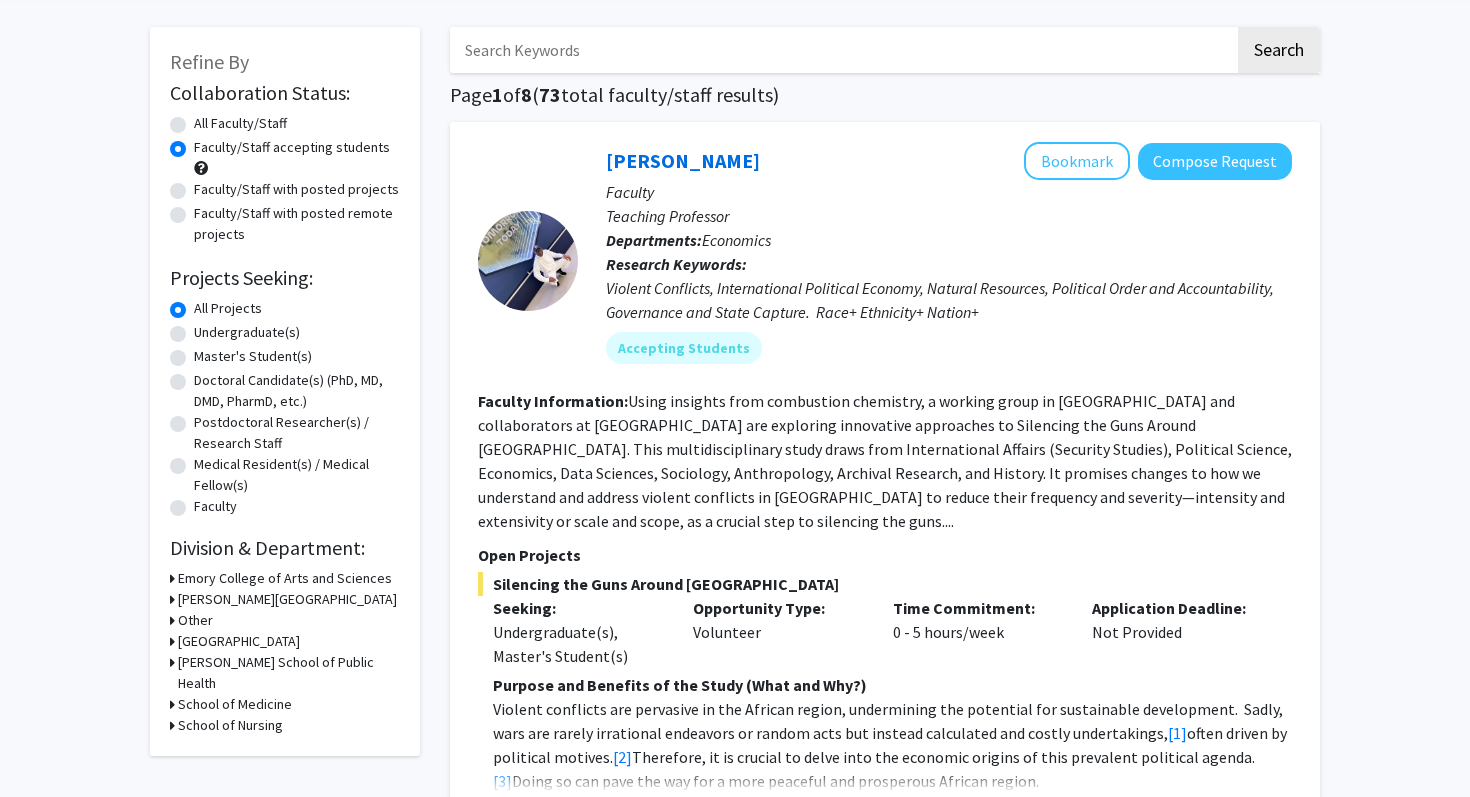 scroll, scrollTop: 109, scrollLeft: 0, axis: vertical 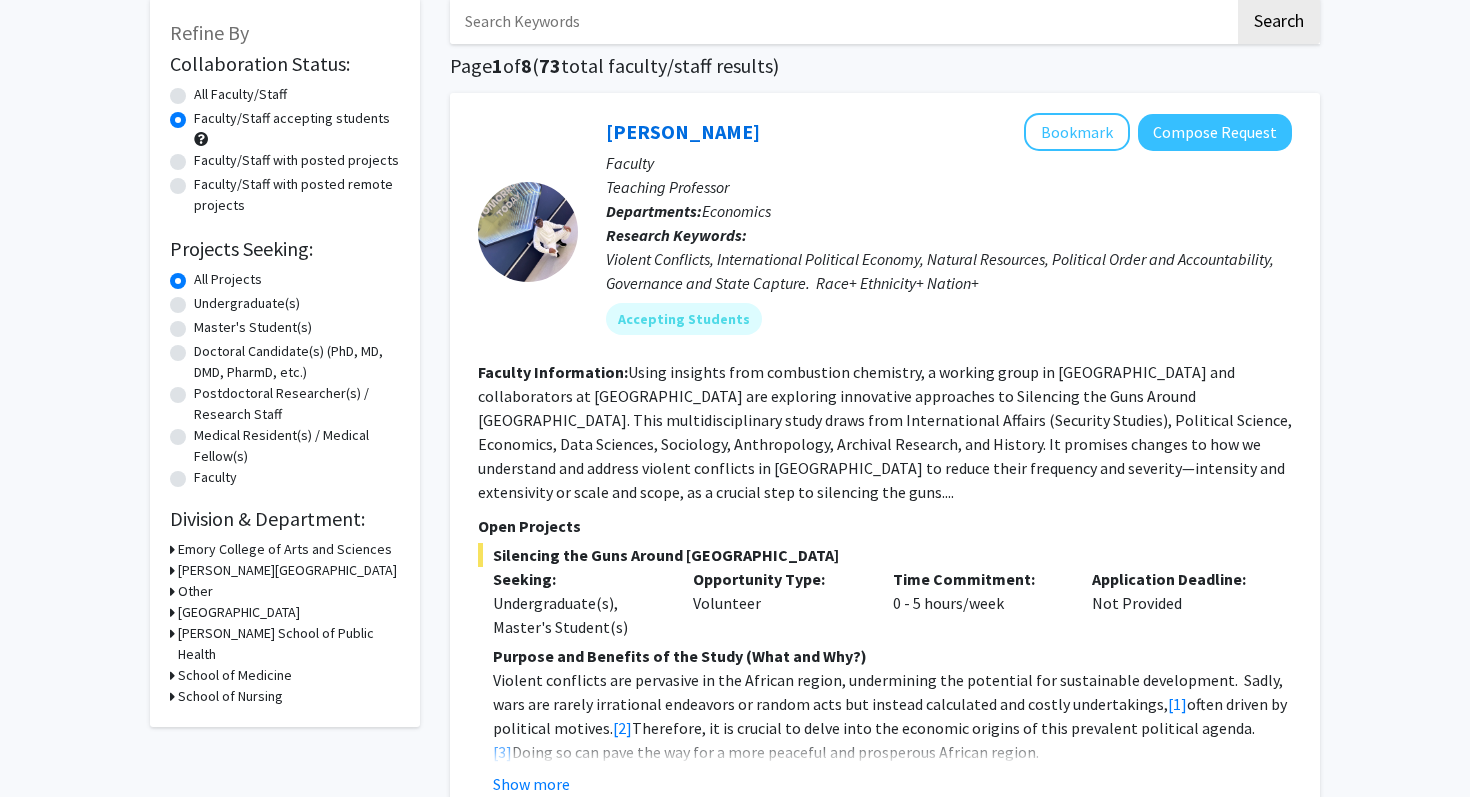 click on "School of Medicine" at bounding box center (235, 675) 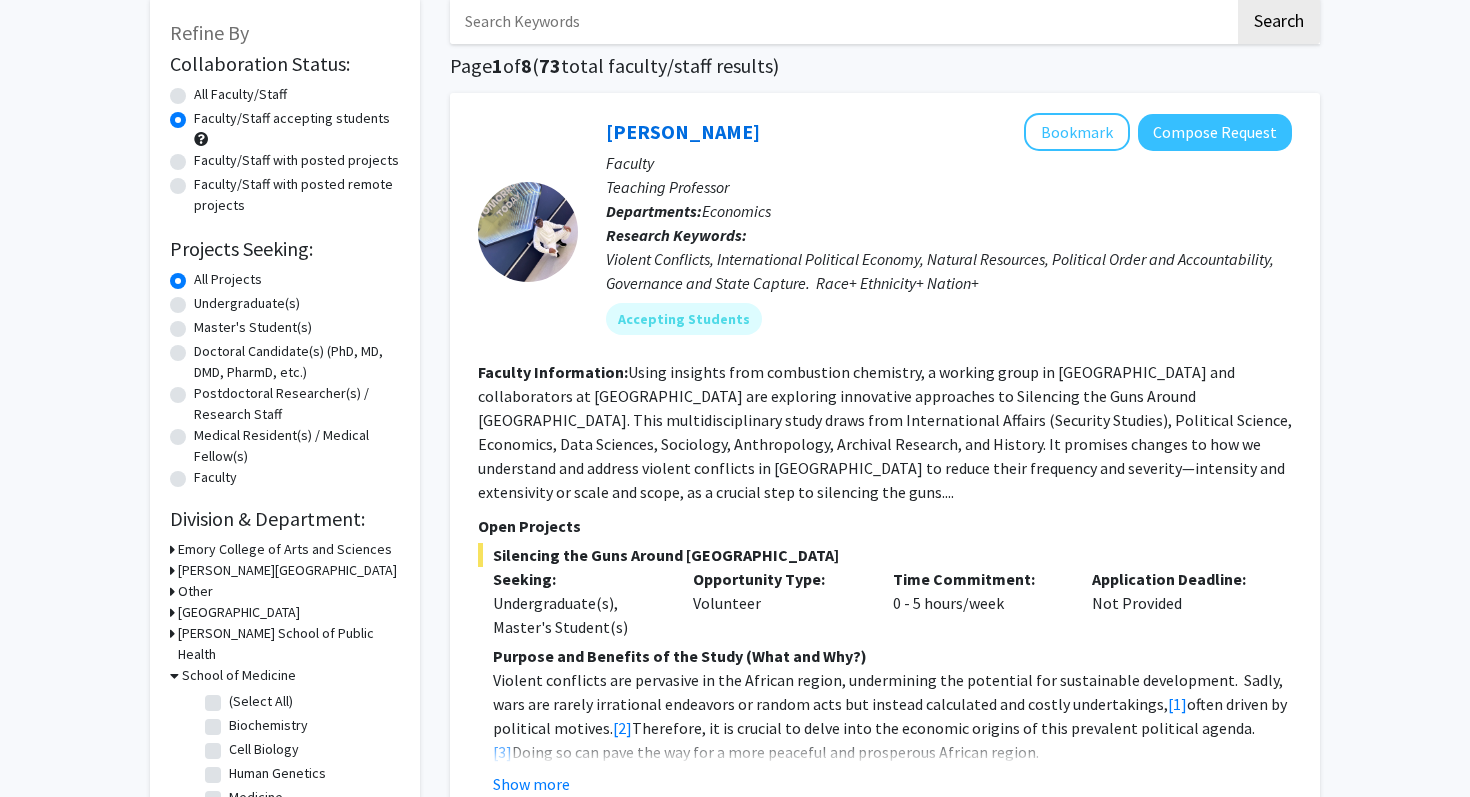 click on "(Select All)" 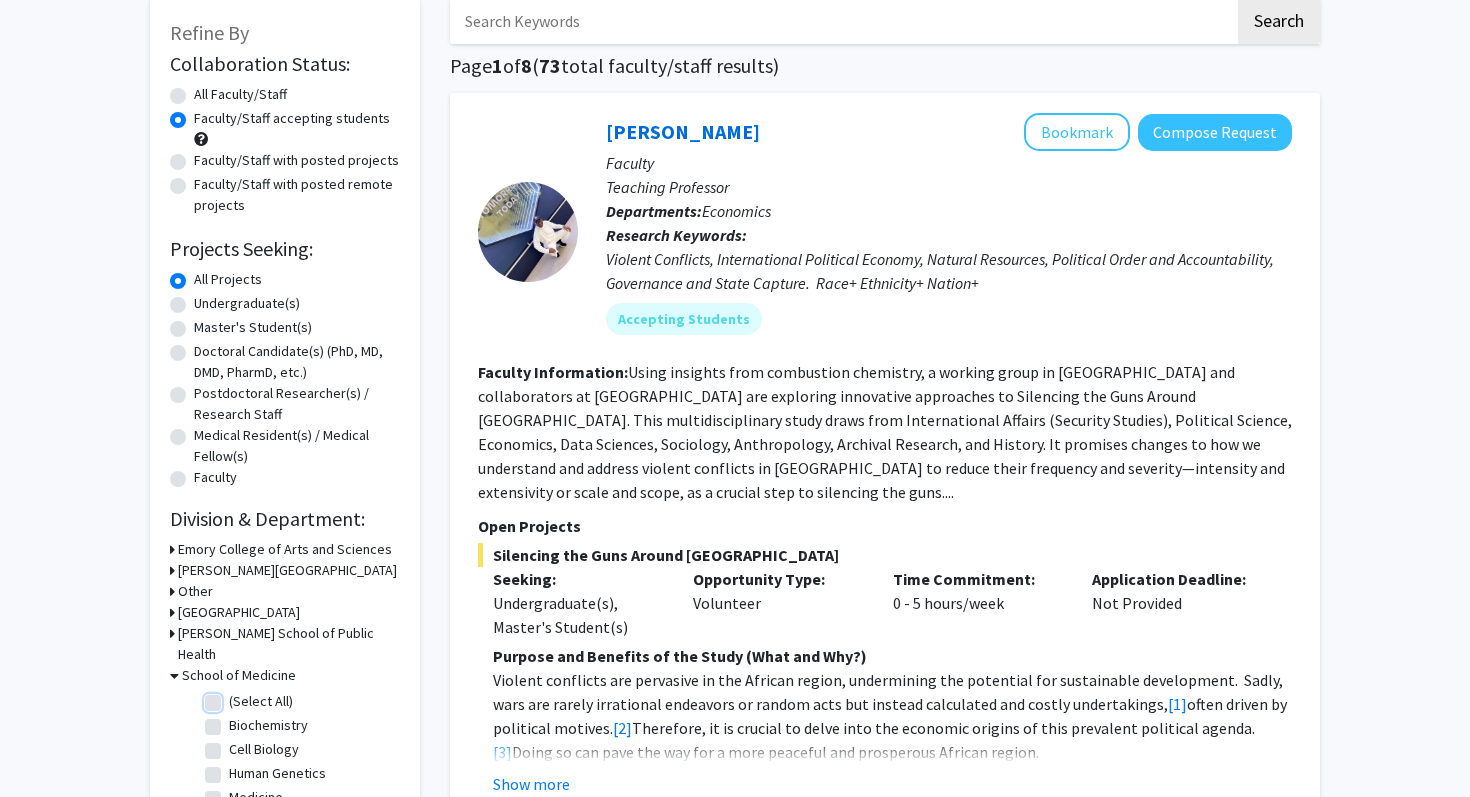 click on "(Select All)" at bounding box center (235, 697) 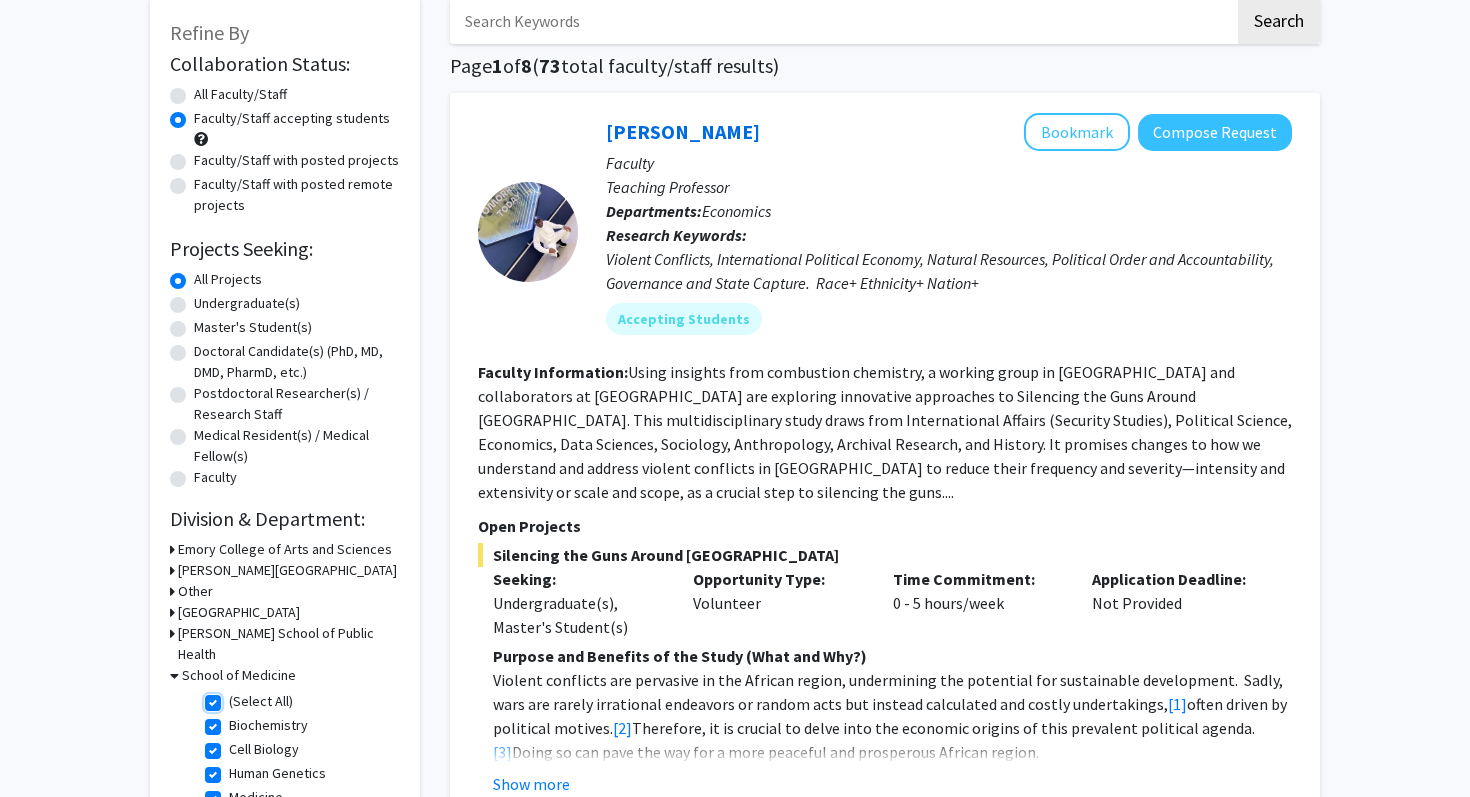 checkbox on "true" 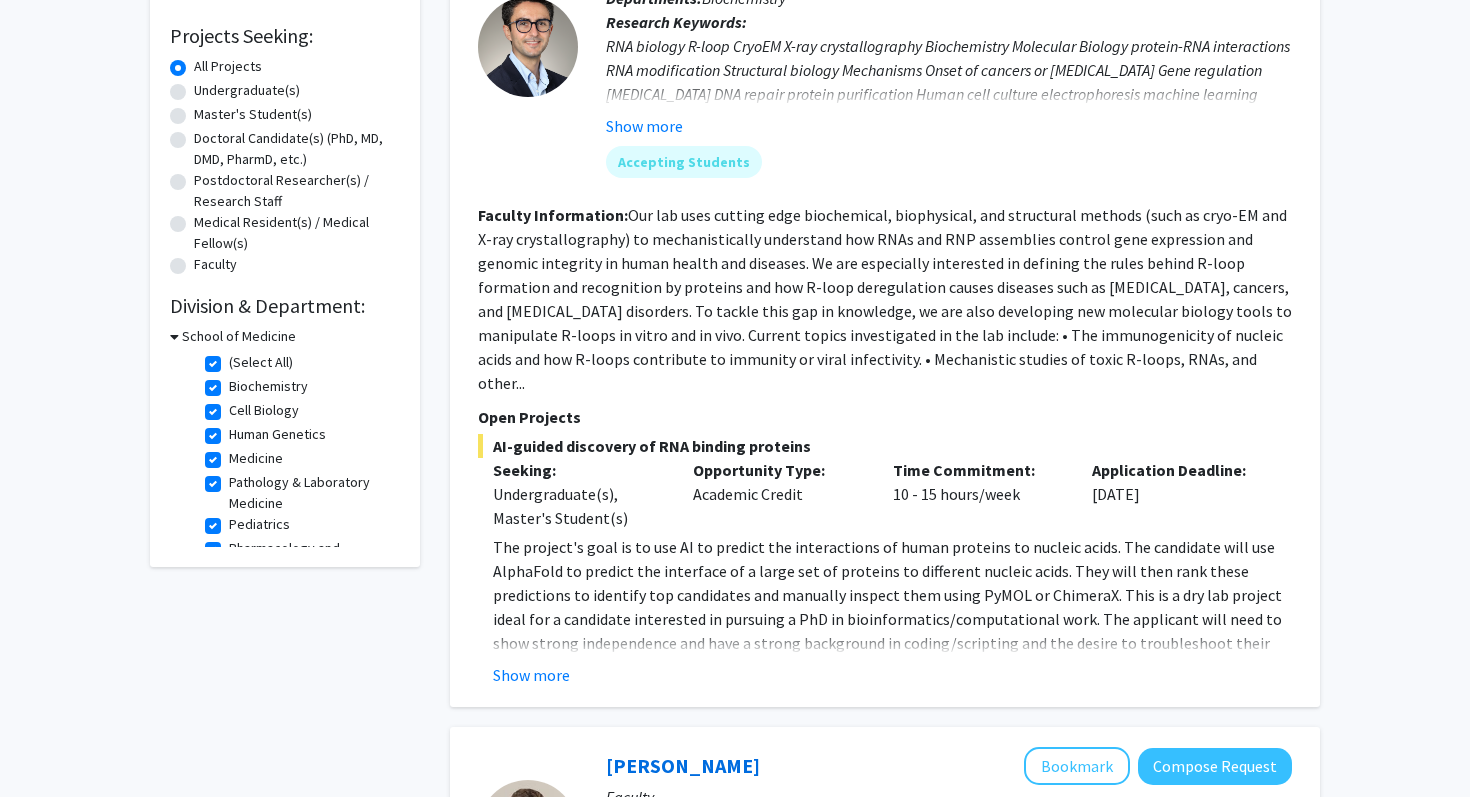 scroll, scrollTop: 329, scrollLeft: 0, axis: vertical 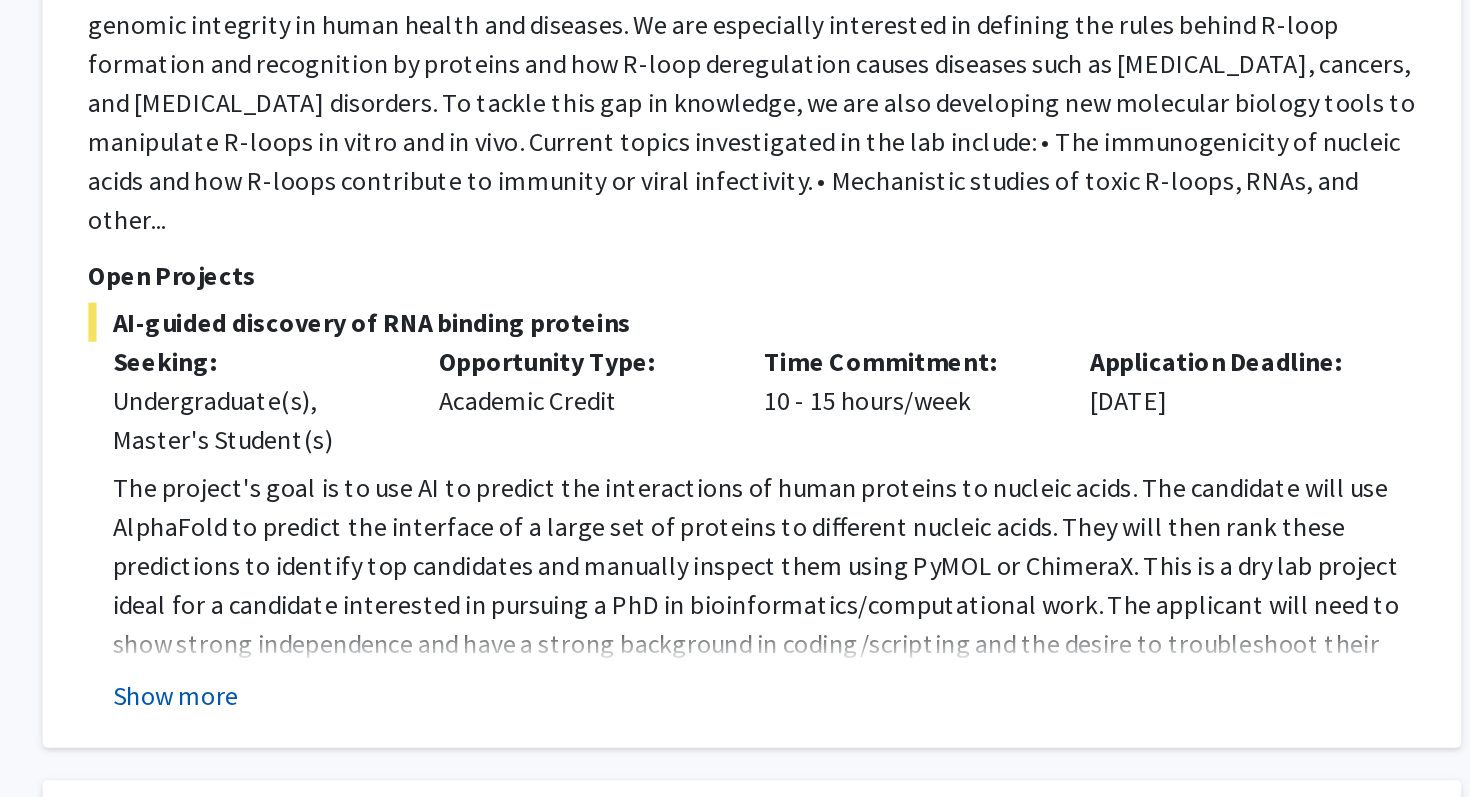 click on "Show more" 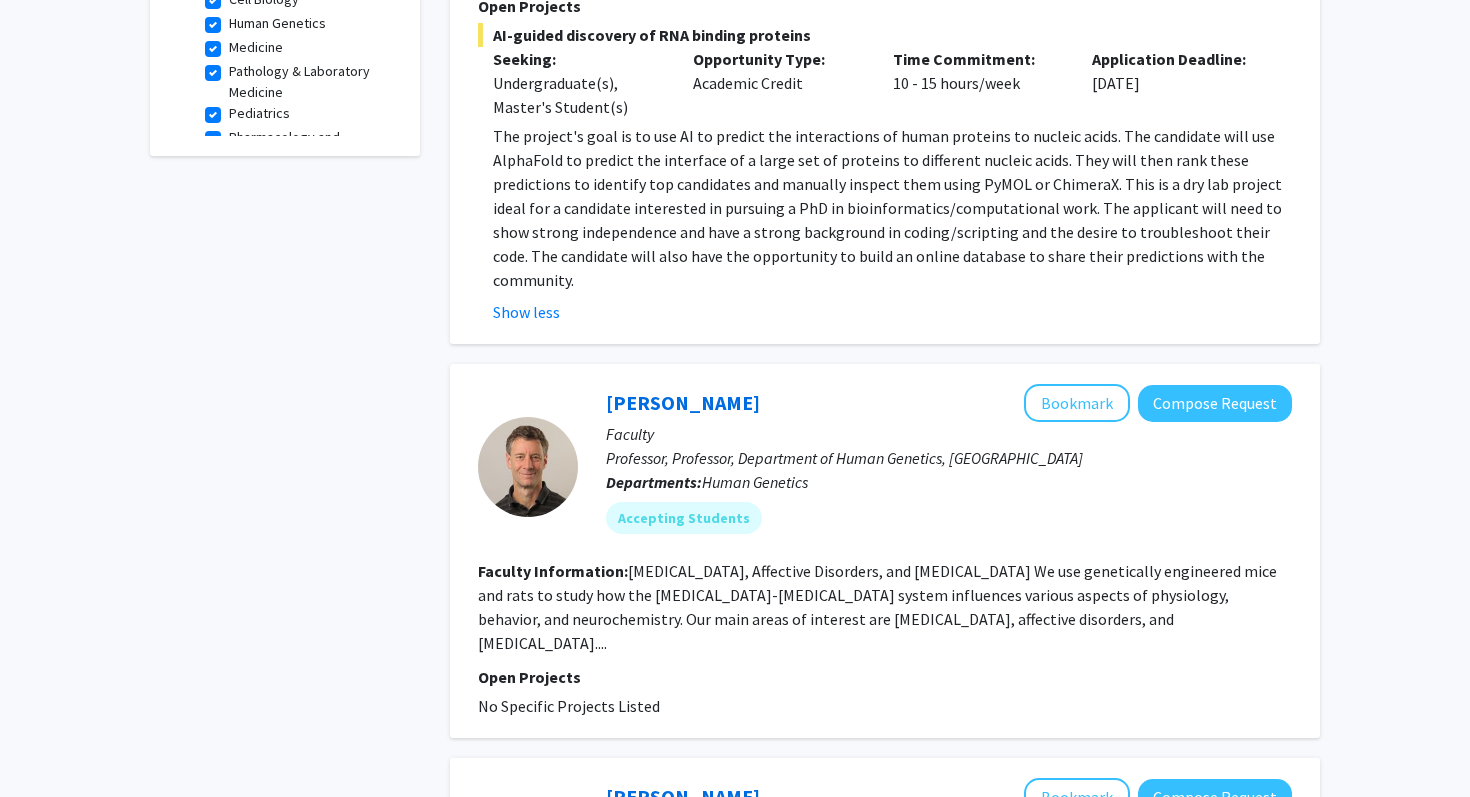 scroll, scrollTop: 737, scrollLeft: 0, axis: vertical 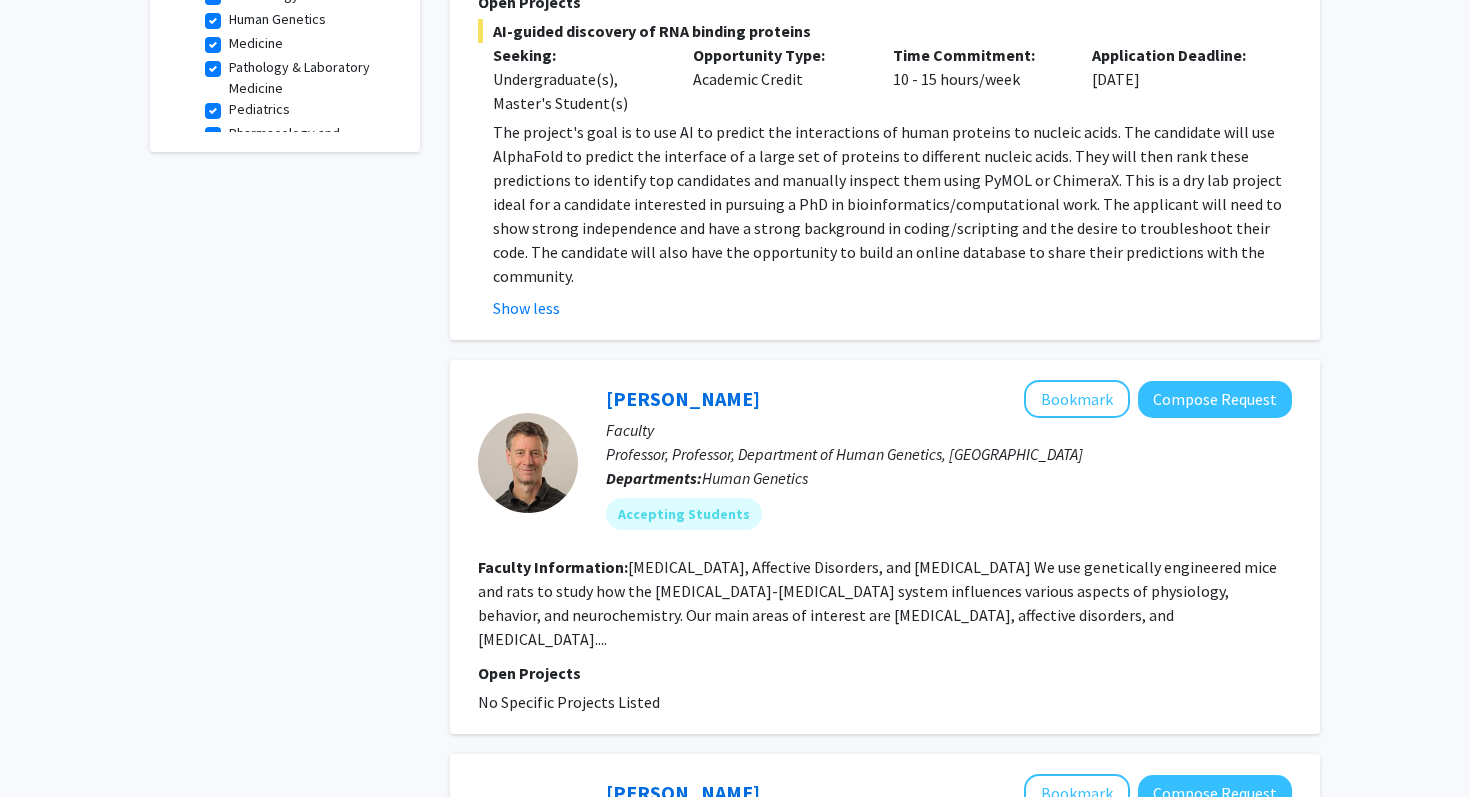 click on "Faculty Information:  [MEDICAL_DATA], Affective Disorders, and [MEDICAL_DATA]																		We use genetically engineered mice and rats to study how the [MEDICAL_DATA]-[MEDICAL_DATA] system influences various aspects of physiology, behavior, and neurochemistry. Our main areas of interest are [MEDICAL_DATA], affective disorders, and [MEDICAL_DATA]...." 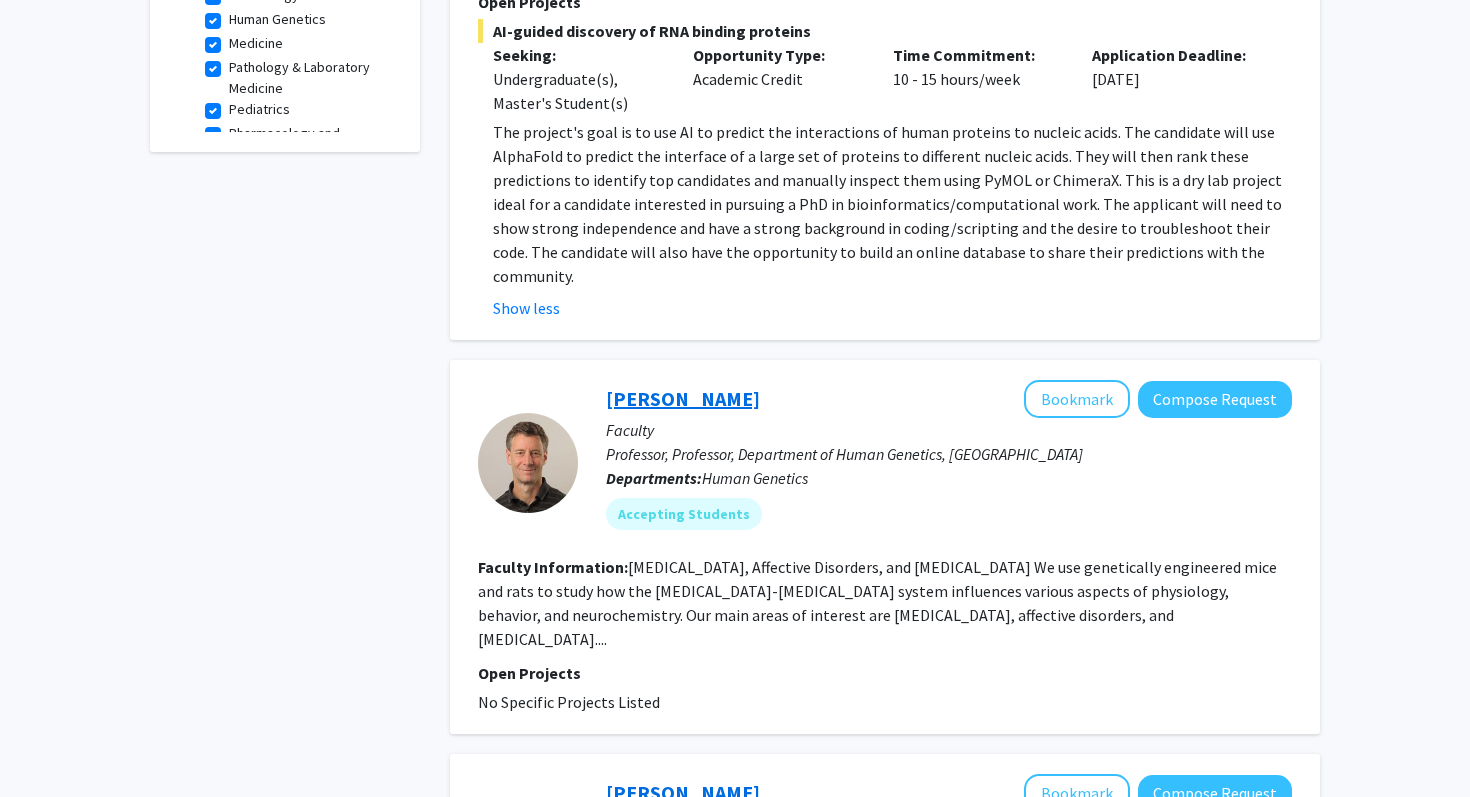 click on "[PERSON_NAME]" 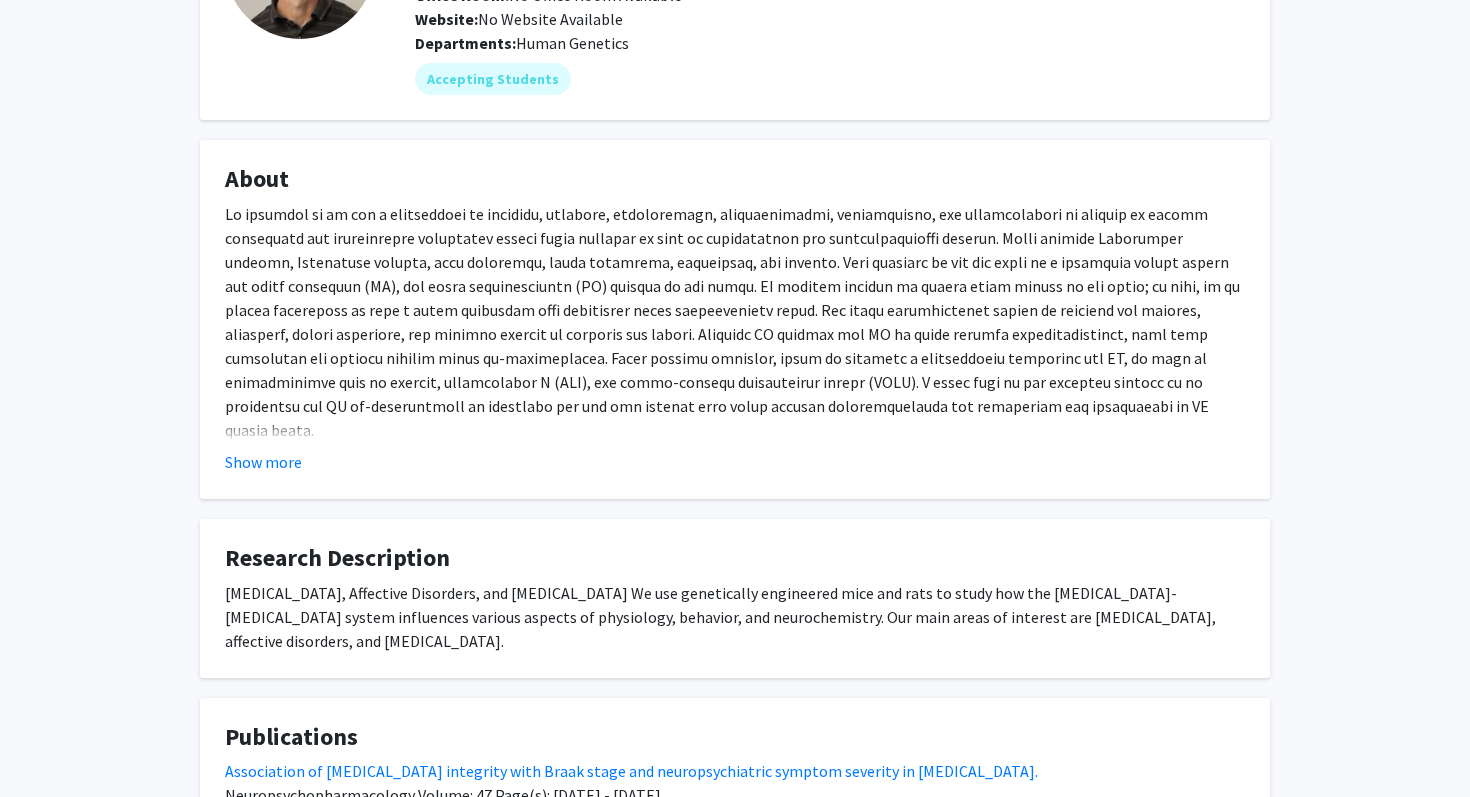 scroll, scrollTop: 0, scrollLeft: 0, axis: both 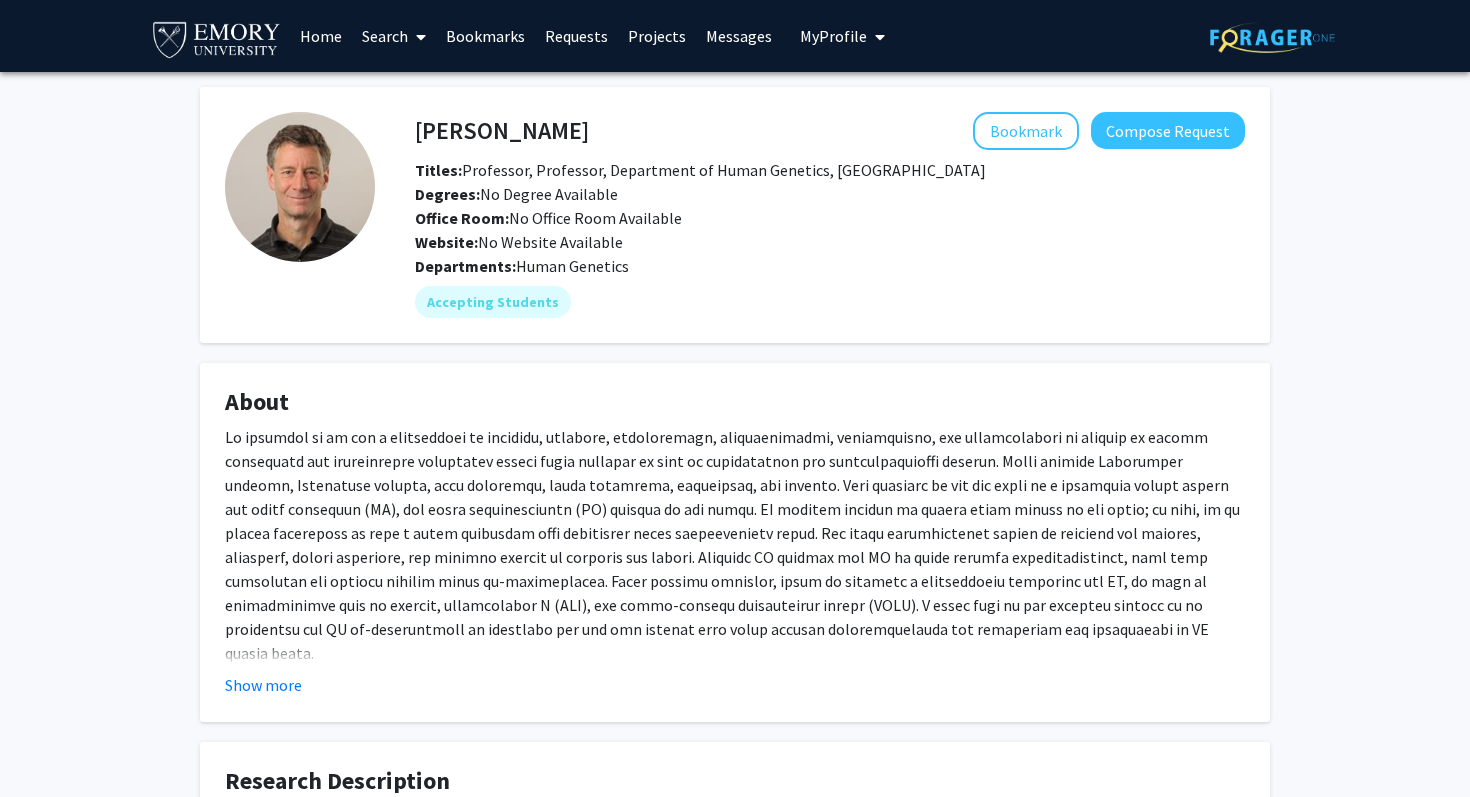 click on "[PERSON_NAME]" 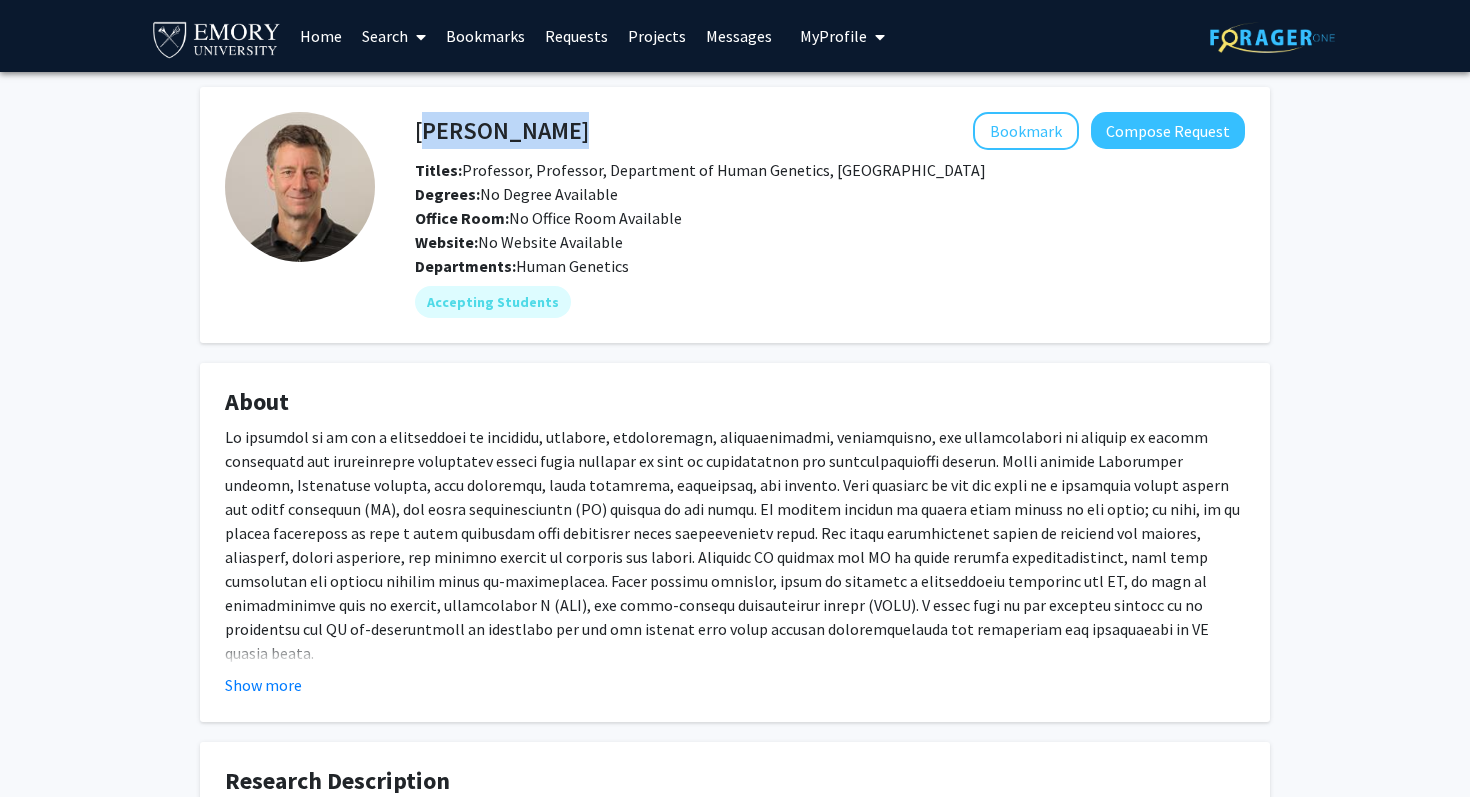 click on "[PERSON_NAME]" 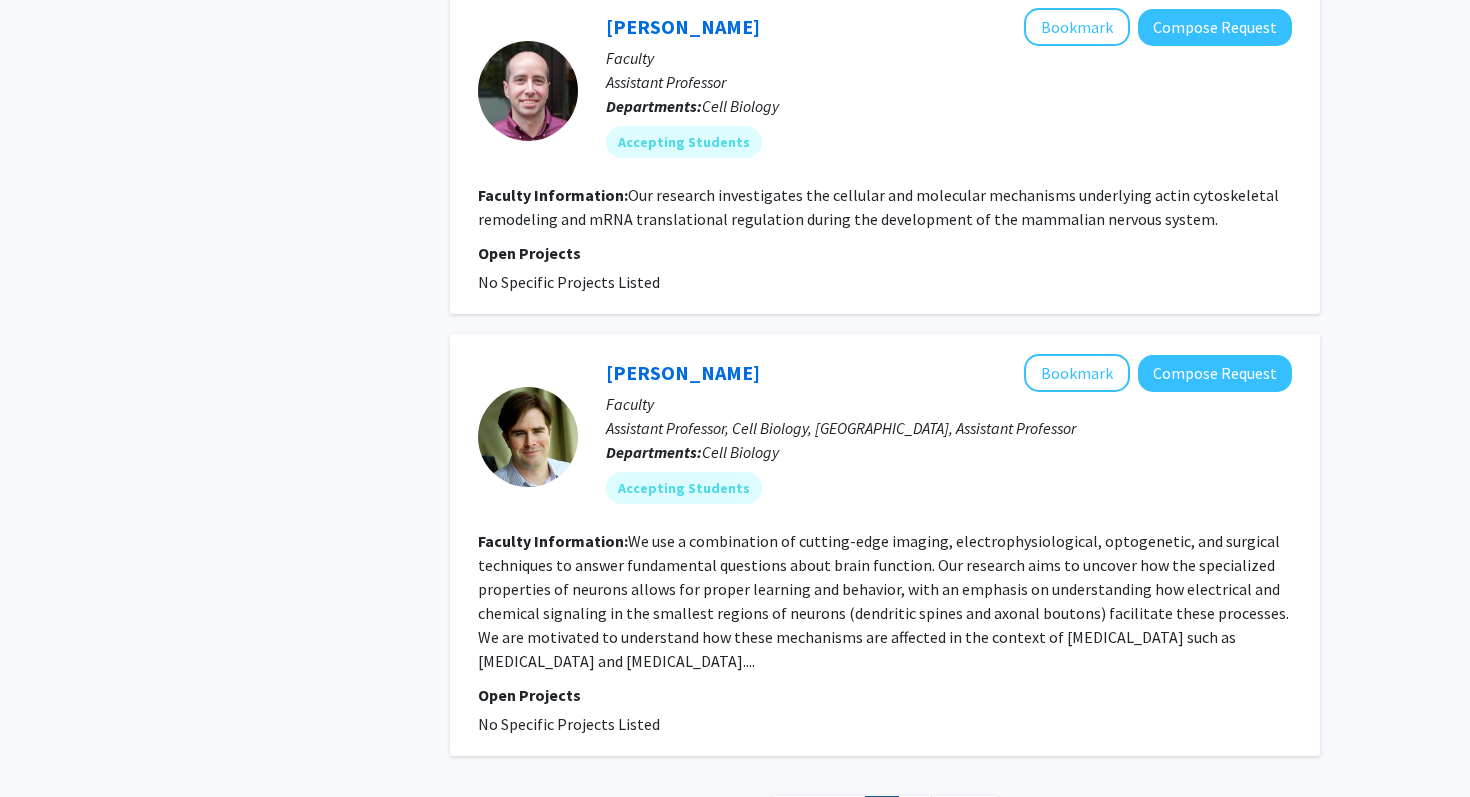 scroll, scrollTop: 4359, scrollLeft: 0, axis: vertical 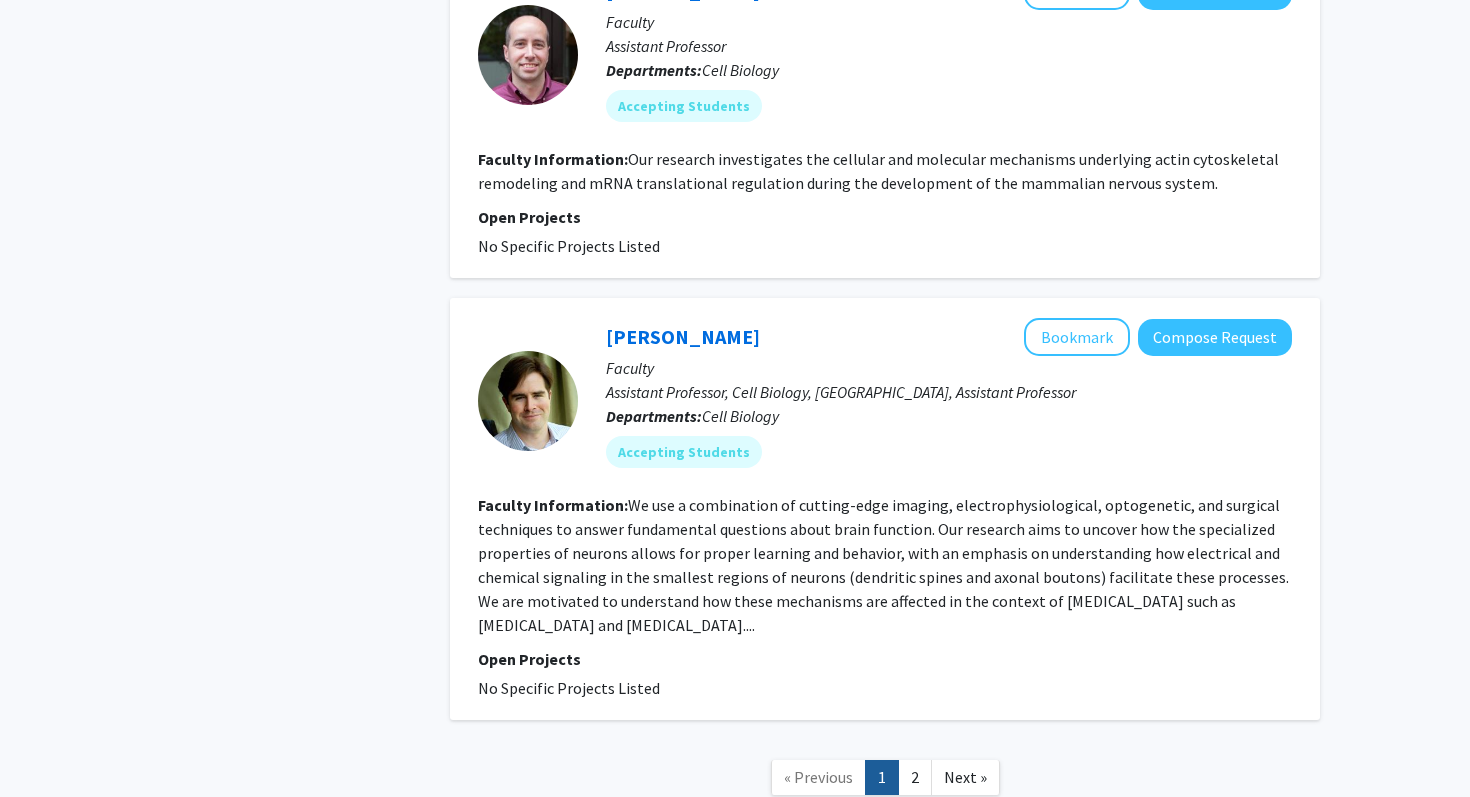 click on "2" 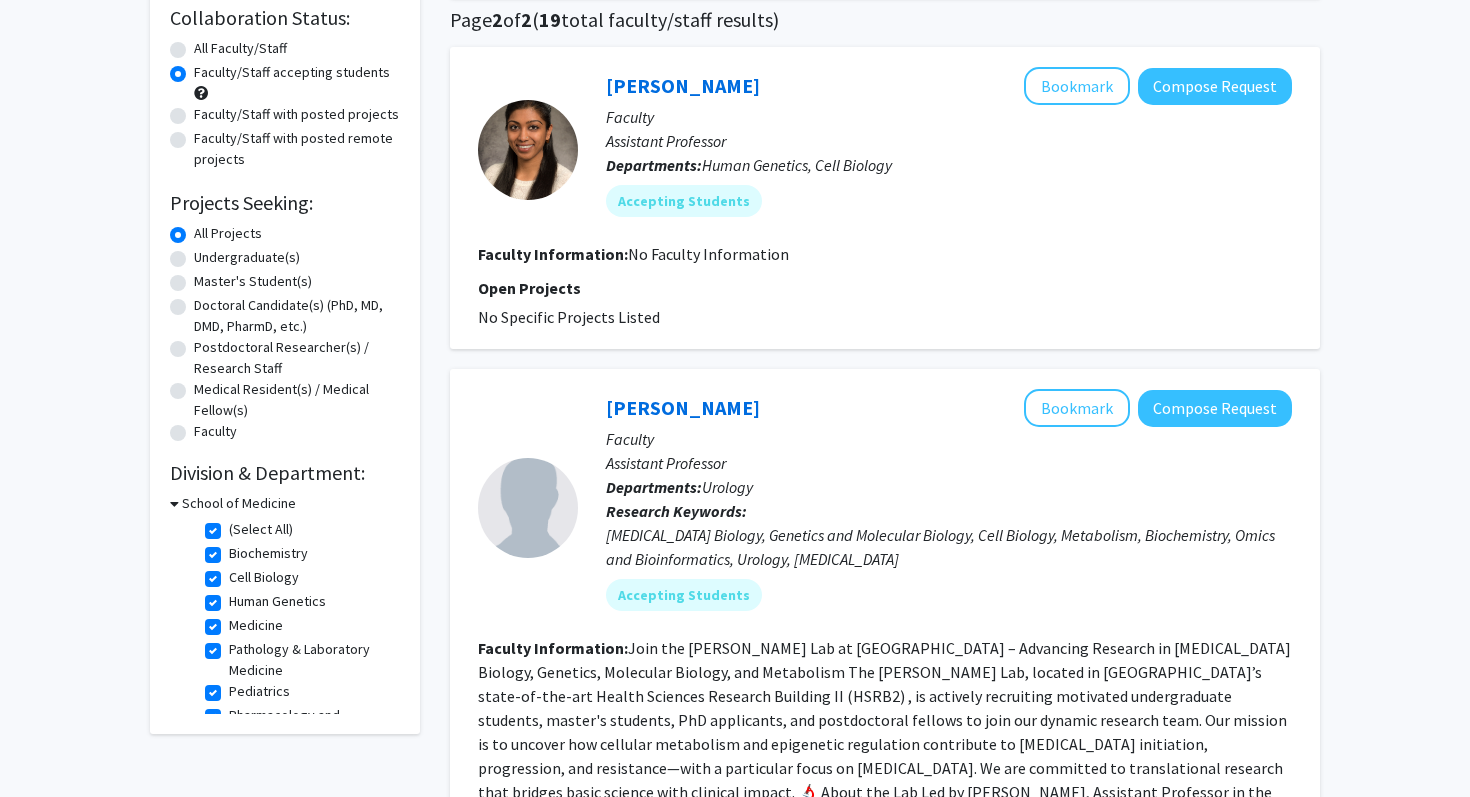 scroll, scrollTop: 164, scrollLeft: 0, axis: vertical 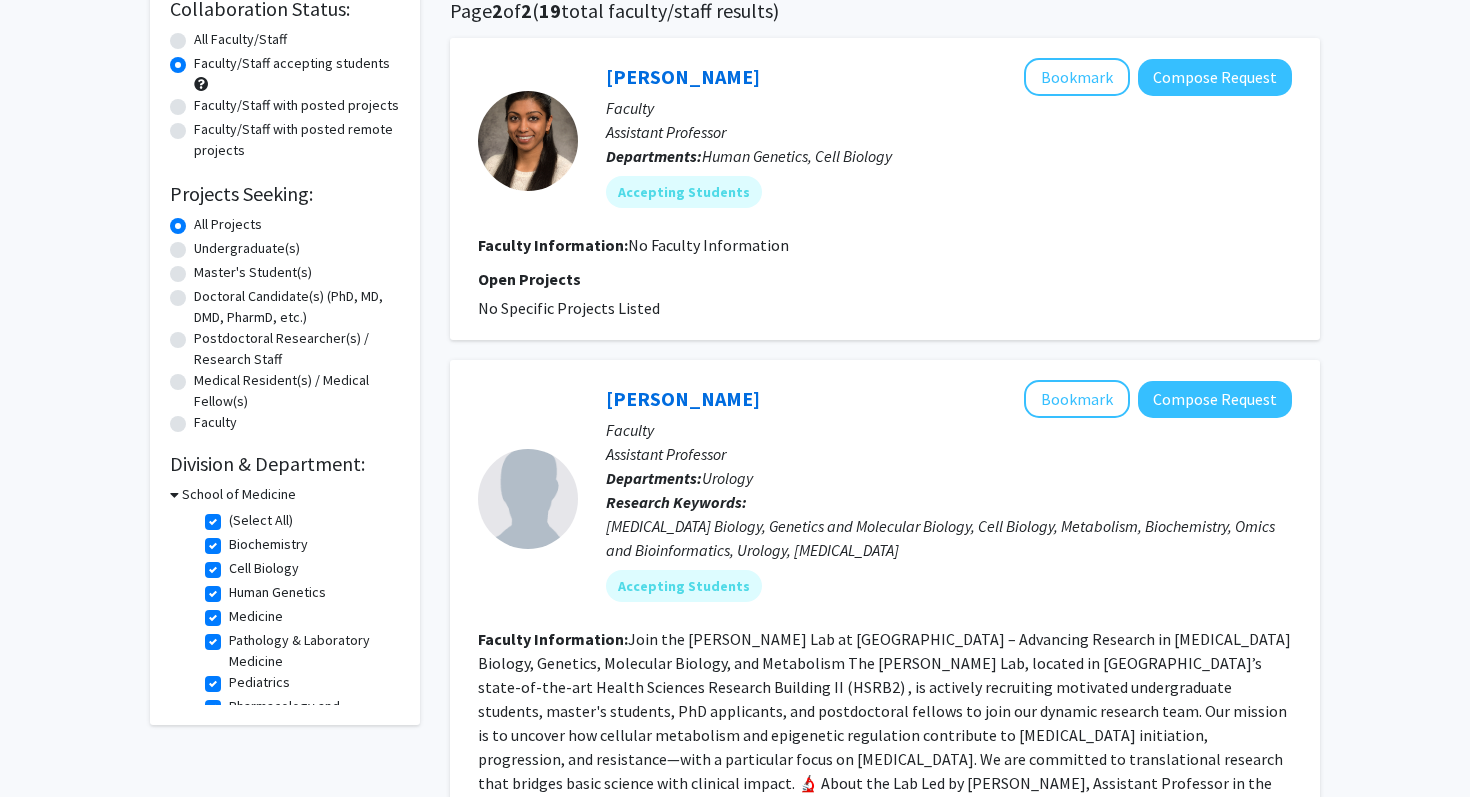 click on "School of Medicine" at bounding box center [239, 494] 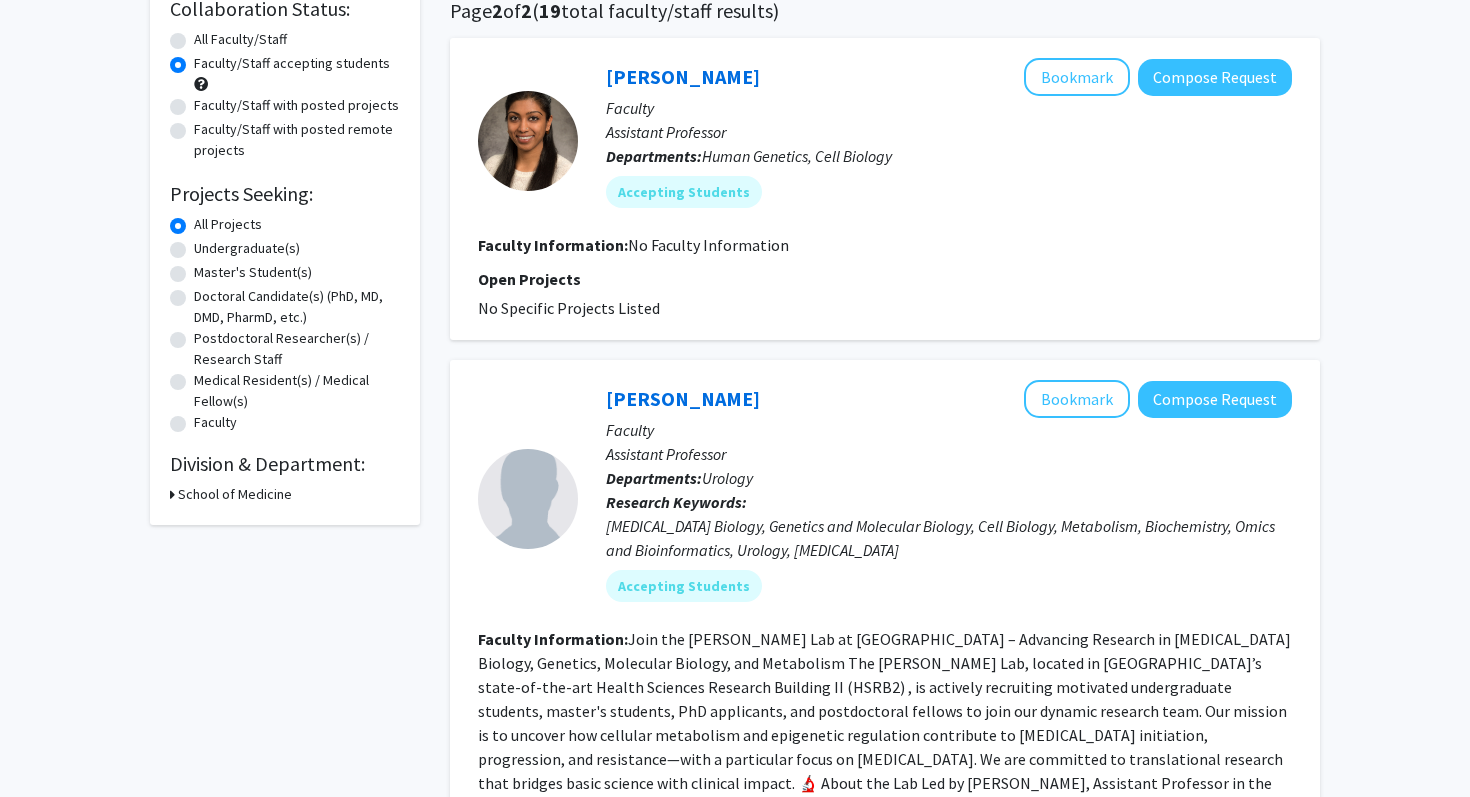 click on "Division & Department:" 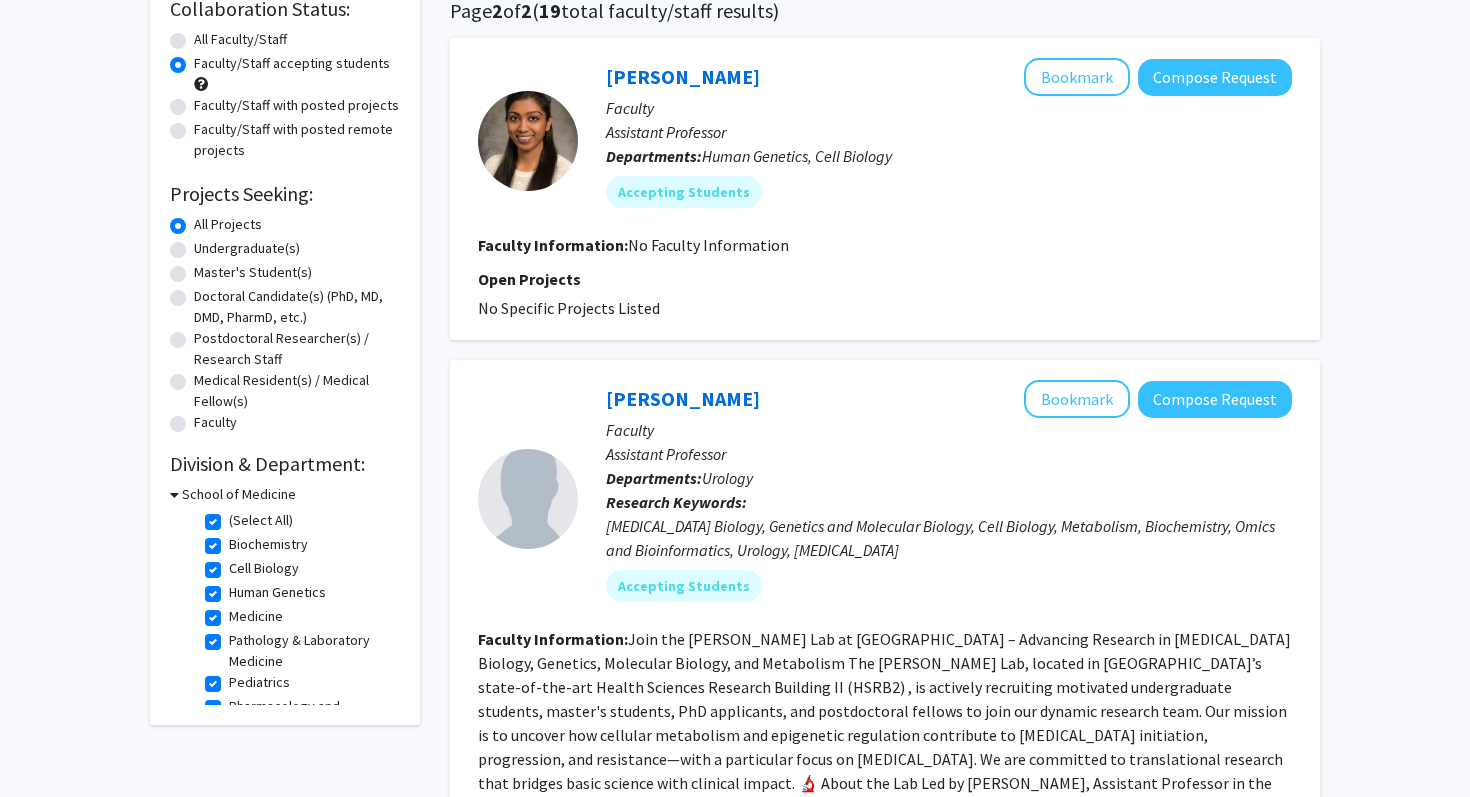 click on "(Select All)" 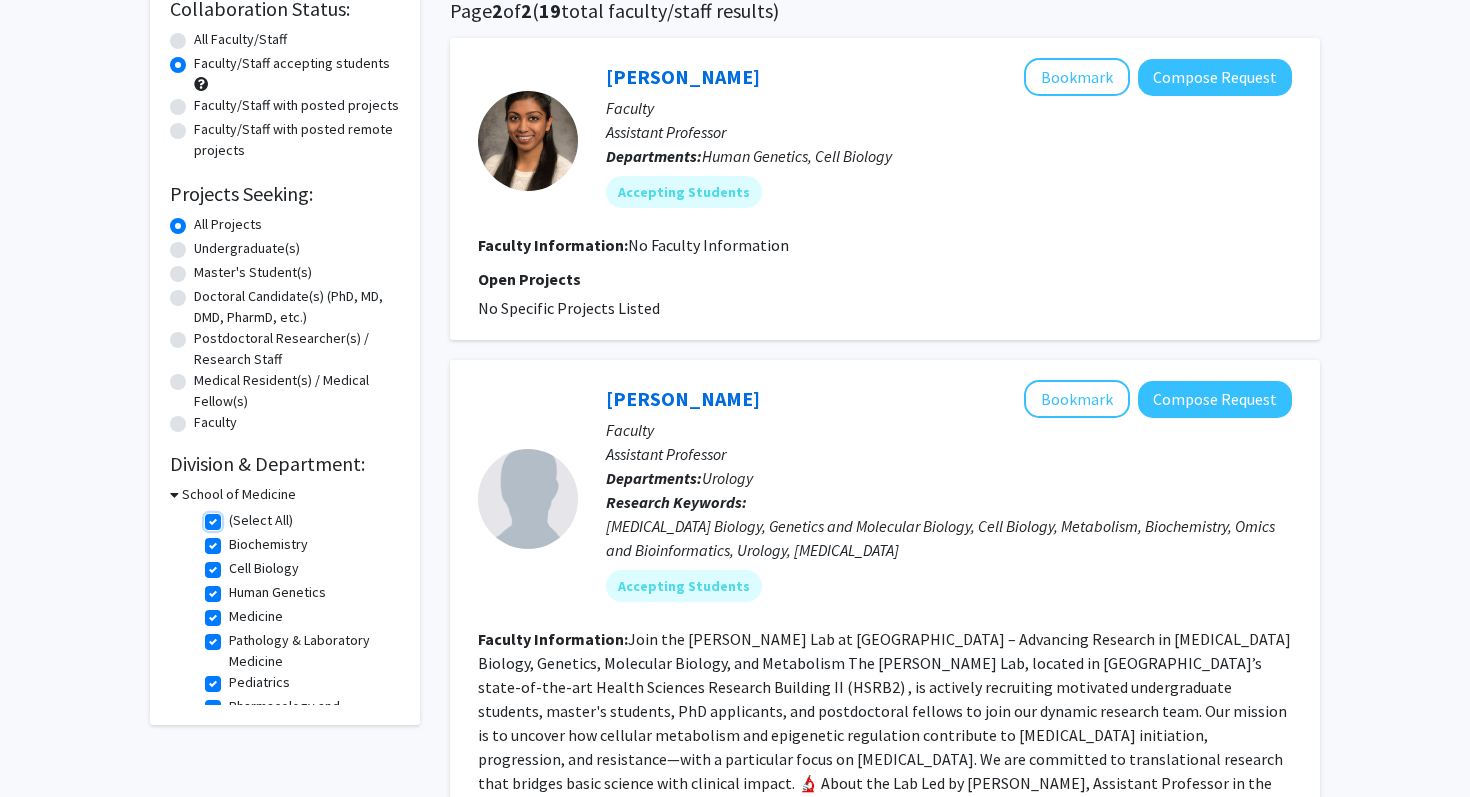 click on "(Select All)" at bounding box center (235, 516) 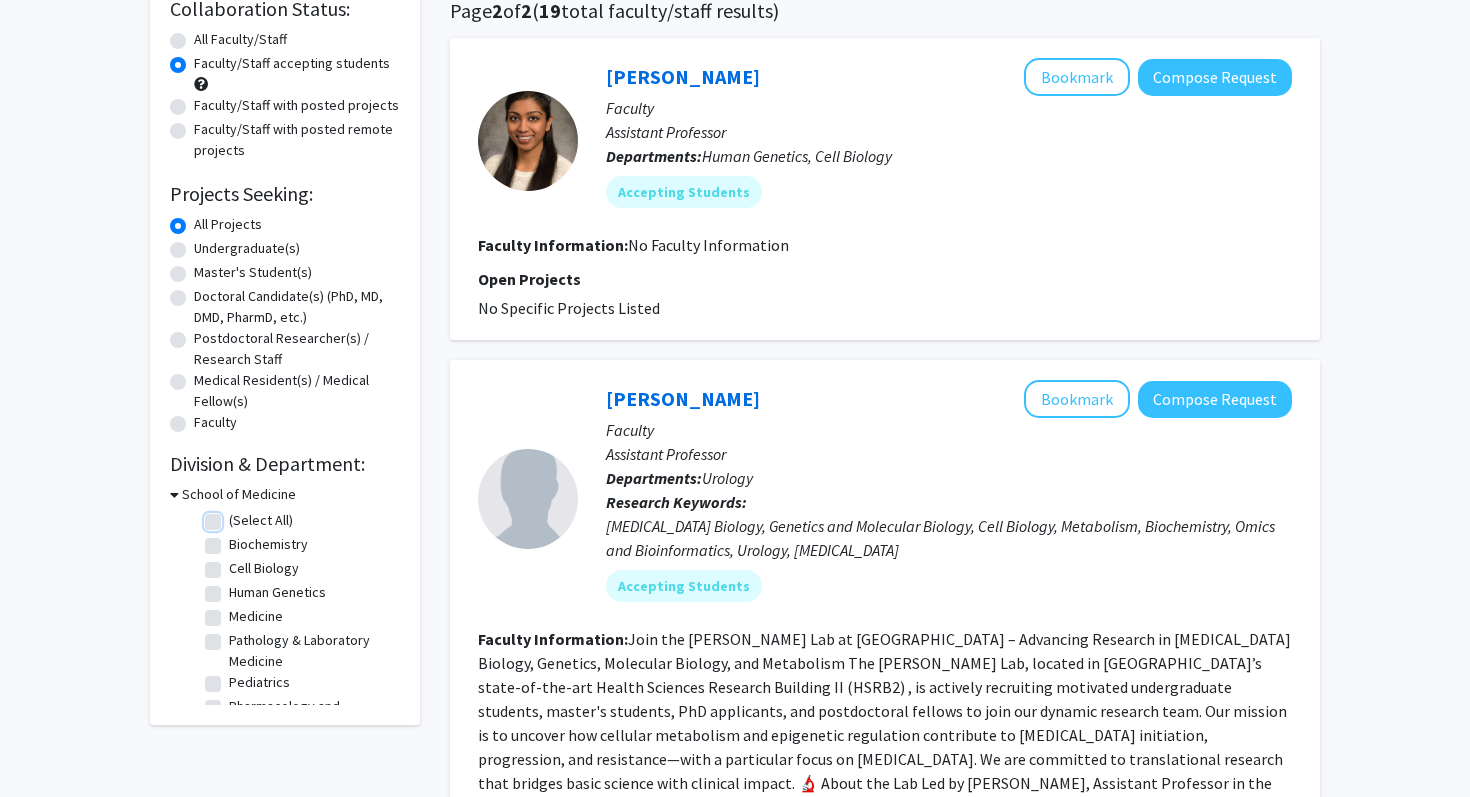 checkbox on "false" 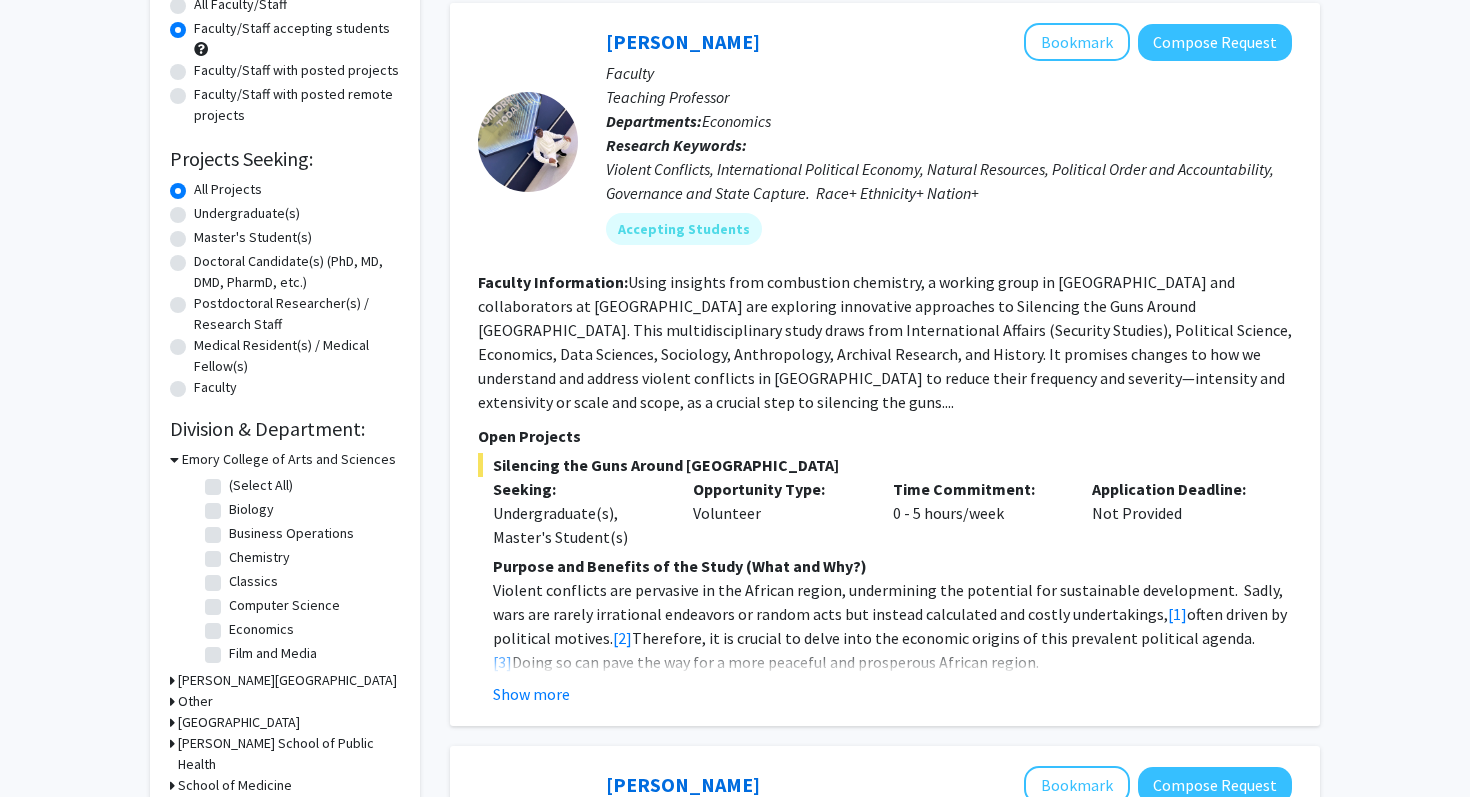 scroll, scrollTop: 264, scrollLeft: 0, axis: vertical 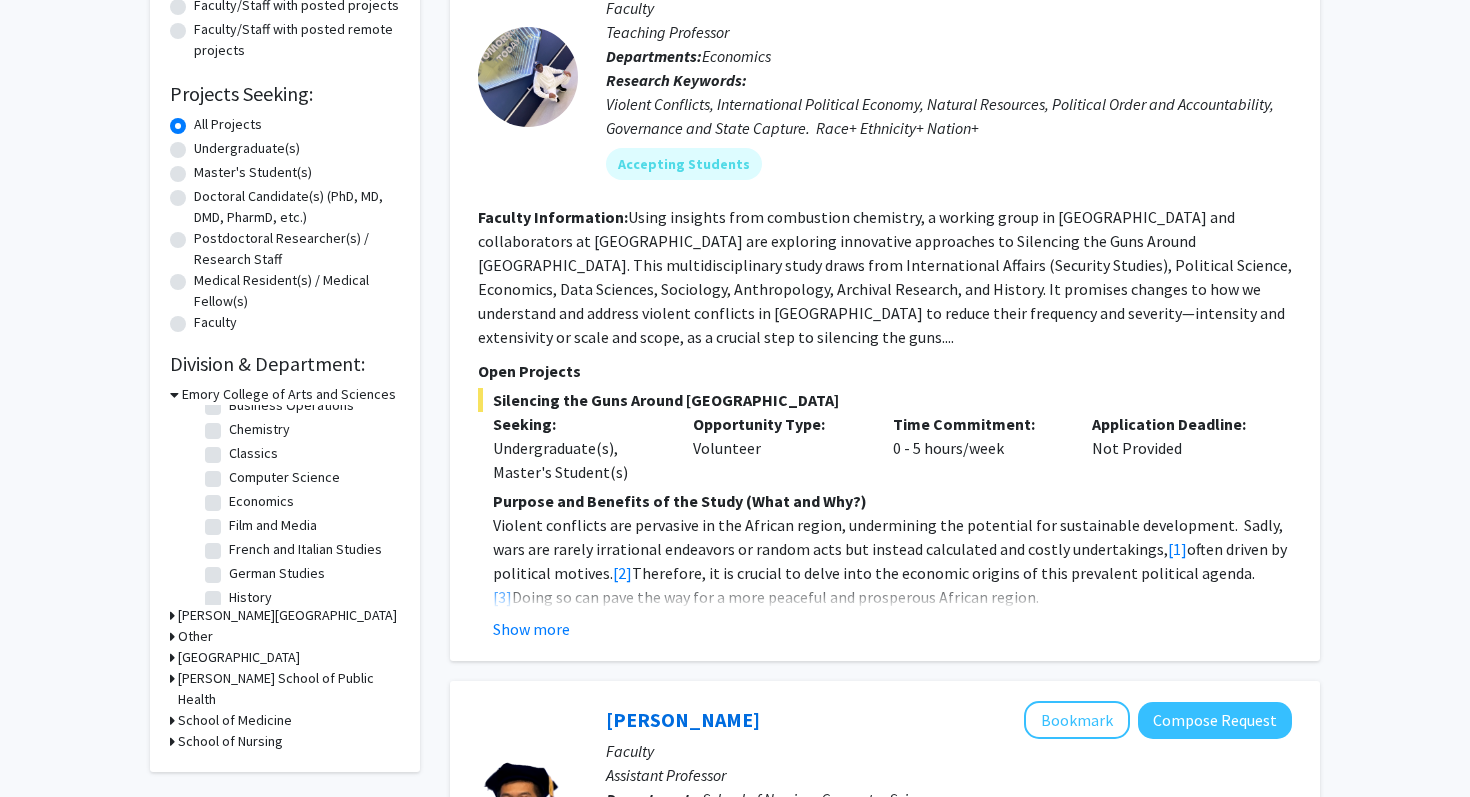 click on "[PERSON_NAME] School of Public Health" at bounding box center [289, 689] 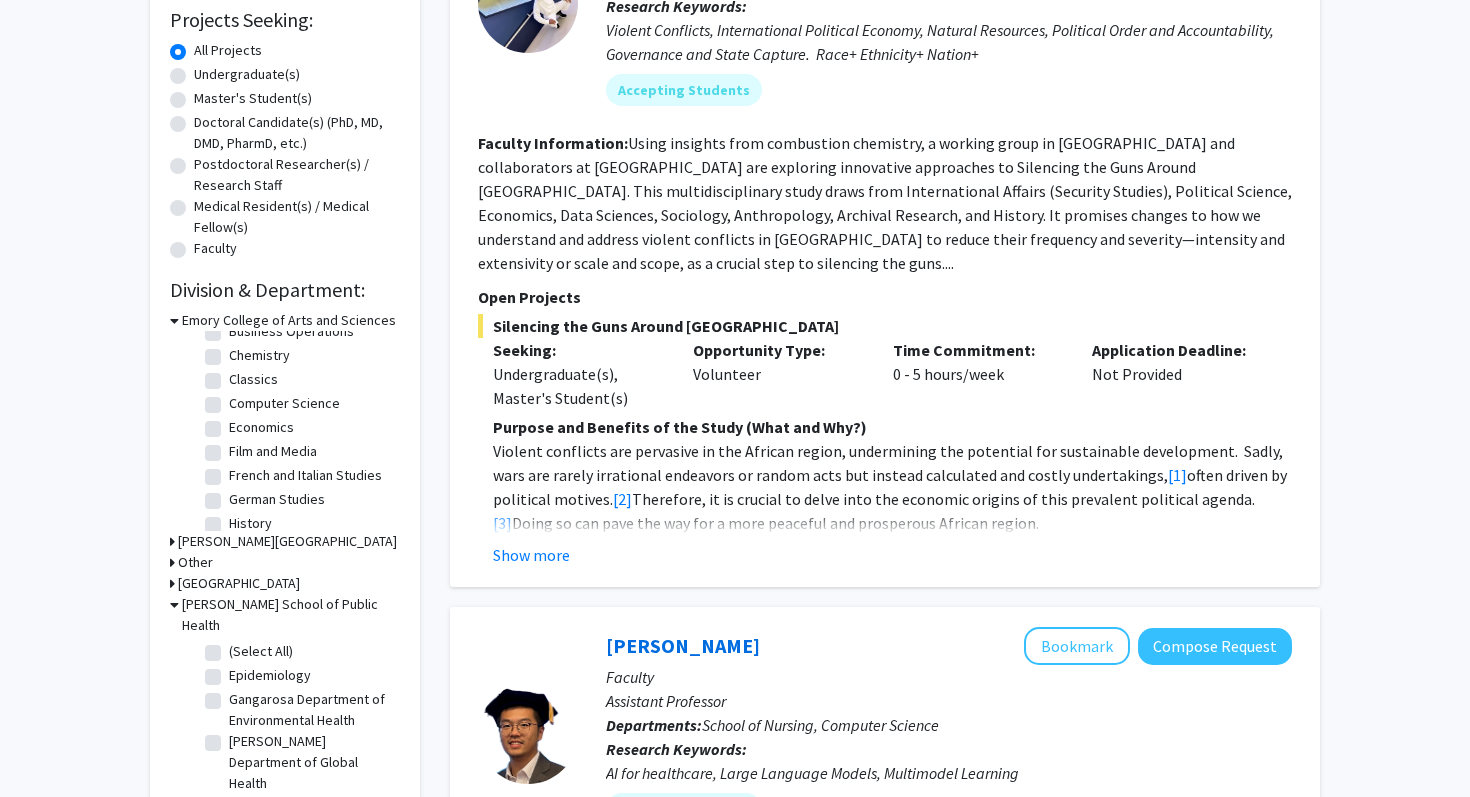 scroll, scrollTop: 347, scrollLeft: 0, axis: vertical 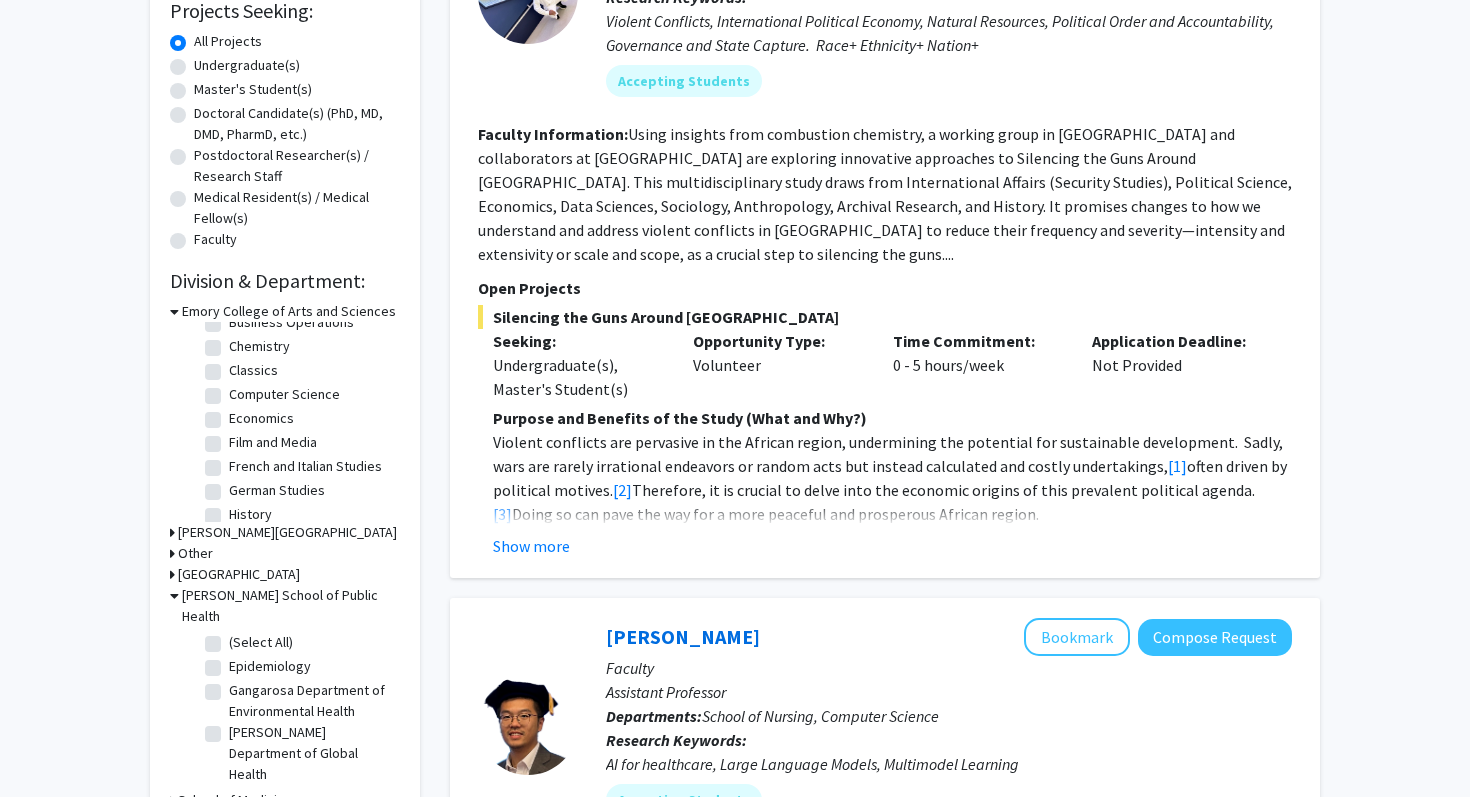 click on "(Select All)" 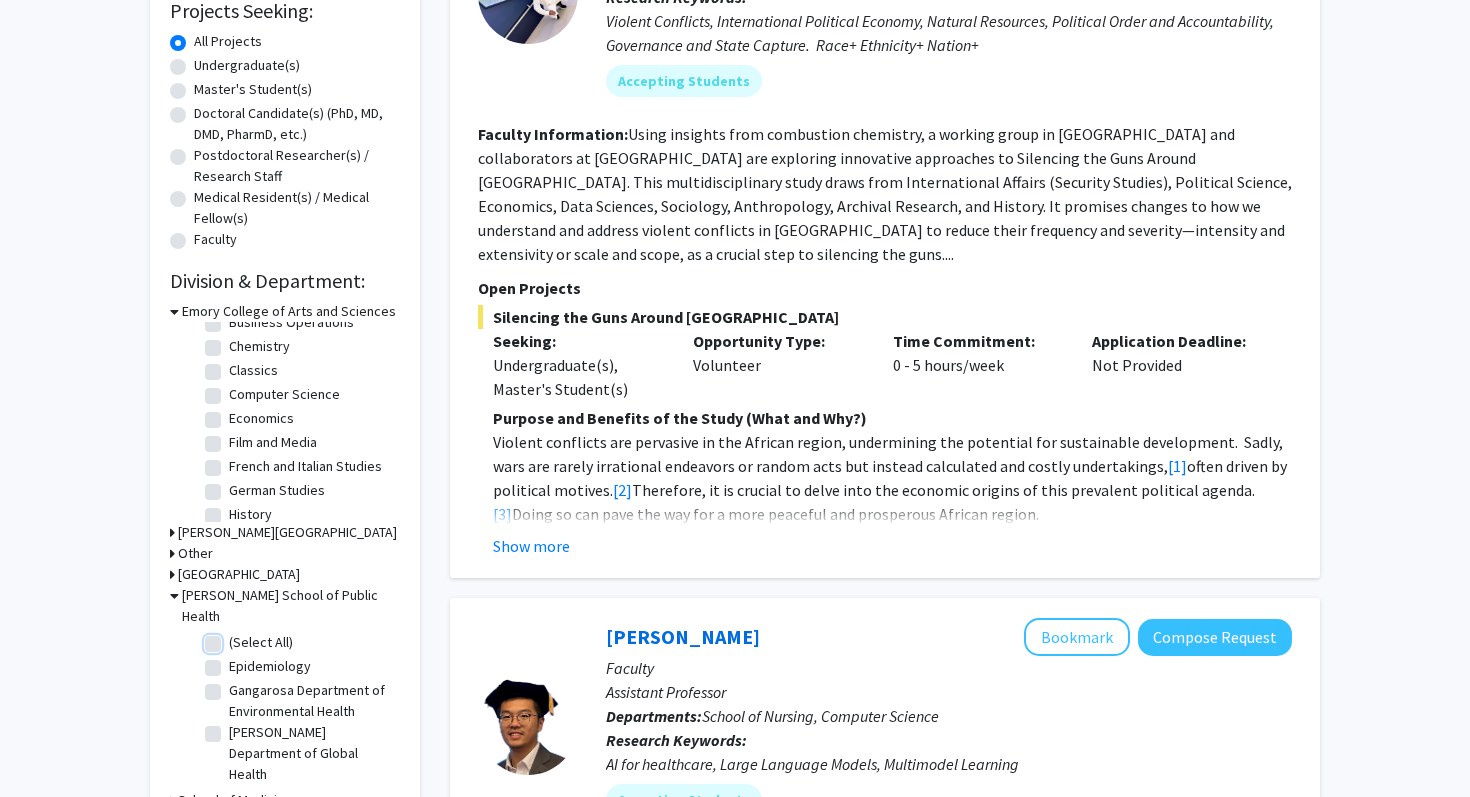 click on "(Select All)" at bounding box center (235, 638) 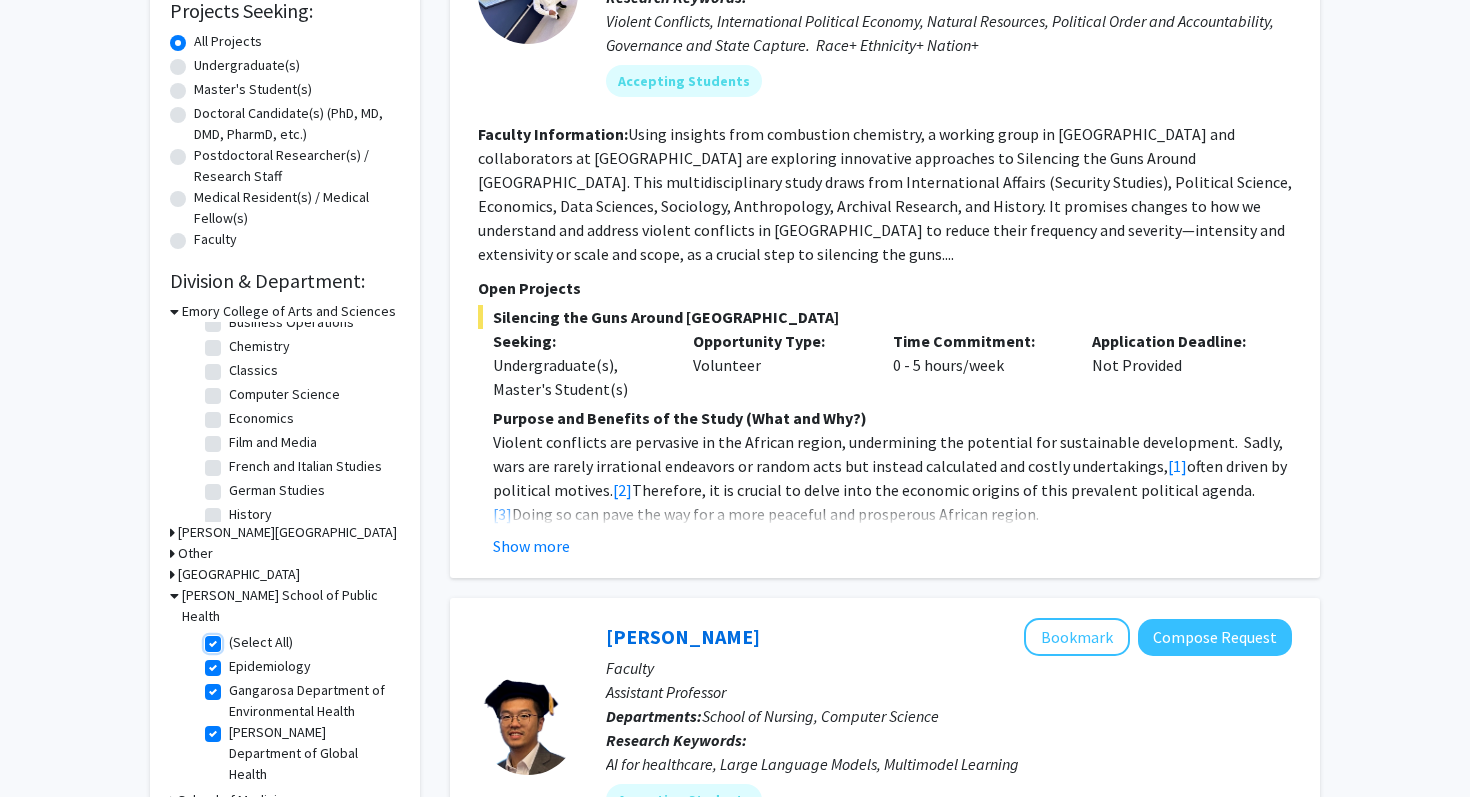 checkbox on "true" 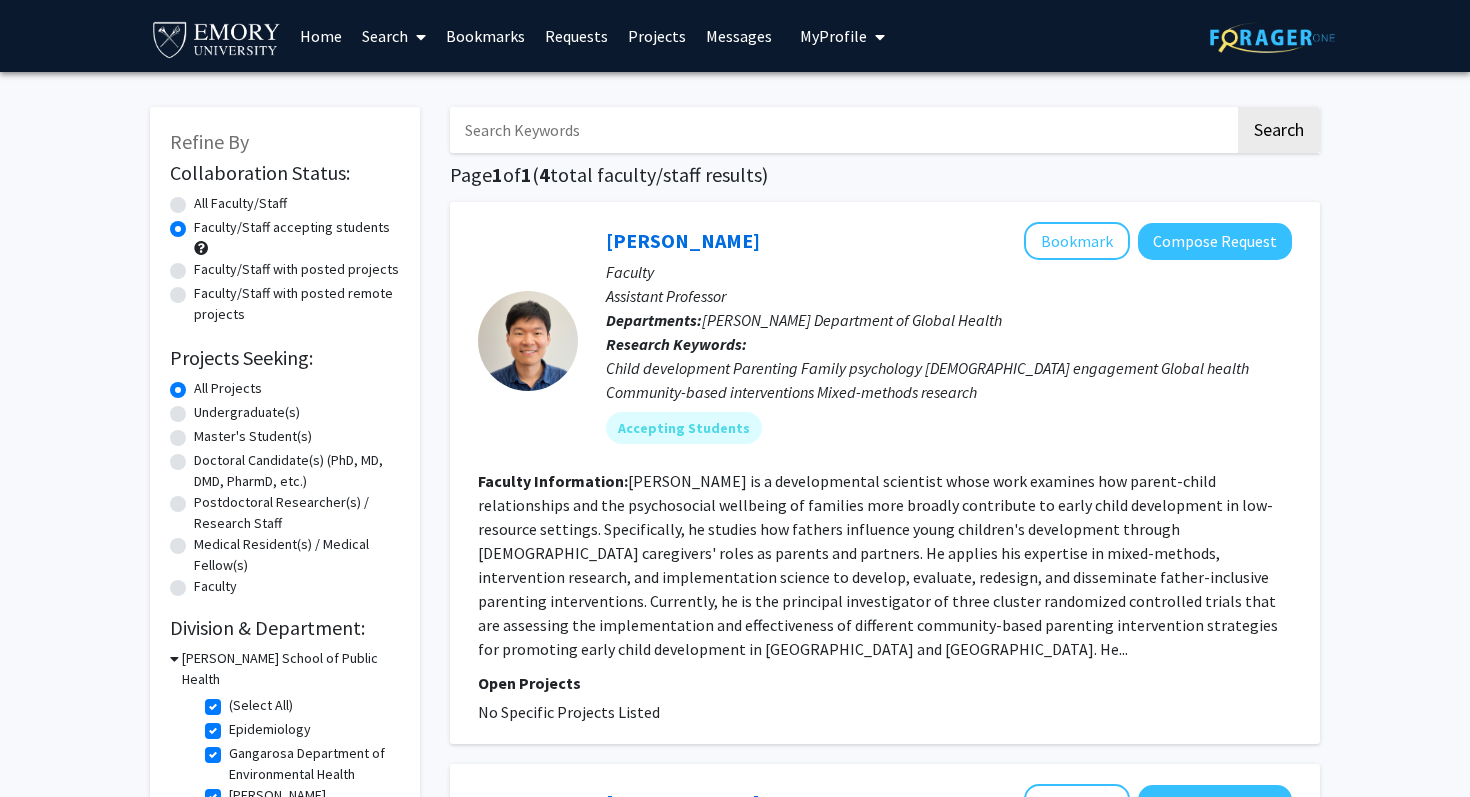 click on "Undergraduate(s)" 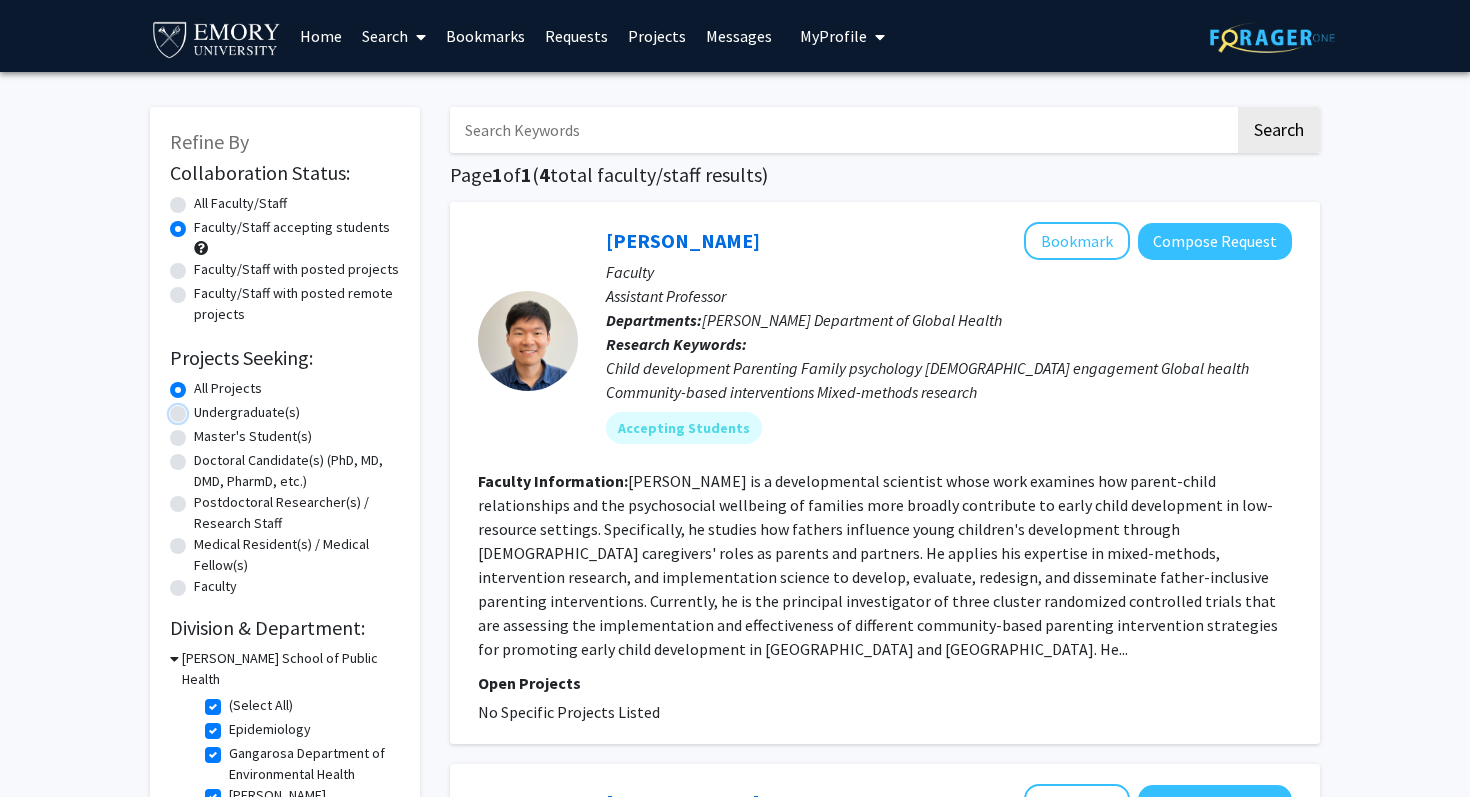 click on "Undergraduate(s)" at bounding box center [200, 408] 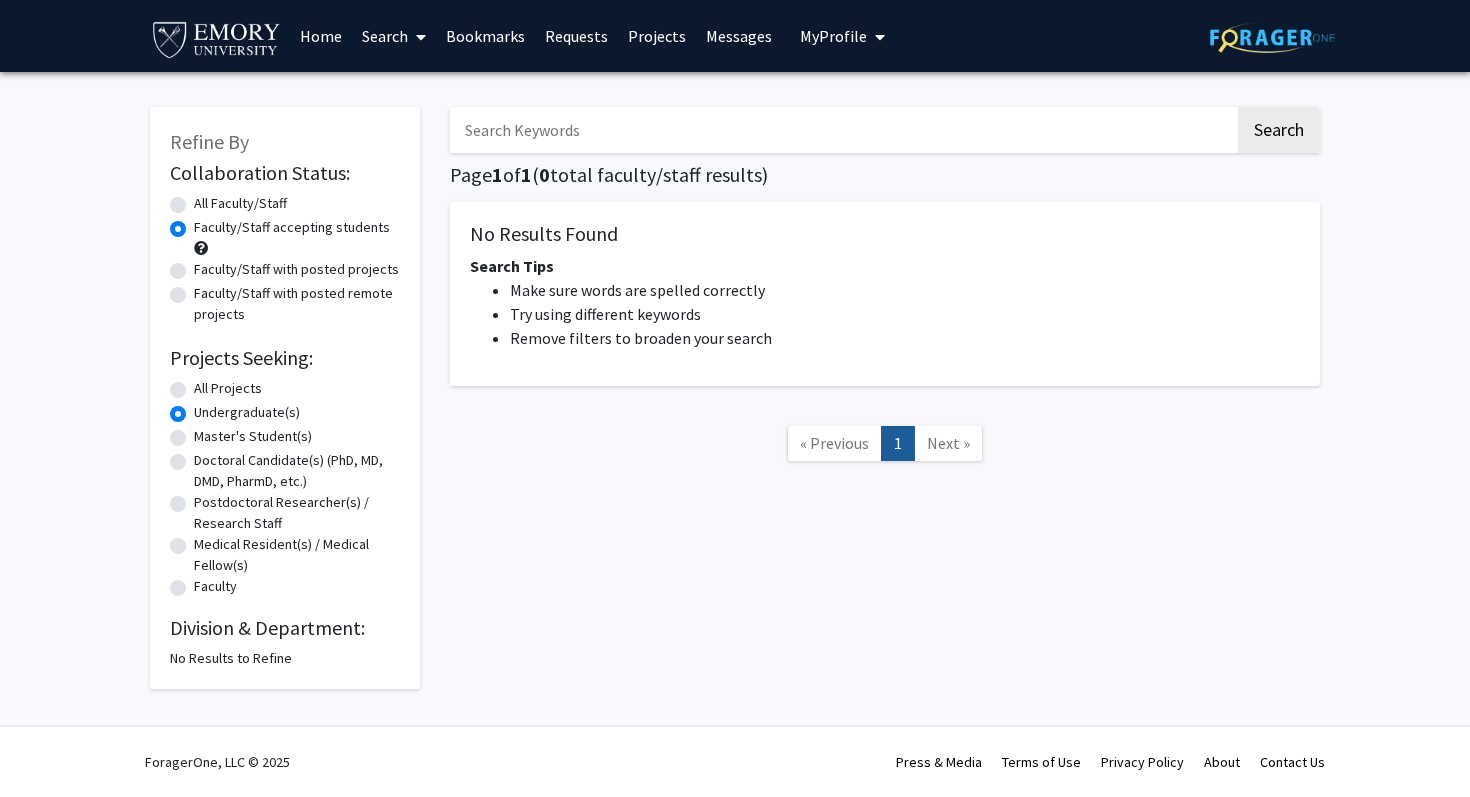 click on "All Projects" 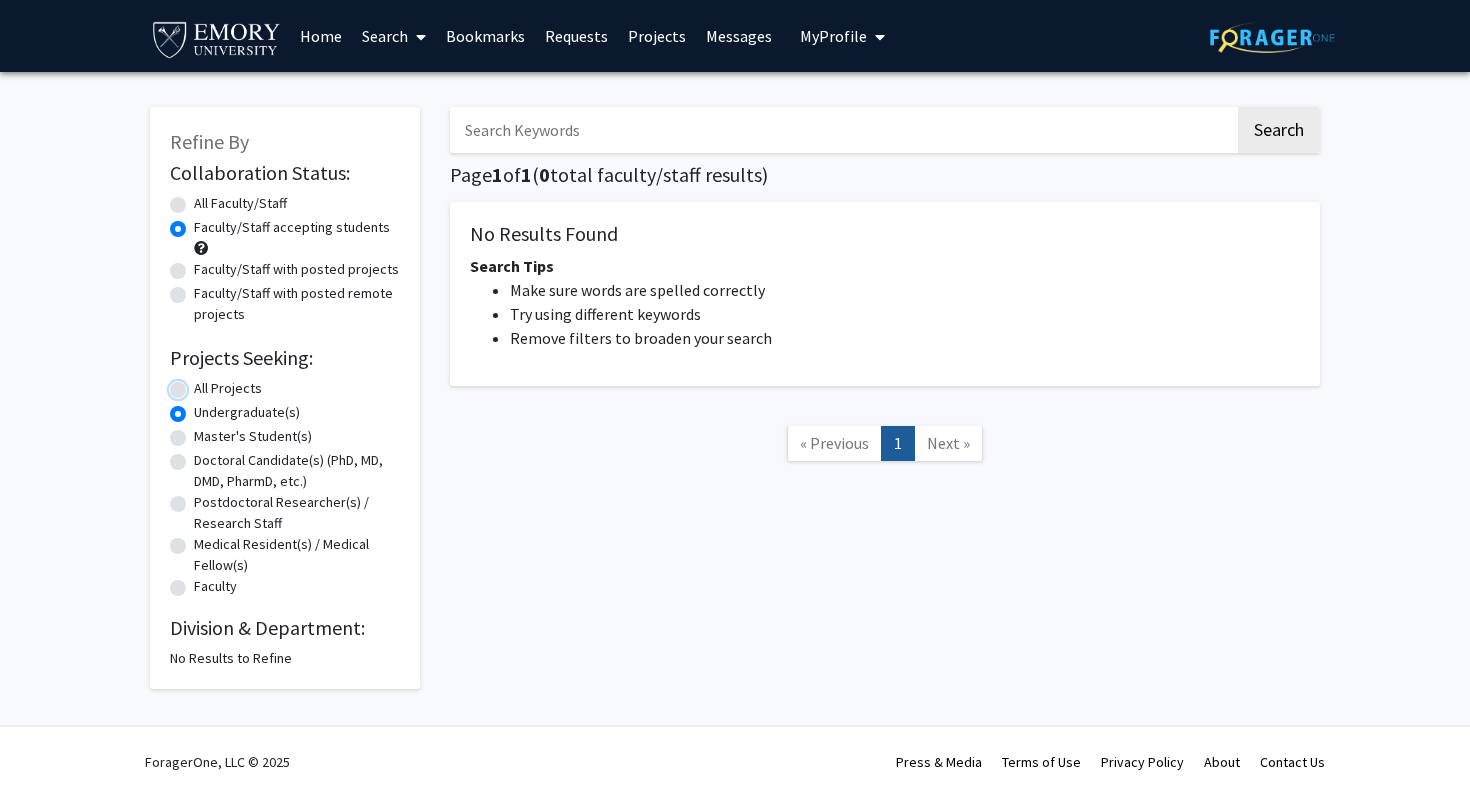 click on "All Projects" at bounding box center [200, 384] 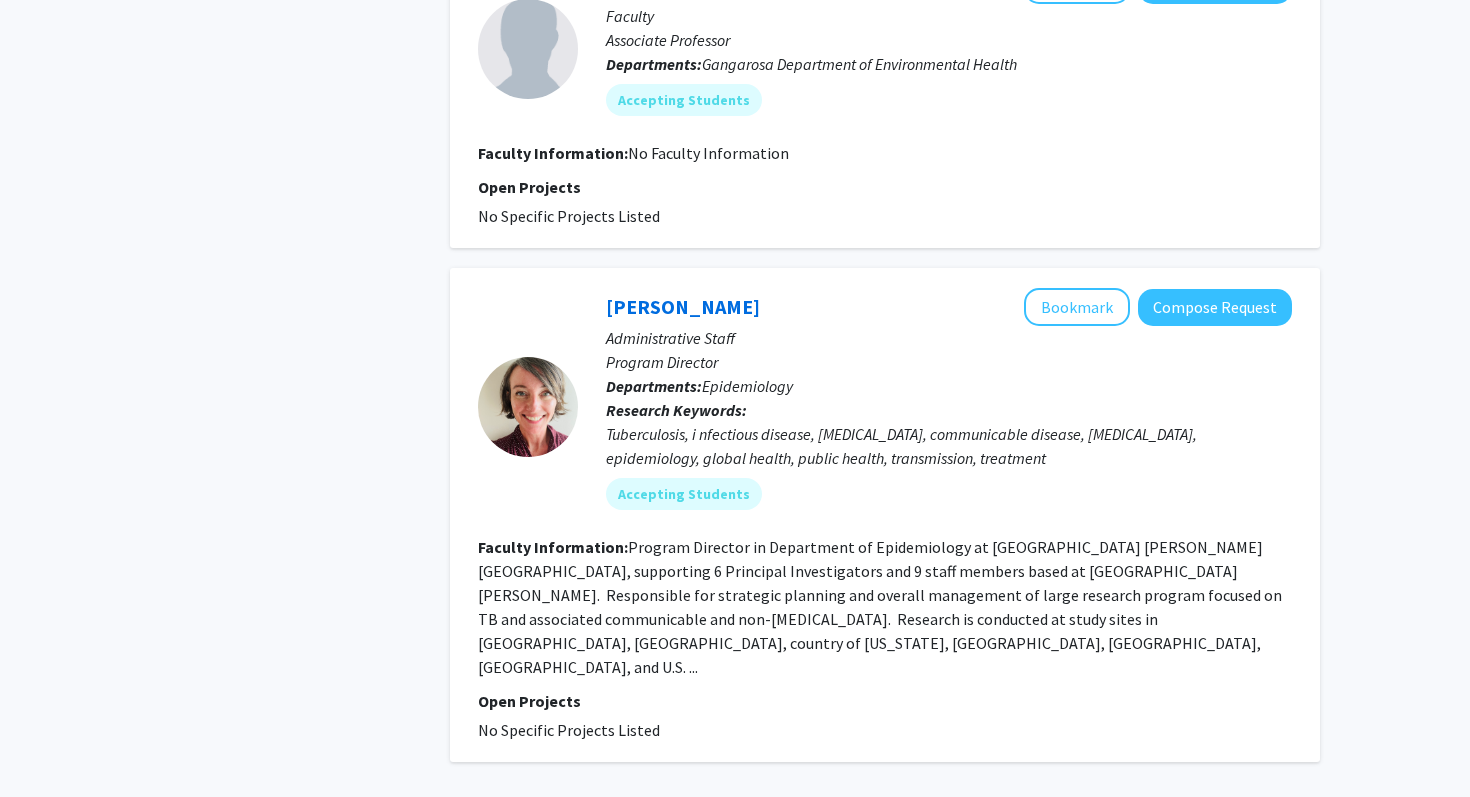 scroll, scrollTop: 1374, scrollLeft: 0, axis: vertical 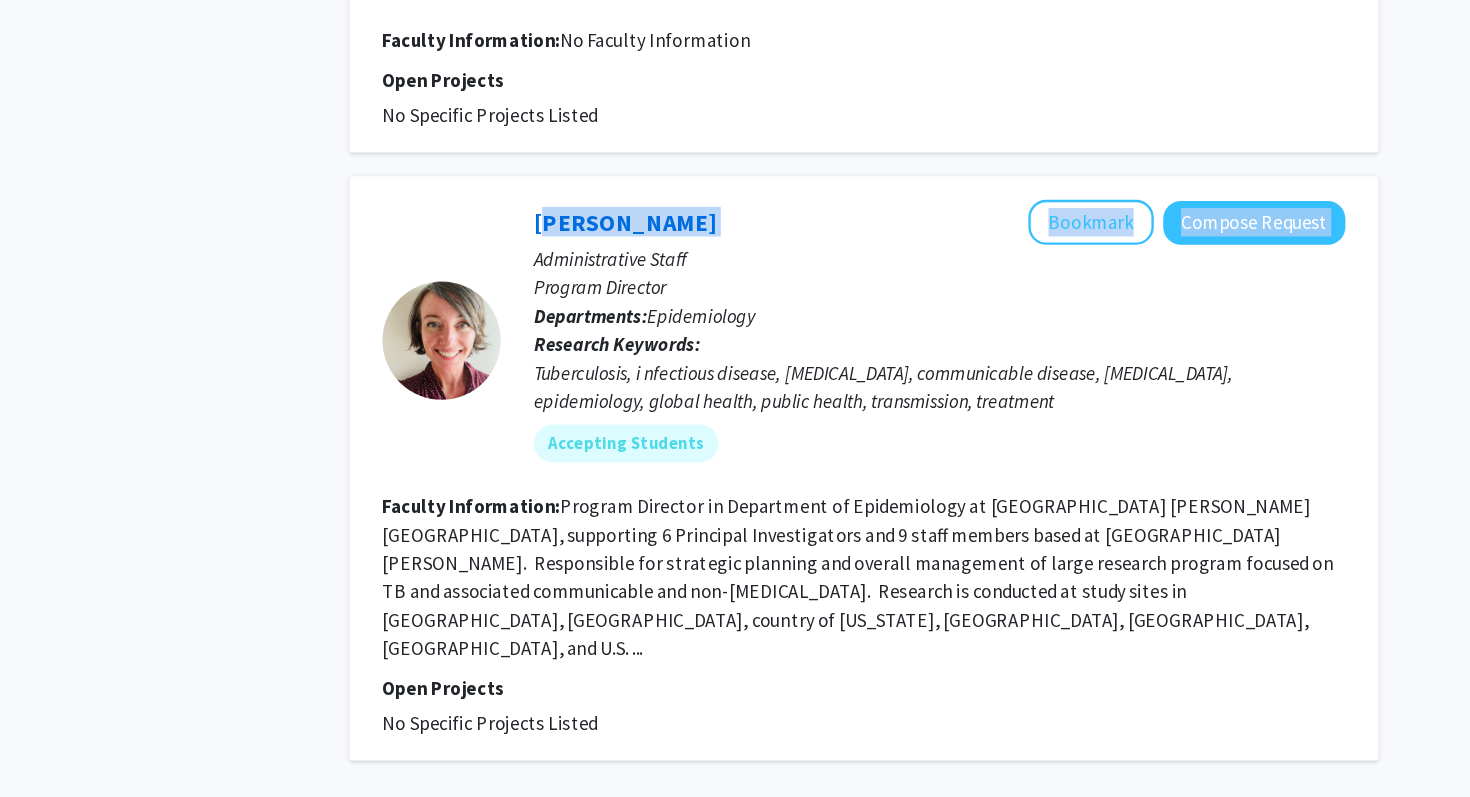 drag, startPoint x: 596, startPoint y: 231, endPoint x: 777, endPoint y: 238, distance: 181.13531 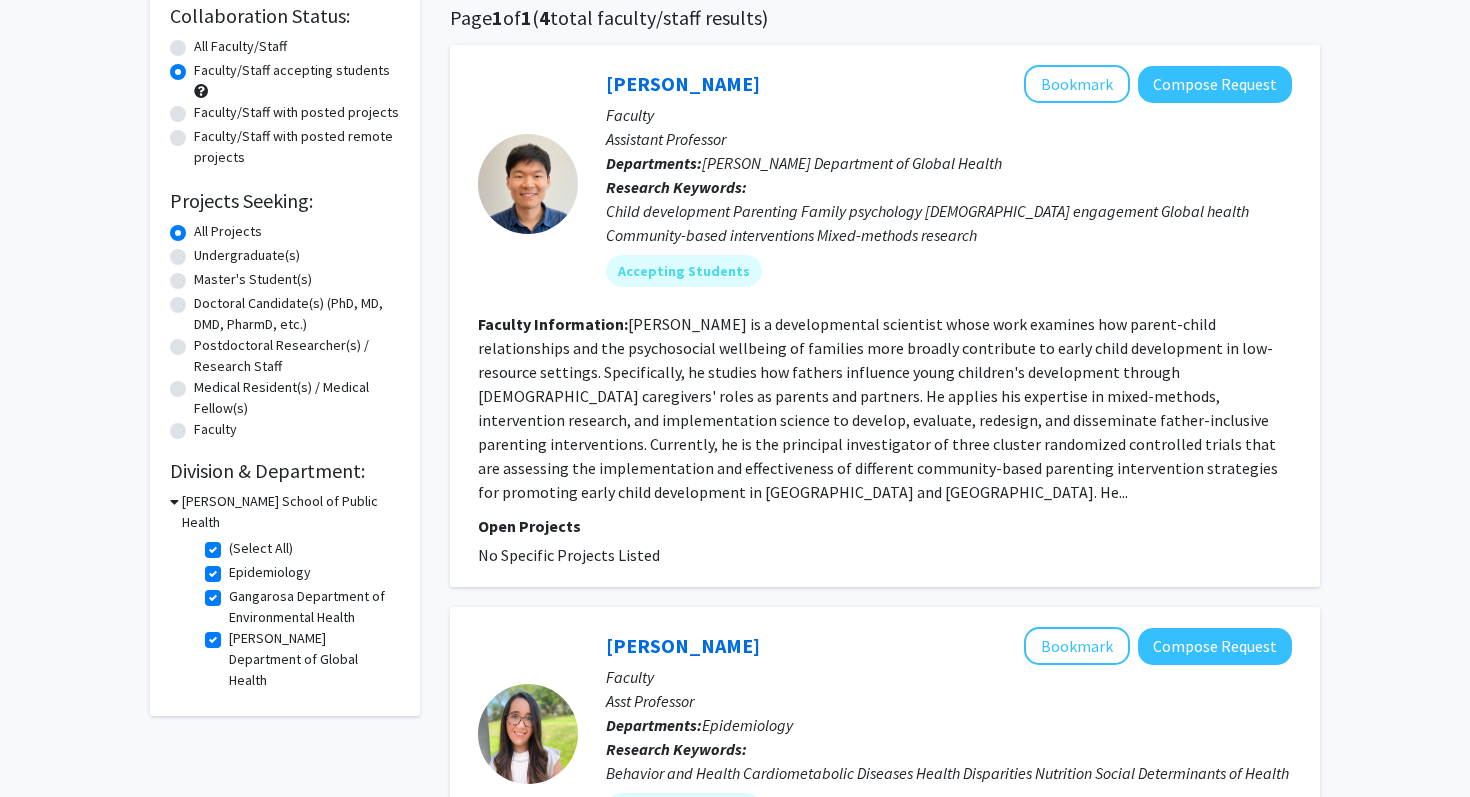 scroll, scrollTop: 0, scrollLeft: 0, axis: both 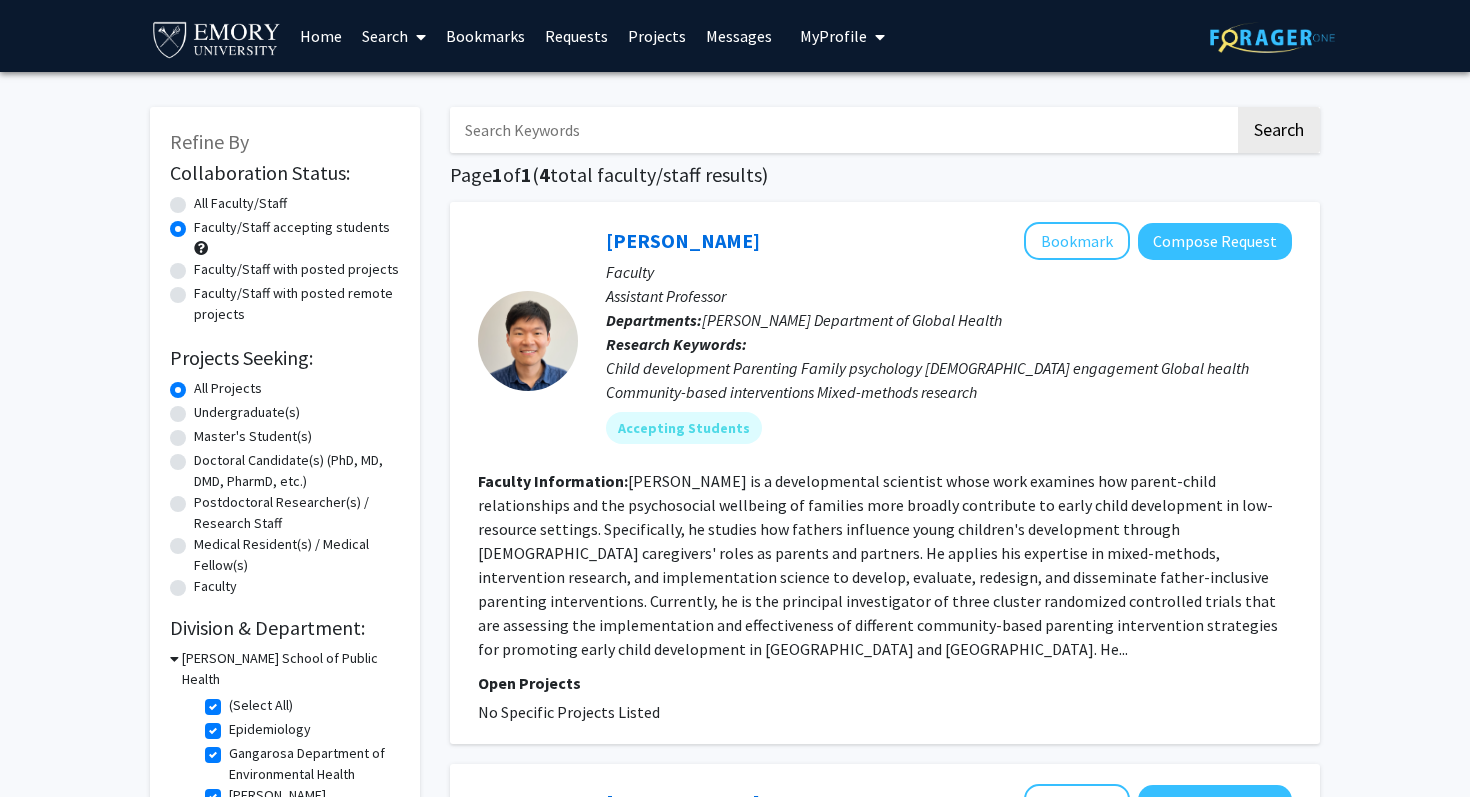 click on "All Faculty/Staff" 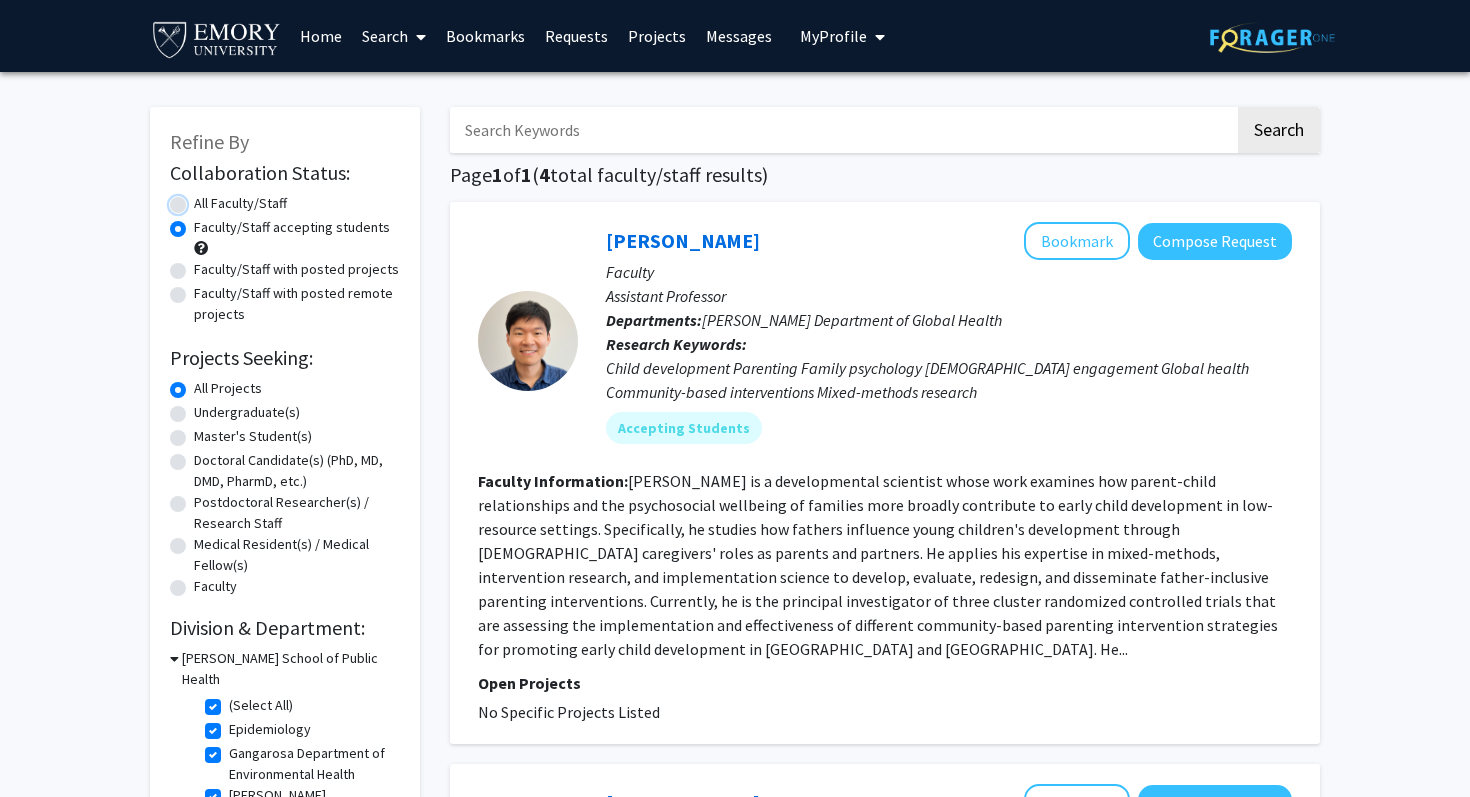 radio on "true" 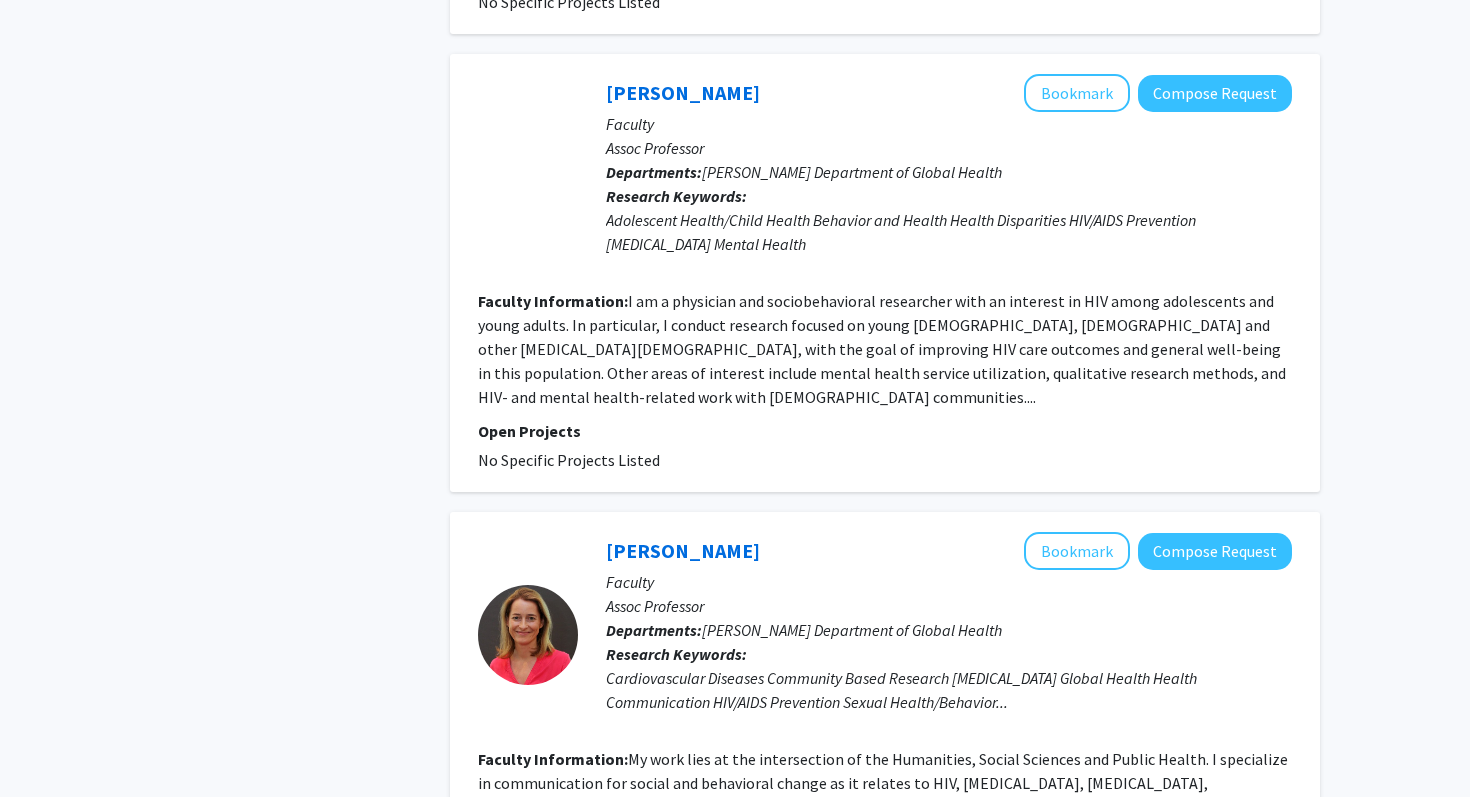 scroll, scrollTop: 4236, scrollLeft: 0, axis: vertical 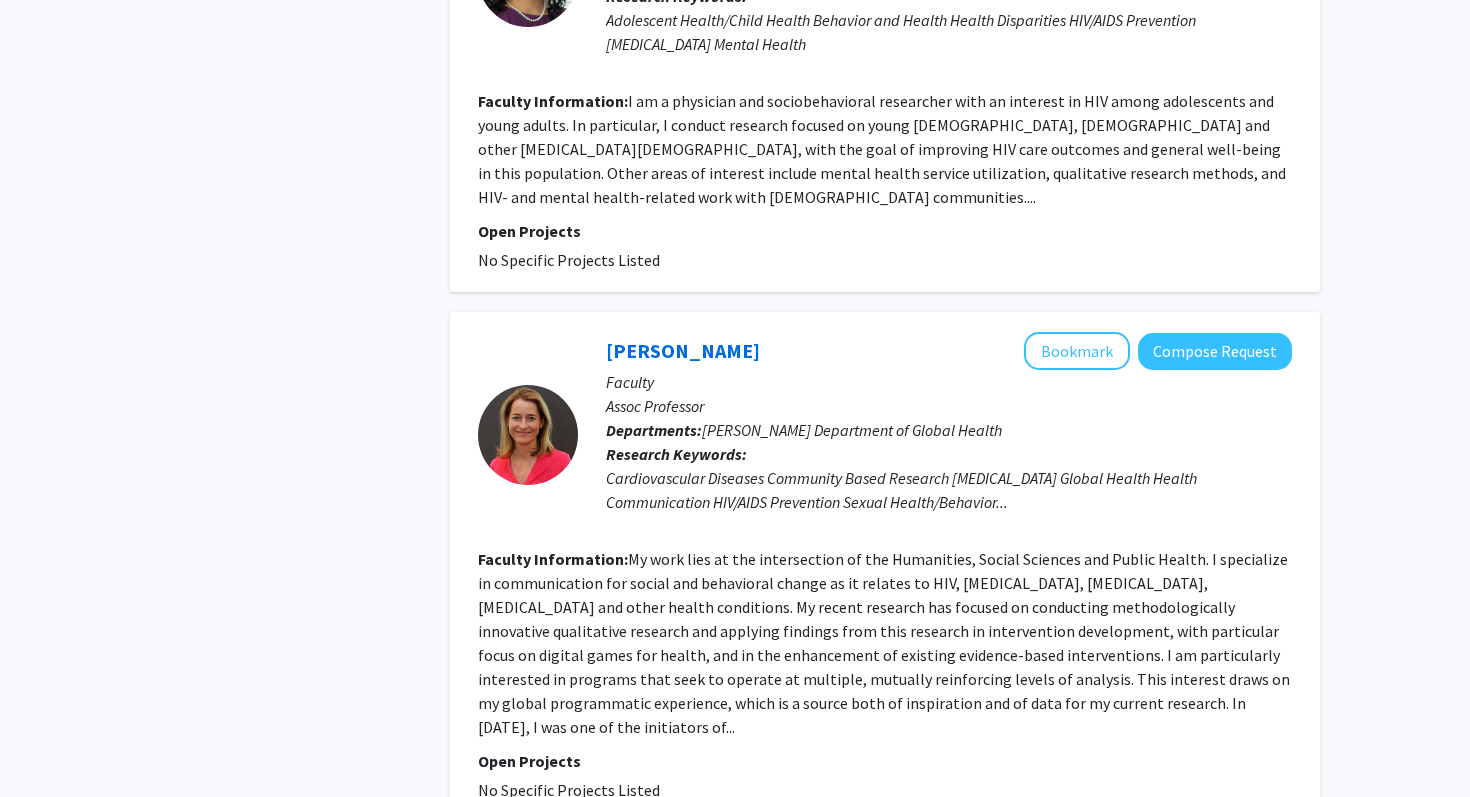 click on "2" 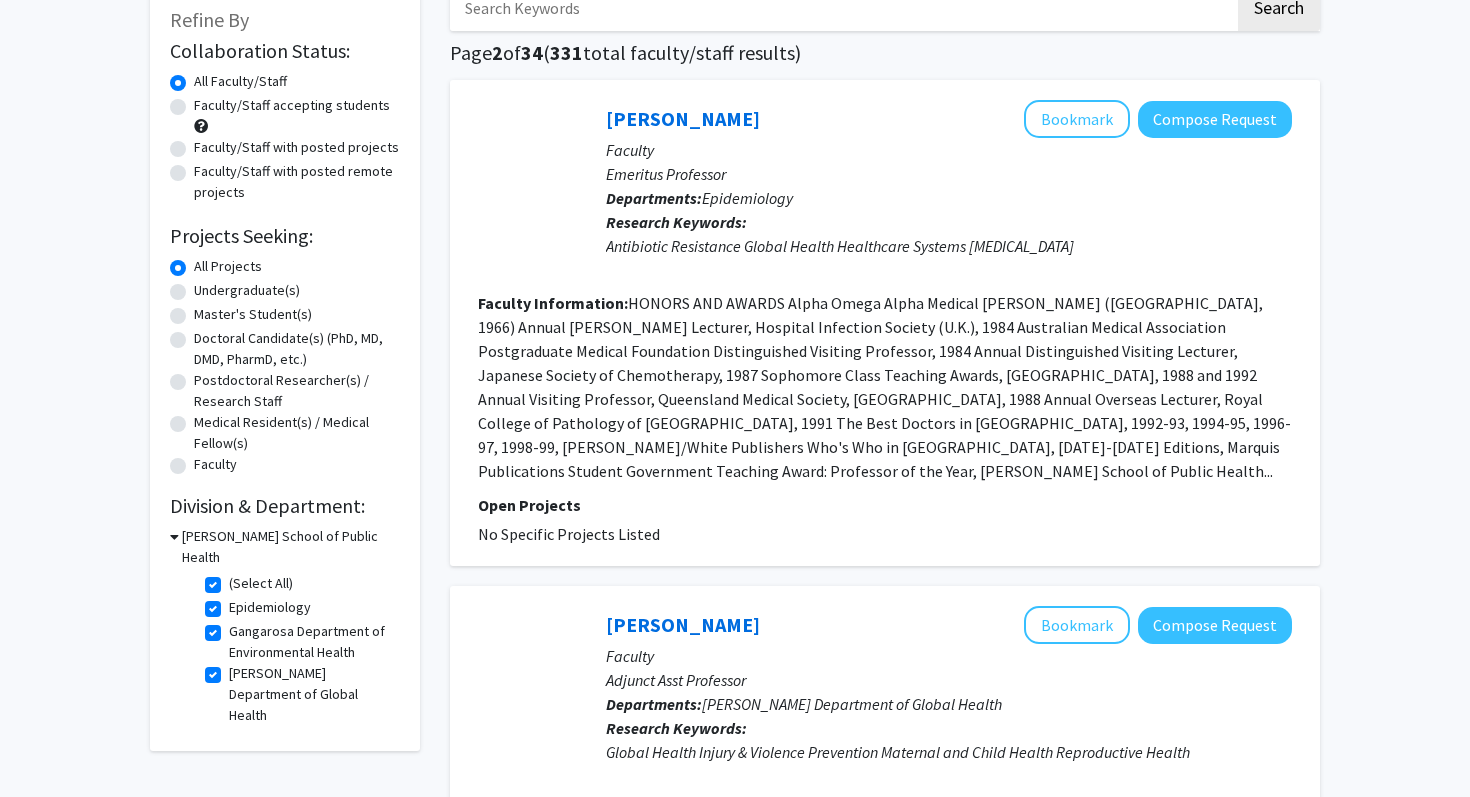 scroll, scrollTop: 179, scrollLeft: 0, axis: vertical 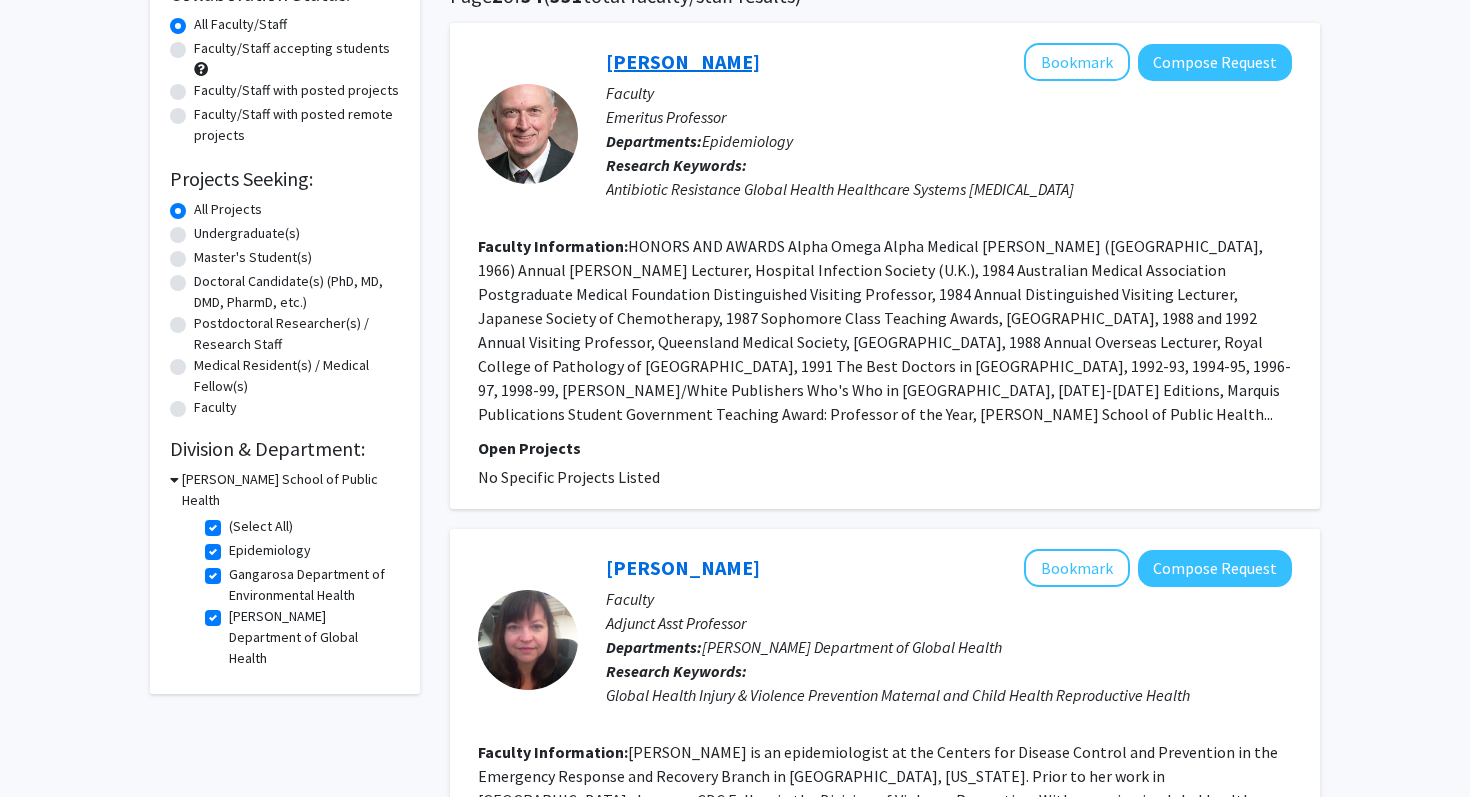 click on "[PERSON_NAME]" 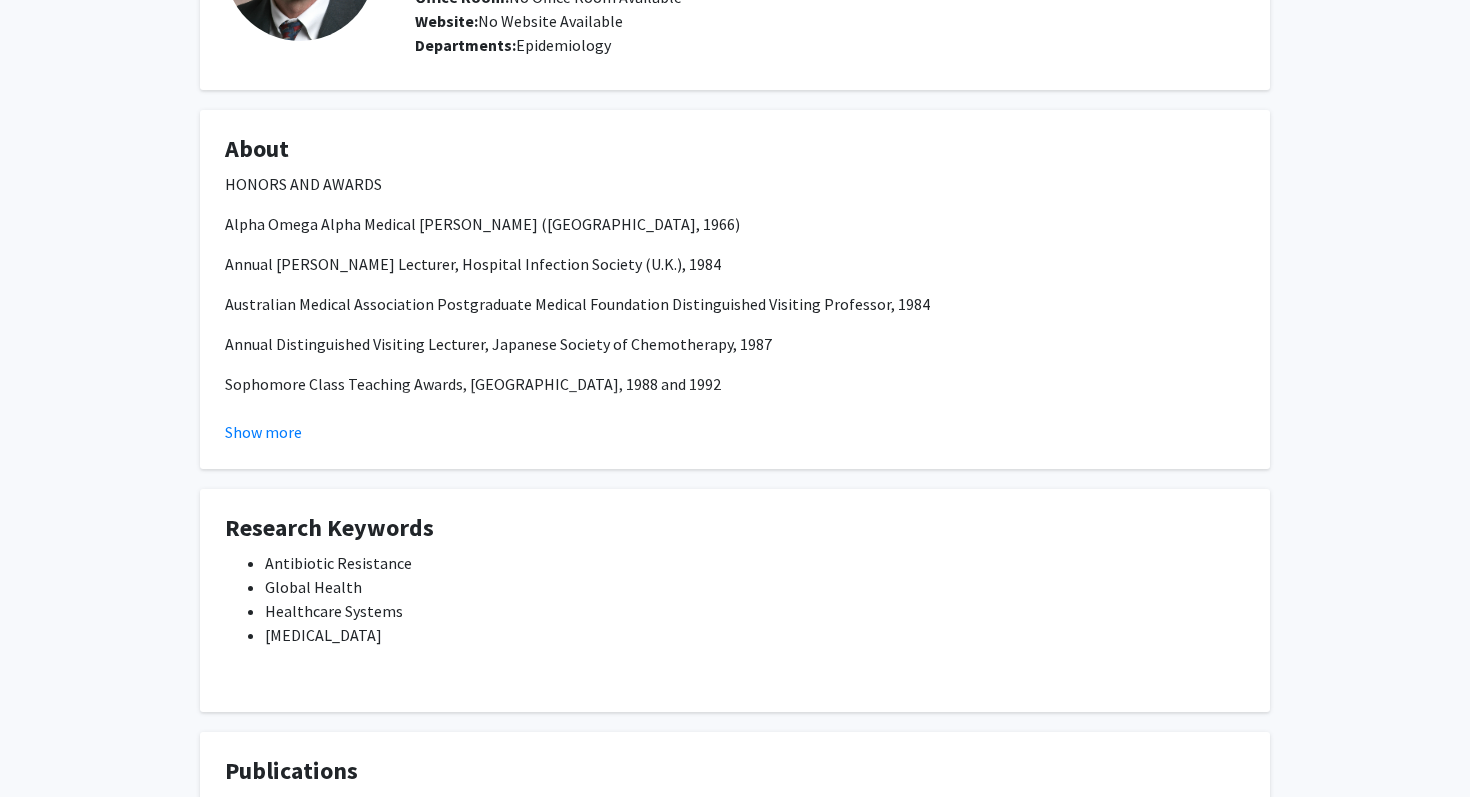 scroll, scrollTop: 0, scrollLeft: 0, axis: both 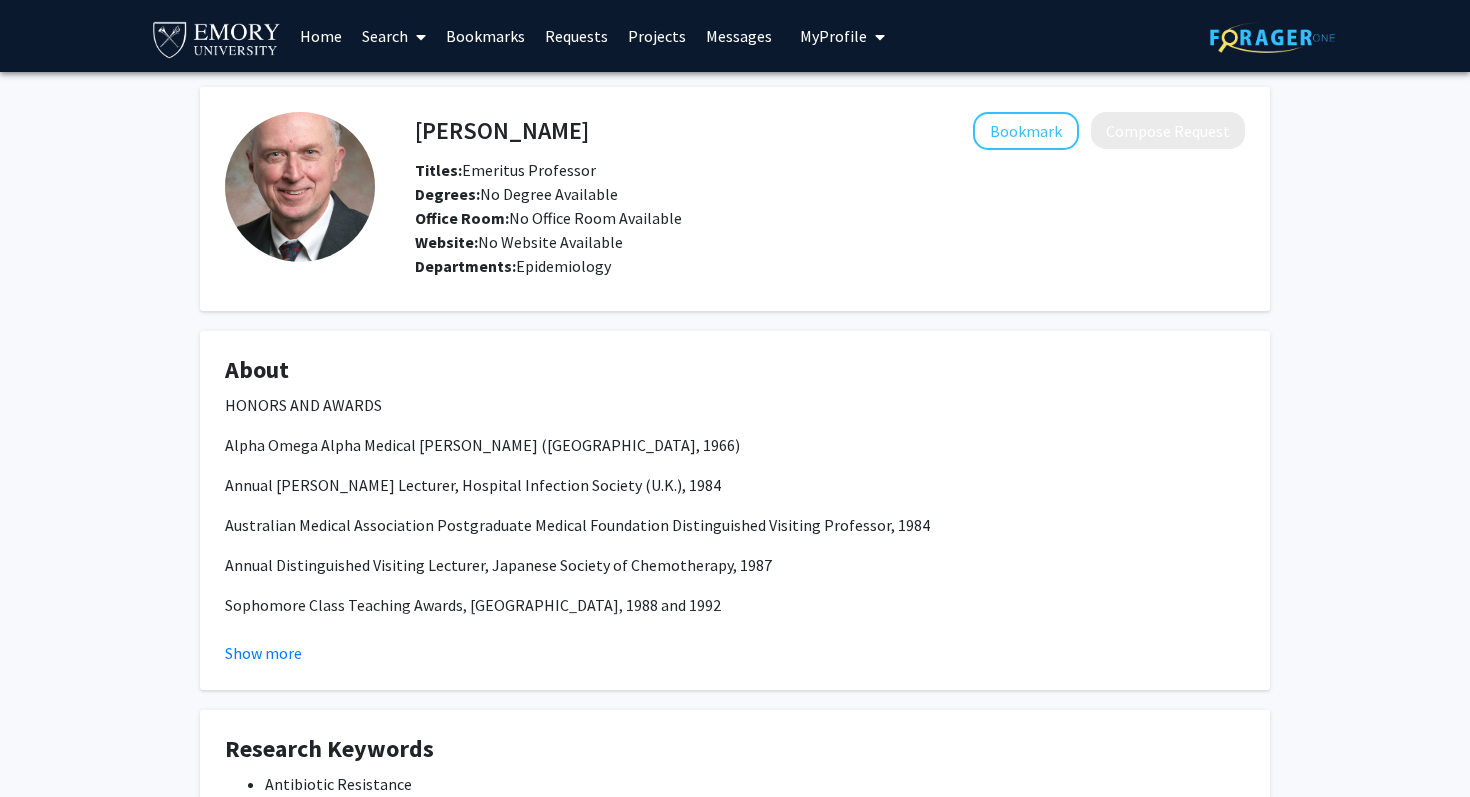 drag, startPoint x: 413, startPoint y: 130, endPoint x: 405, endPoint y: 122, distance: 11.313708 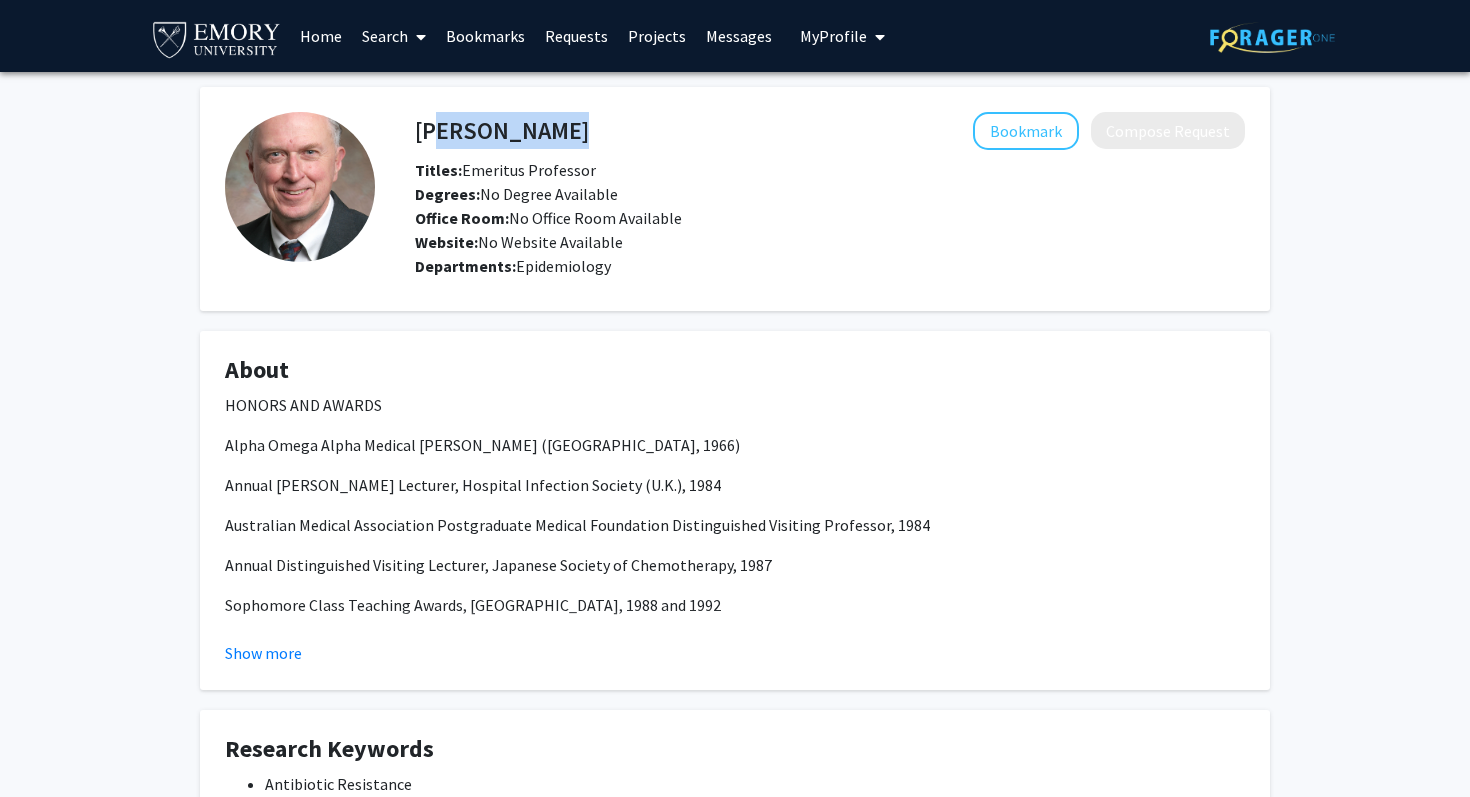 drag, startPoint x: 410, startPoint y: 125, endPoint x: 420, endPoint y: 119, distance: 11.661903 